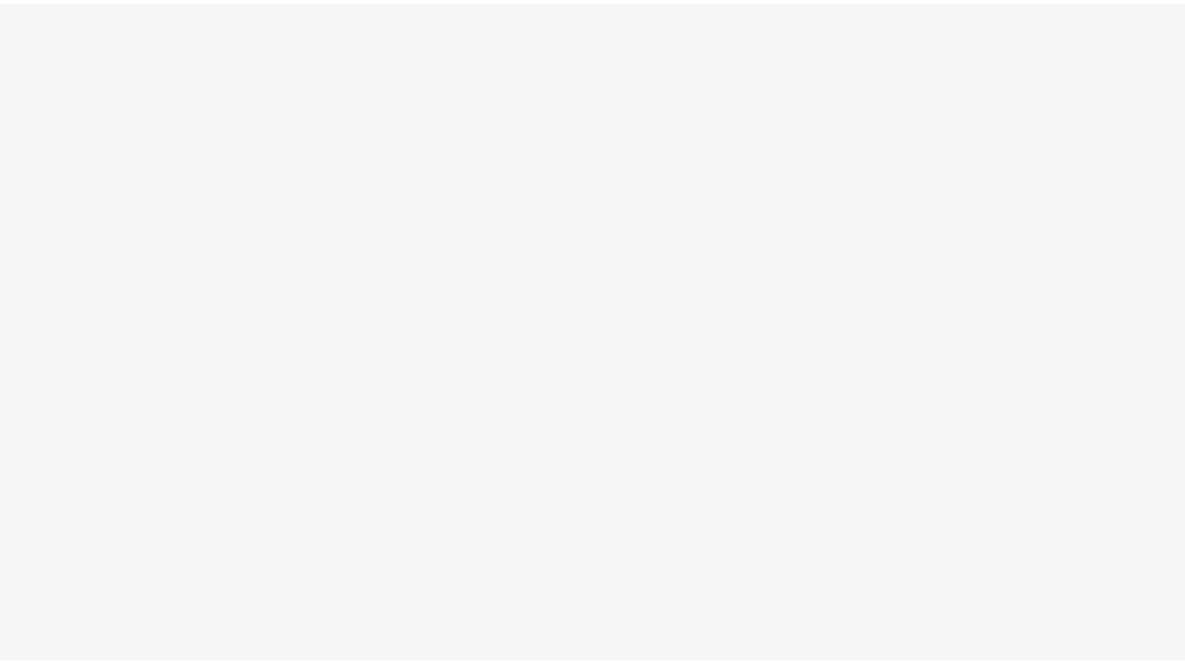 scroll, scrollTop: 0, scrollLeft: 0, axis: both 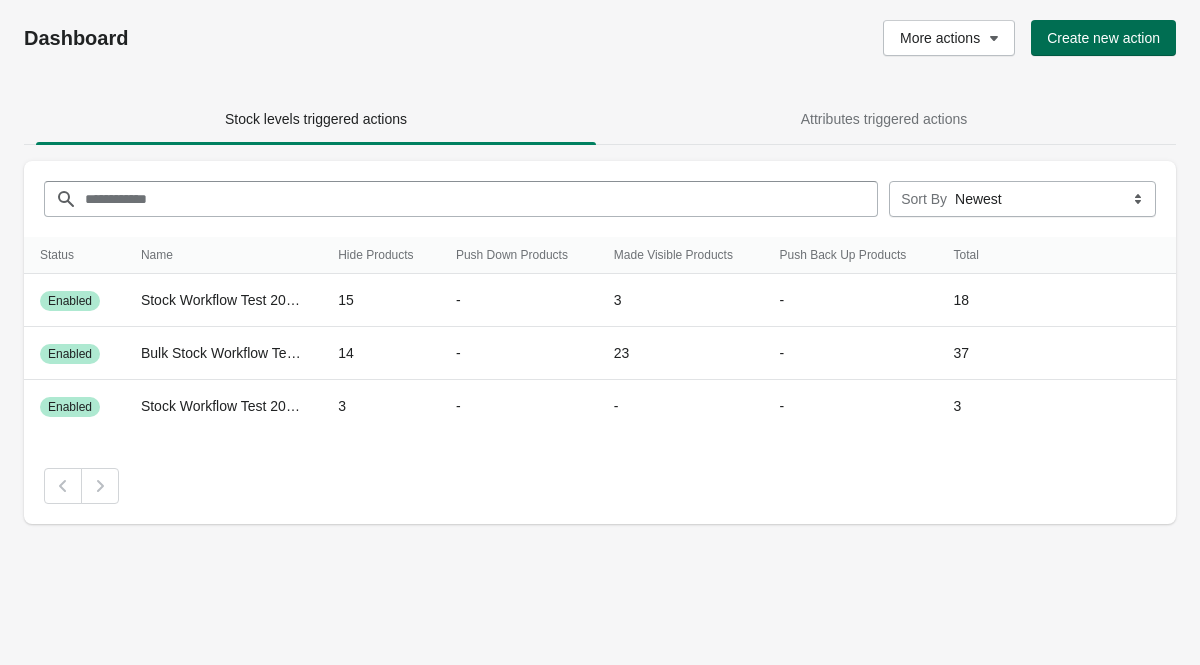 click on "Create new action" at bounding box center (1103, 38) 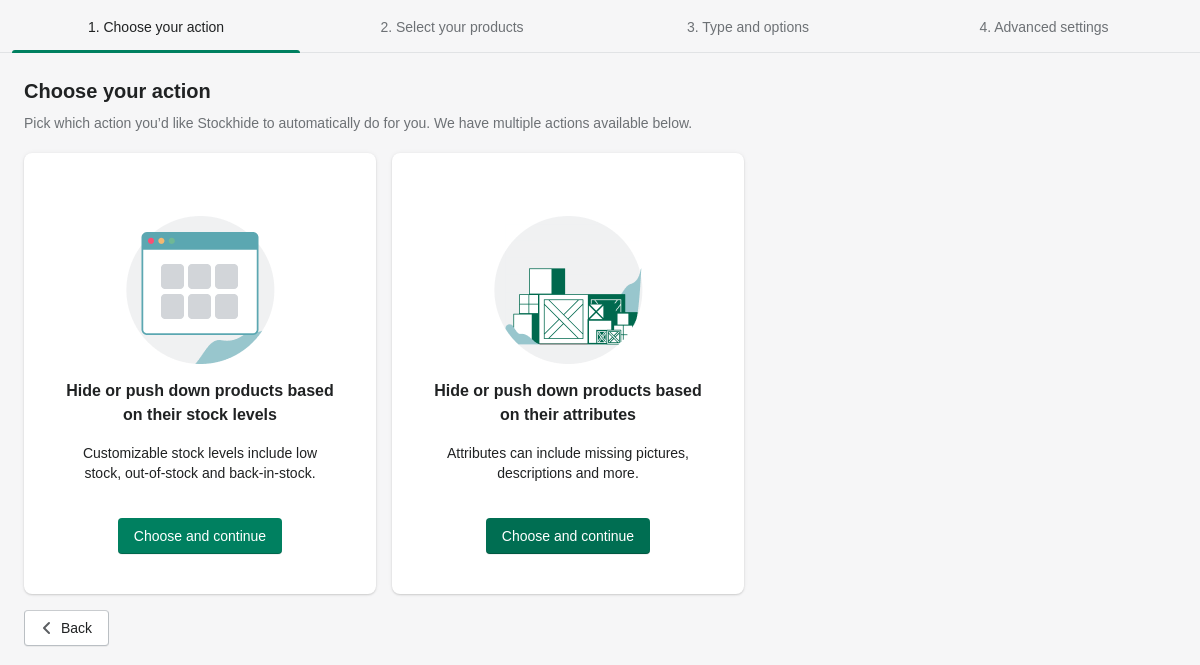 click on "Choose and continue" at bounding box center [568, 536] 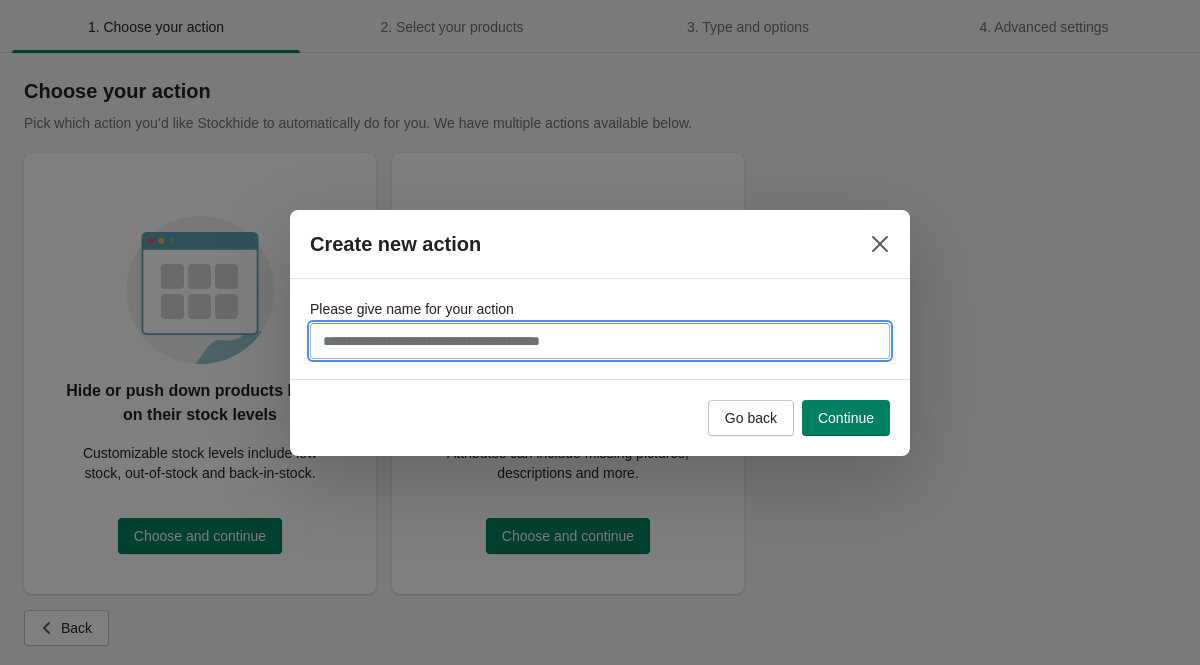 click on "Please give name for your action" at bounding box center [600, 341] 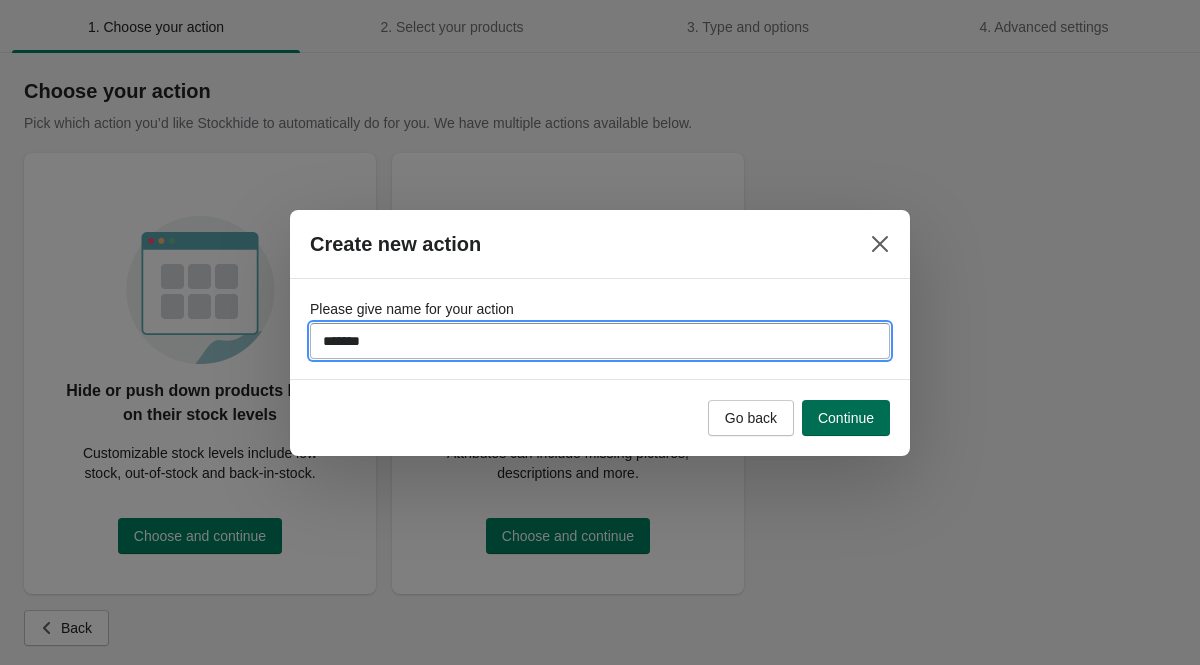 type on "*******" 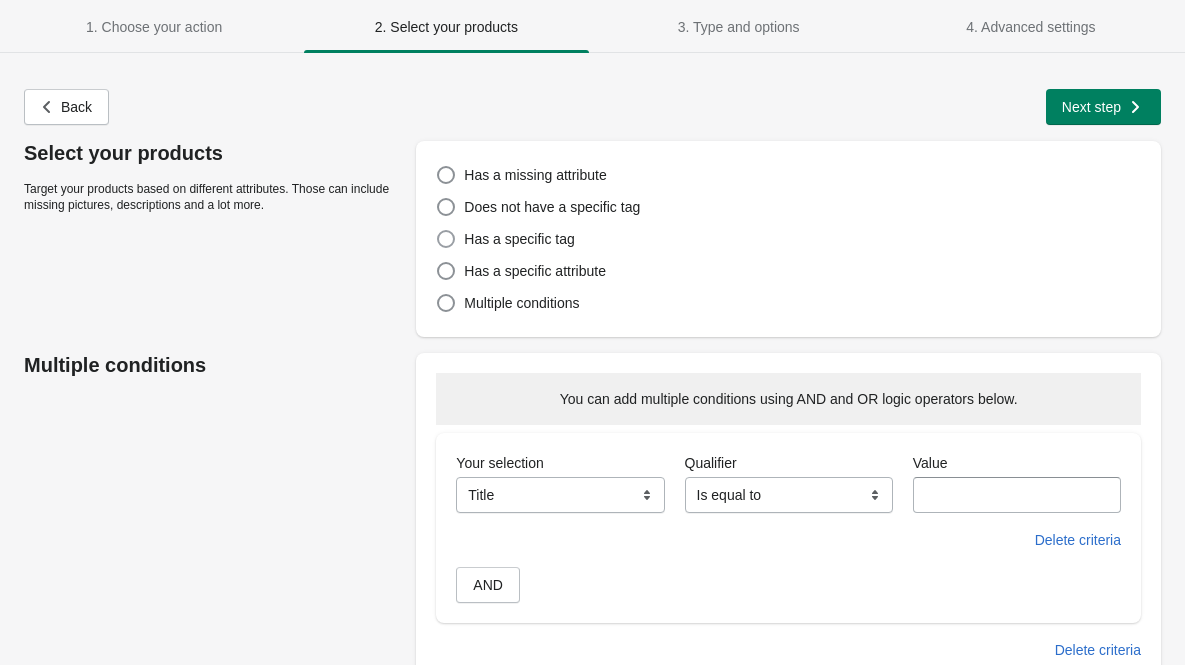 click on "Has a specific tag" at bounding box center [519, 239] 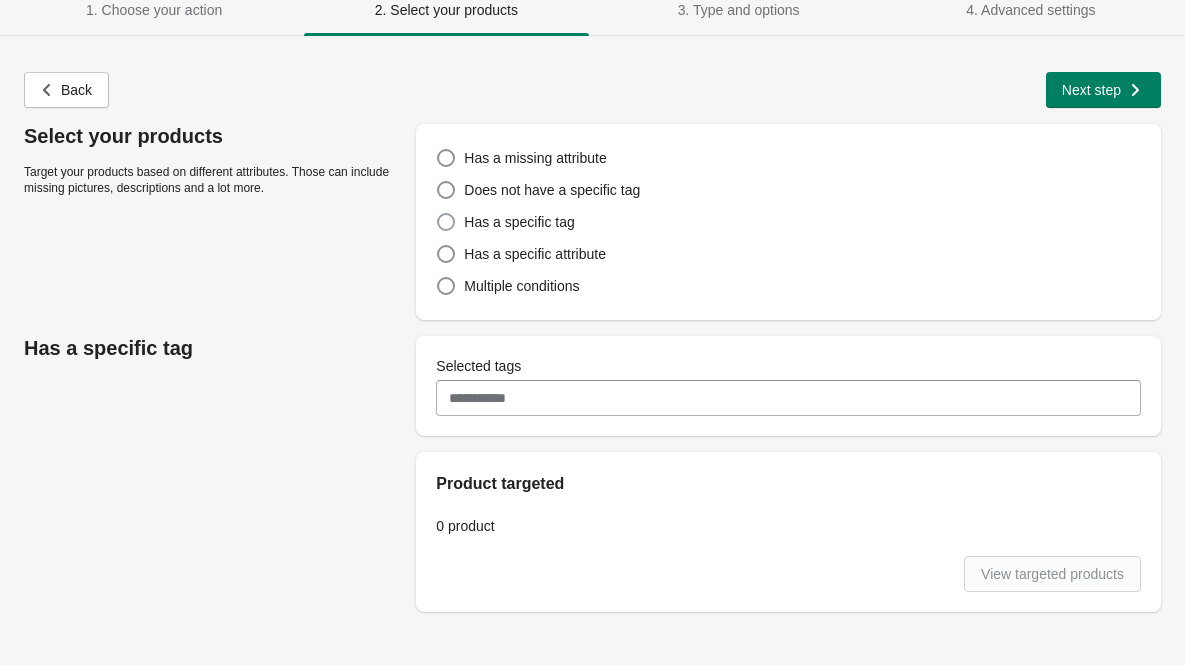 scroll, scrollTop: 28, scrollLeft: 0, axis: vertical 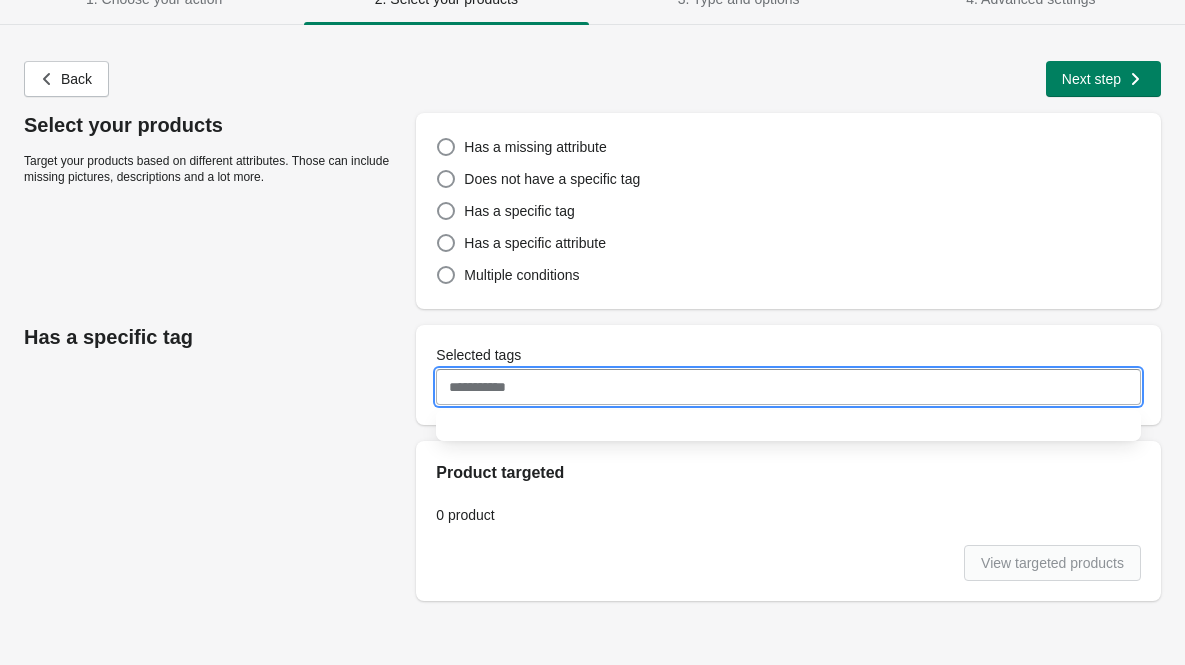 click on "Selected tags" at bounding box center (788, 387) 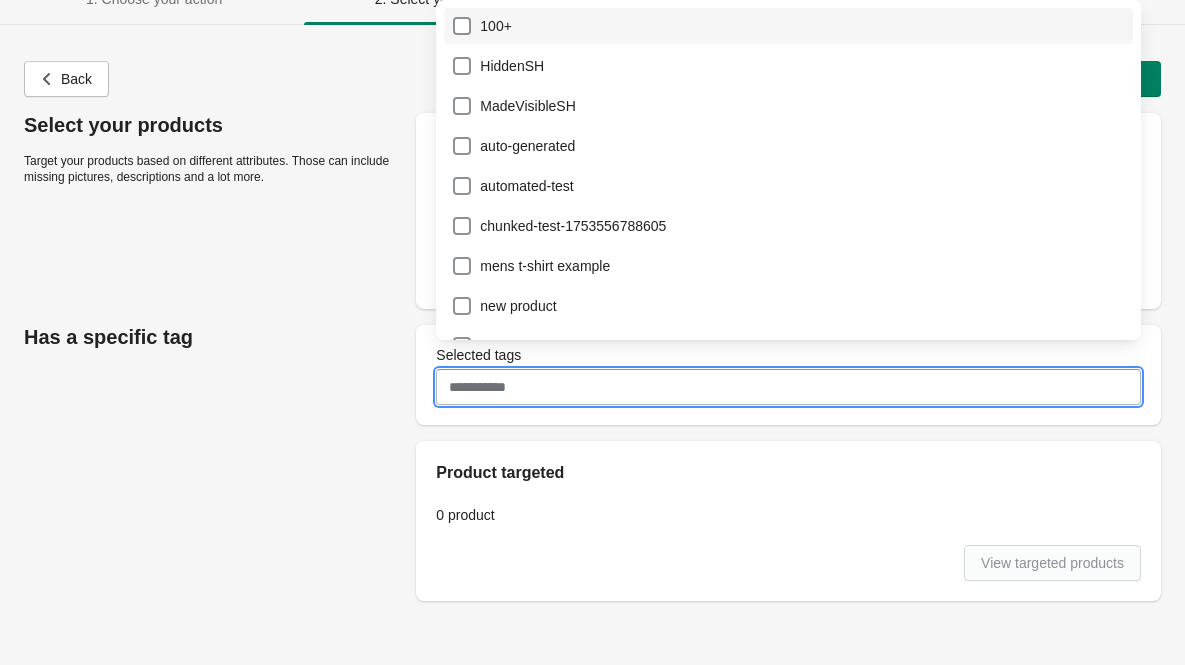 click on "100+" at bounding box center (788, 26) 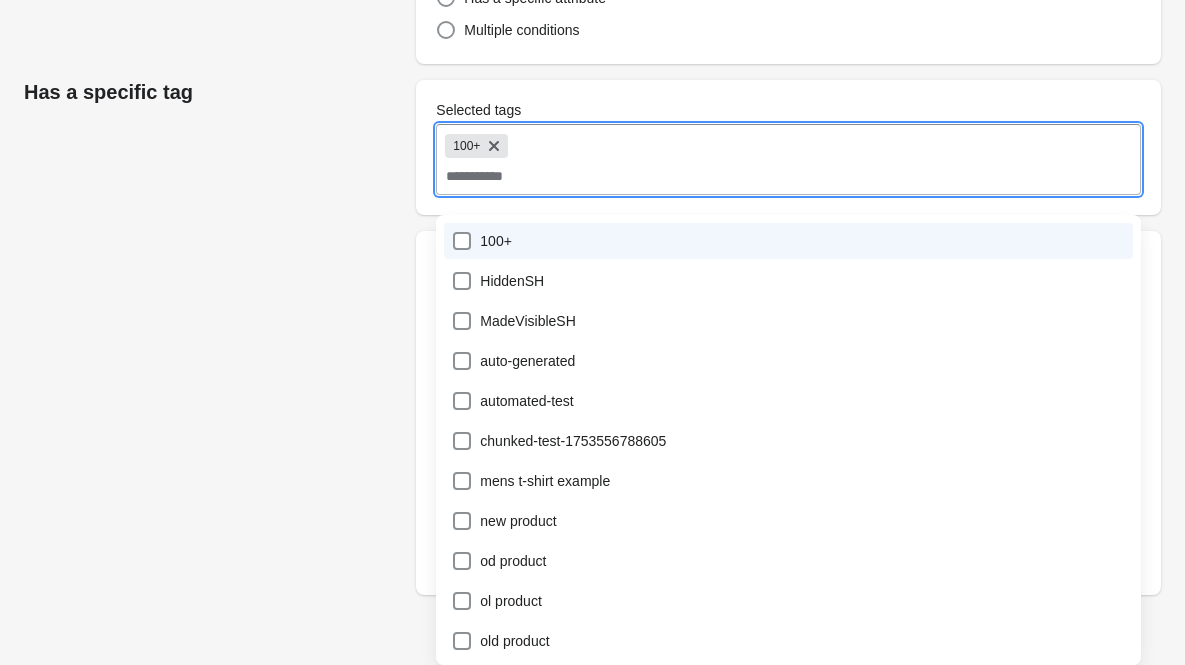 scroll, scrollTop: 70, scrollLeft: 0, axis: vertical 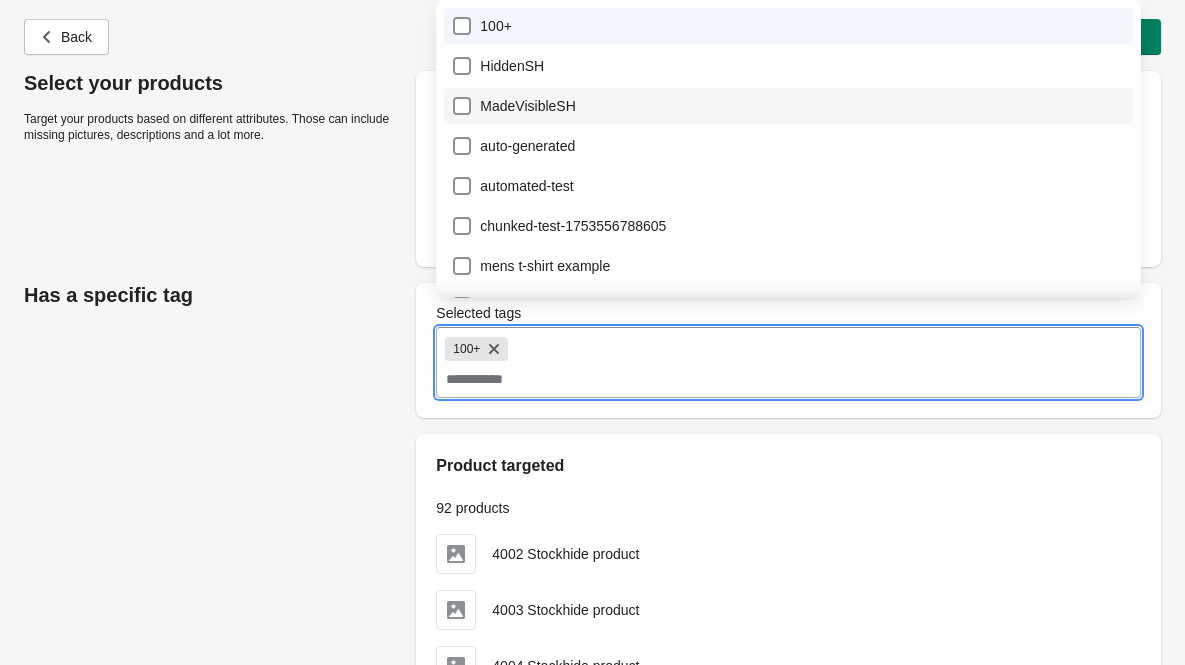 click on "MadeVisibleSH" at bounding box center [788, 106] 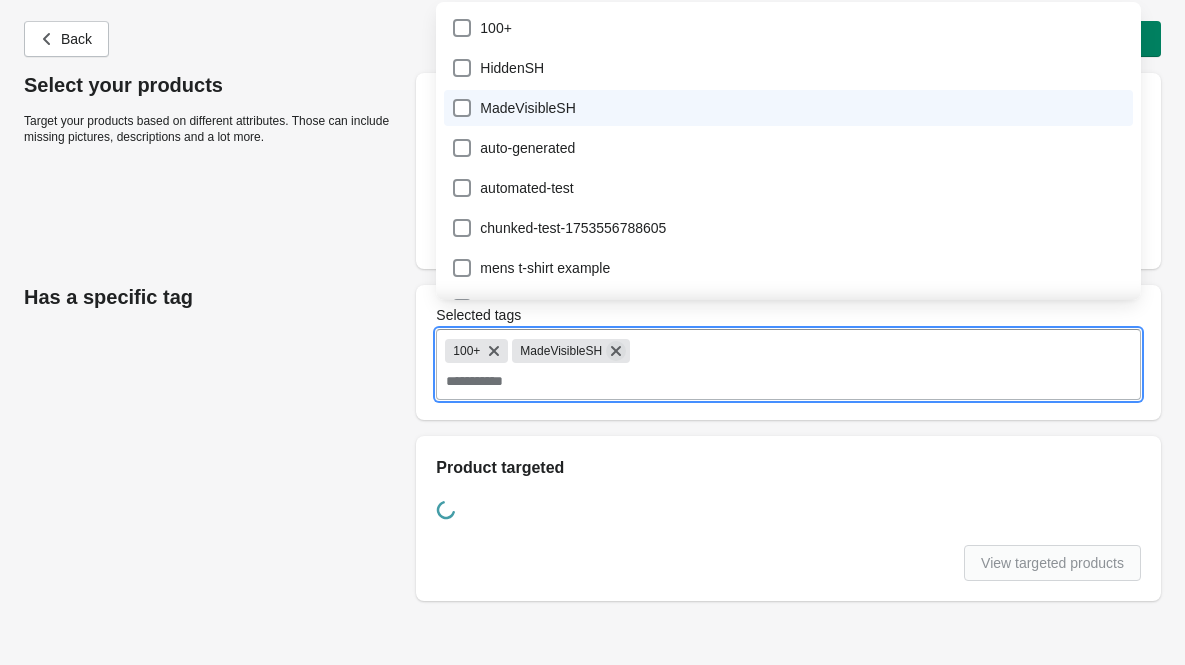 click 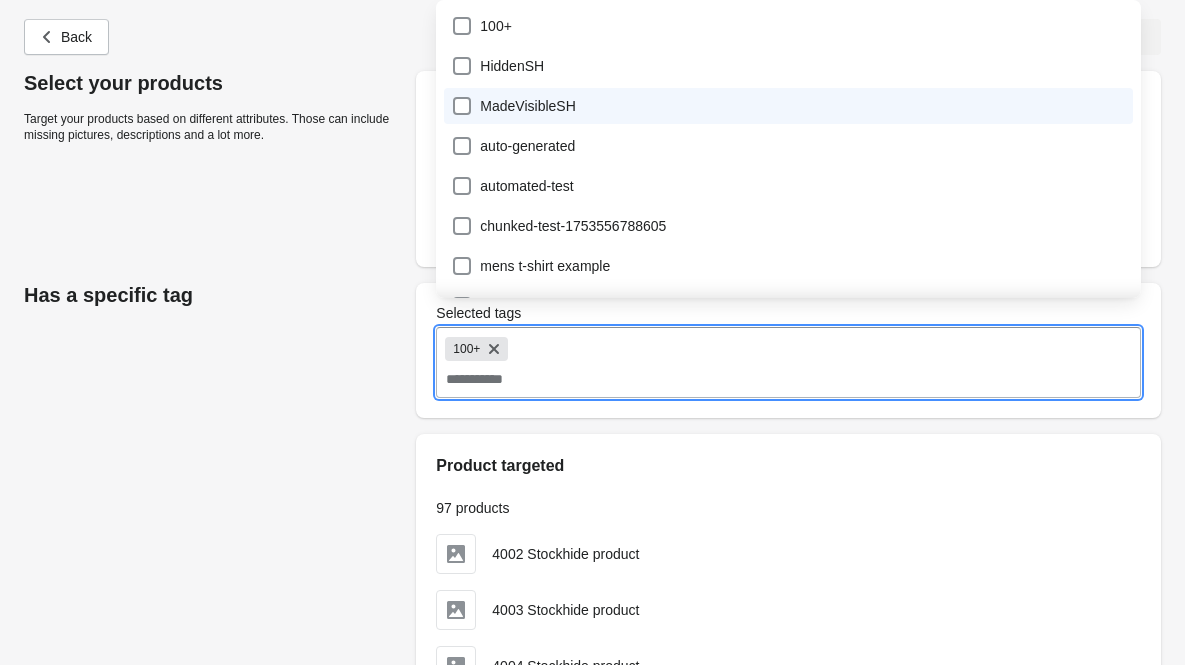 click on "Has a specific tag Selected tags 100+ Product targeted 97 products 4002 Stockhide product 4002 Stockhide product 4003 Stockhide product 4003 Stockhide product 4004 Stockhide product 4004 Stockhide product and 94 more products targeted... View targeted products" at bounding box center (582, 540) 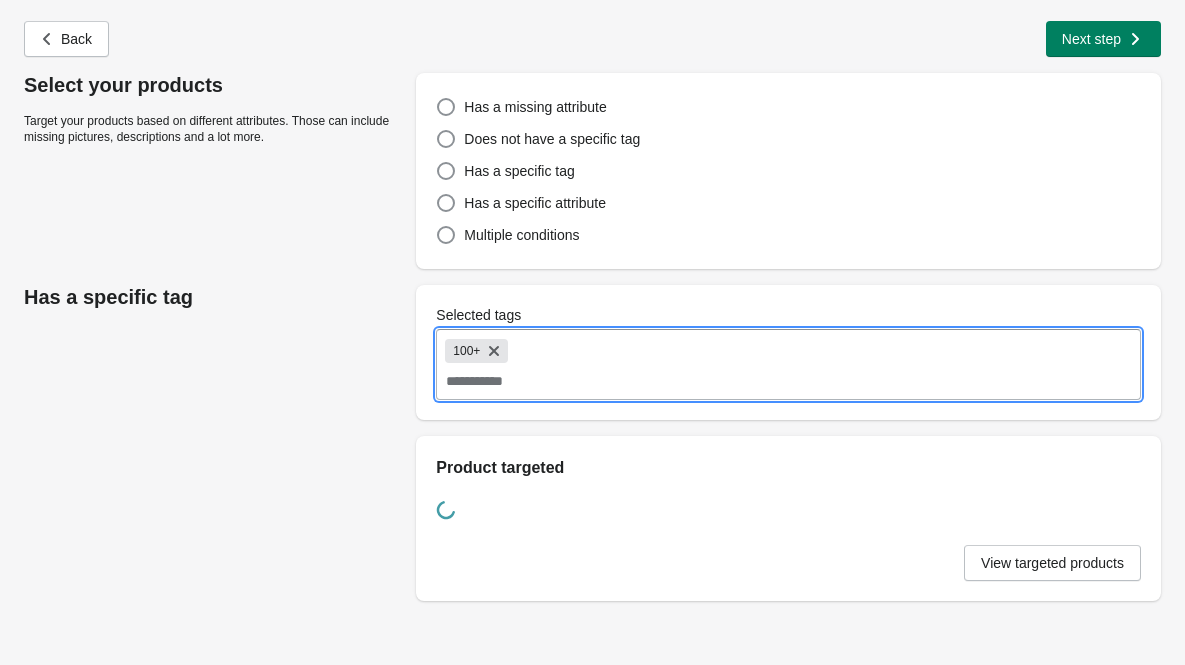 scroll, scrollTop: 83, scrollLeft: 0, axis: vertical 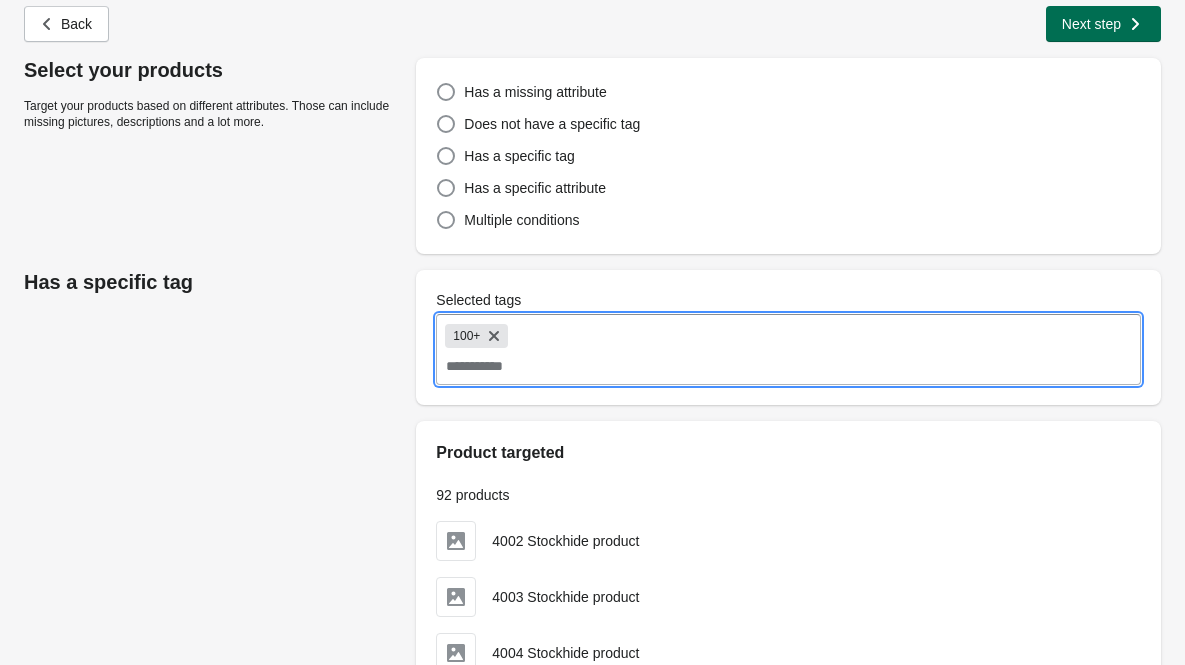 click on "Next step" at bounding box center (1091, 24) 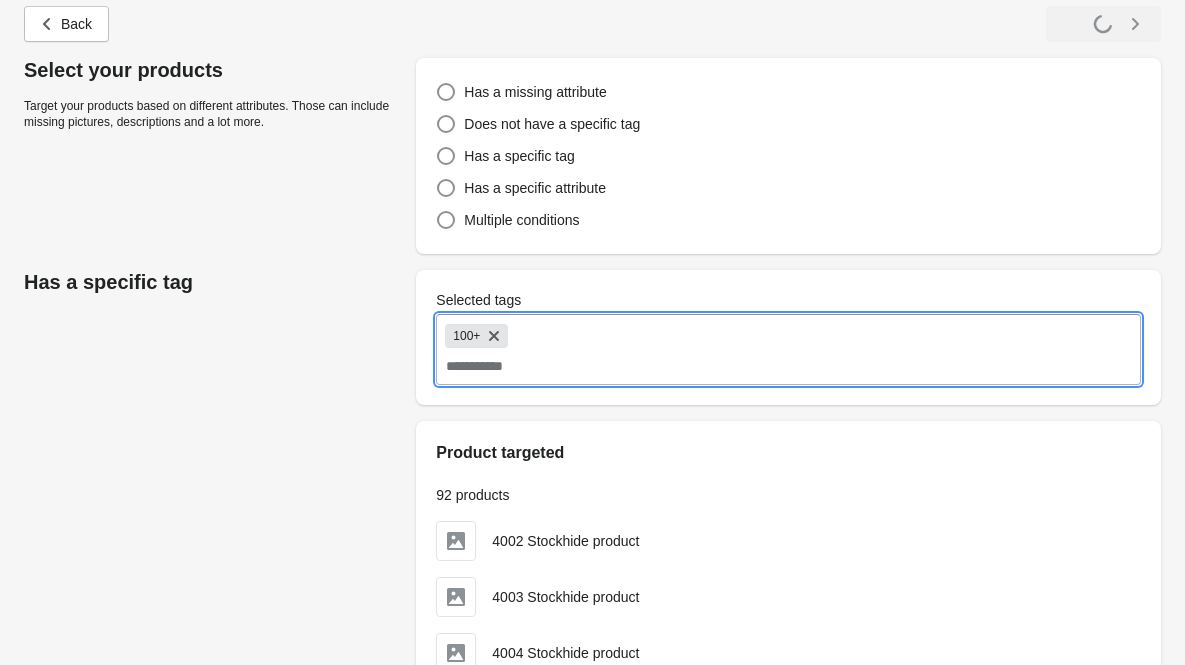 select on "**********" 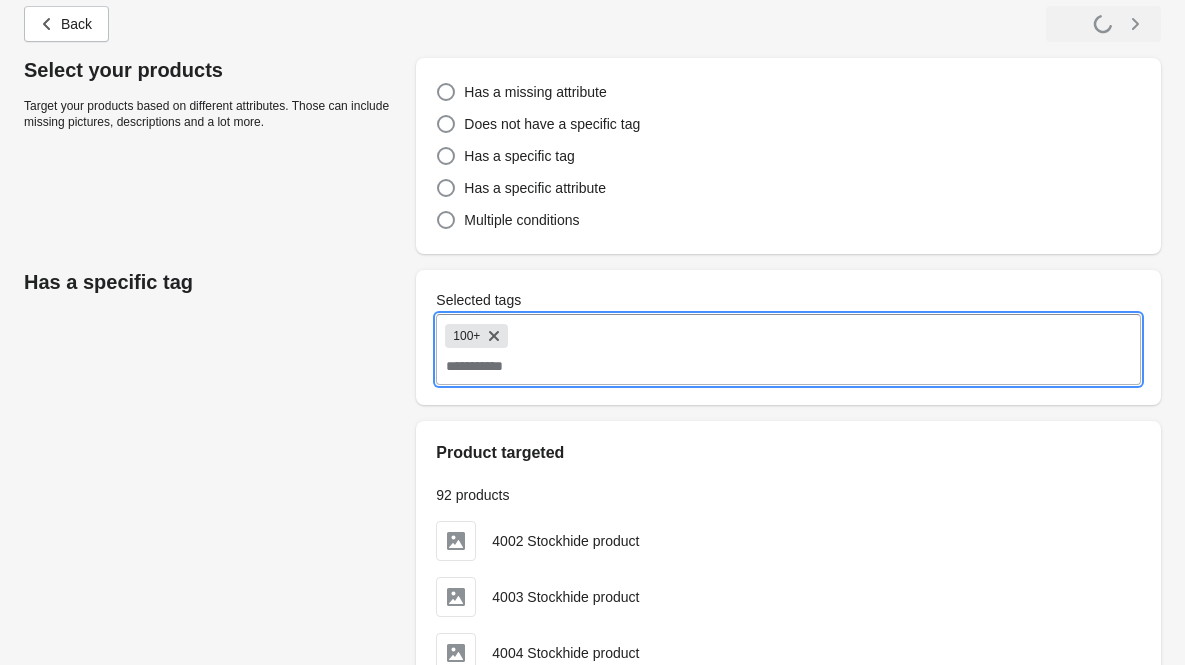select on "**********" 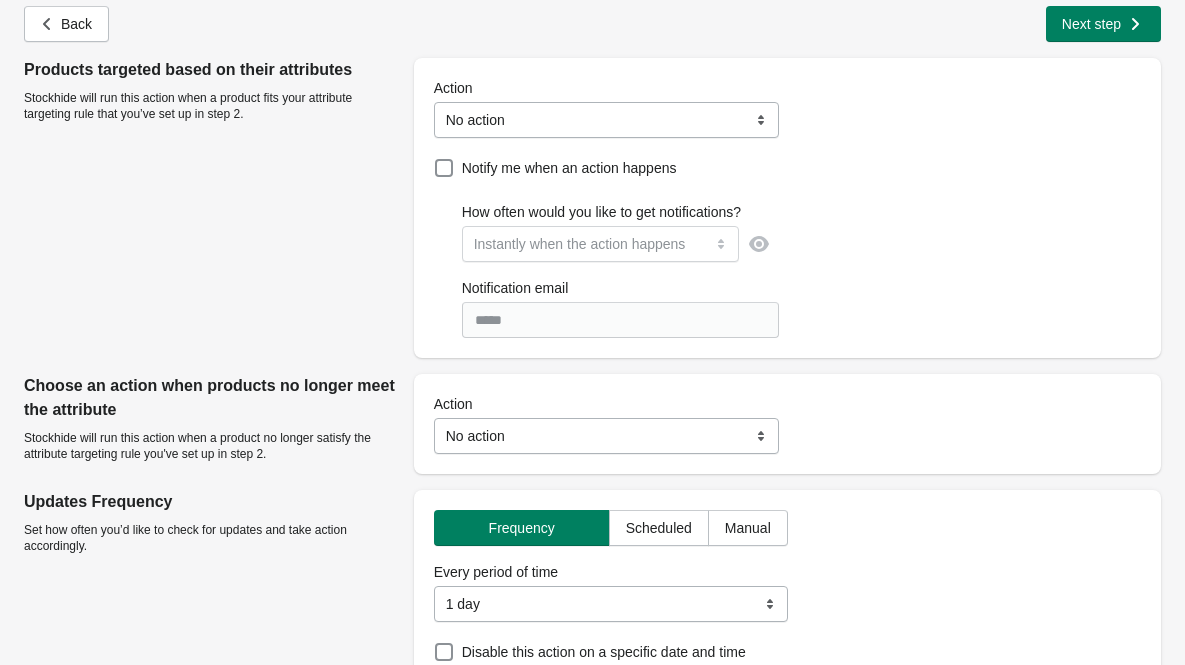 click on "**********" at bounding box center (607, 120) 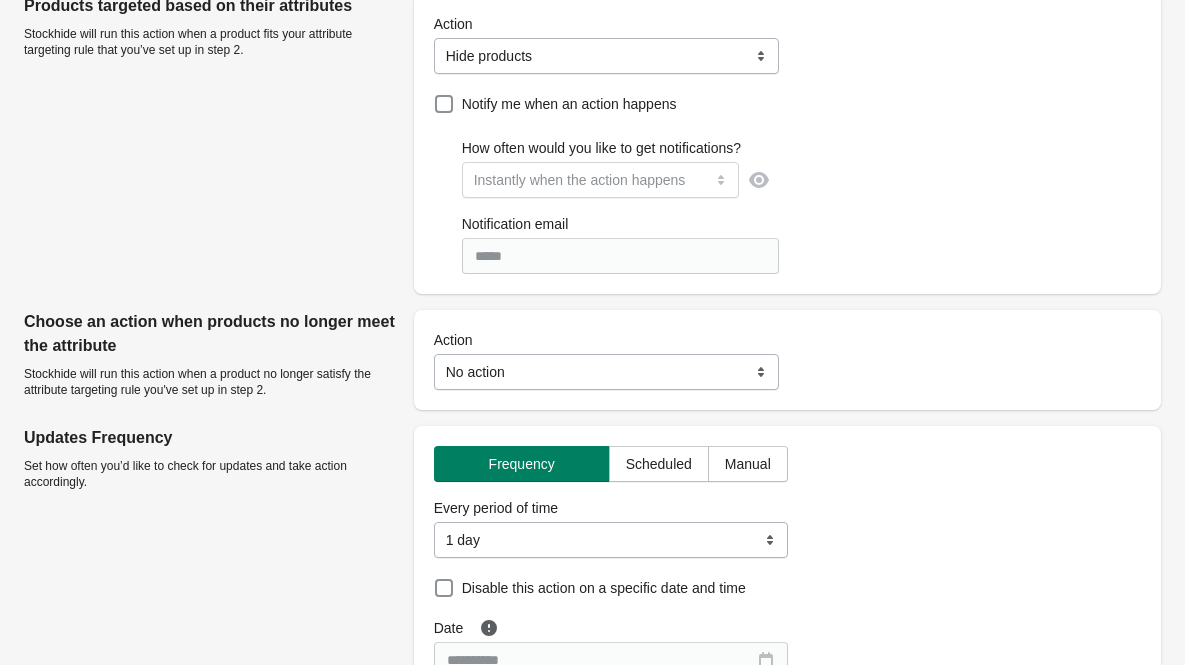scroll, scrollTop: 264, scrollLeft: 0, axis: vertical 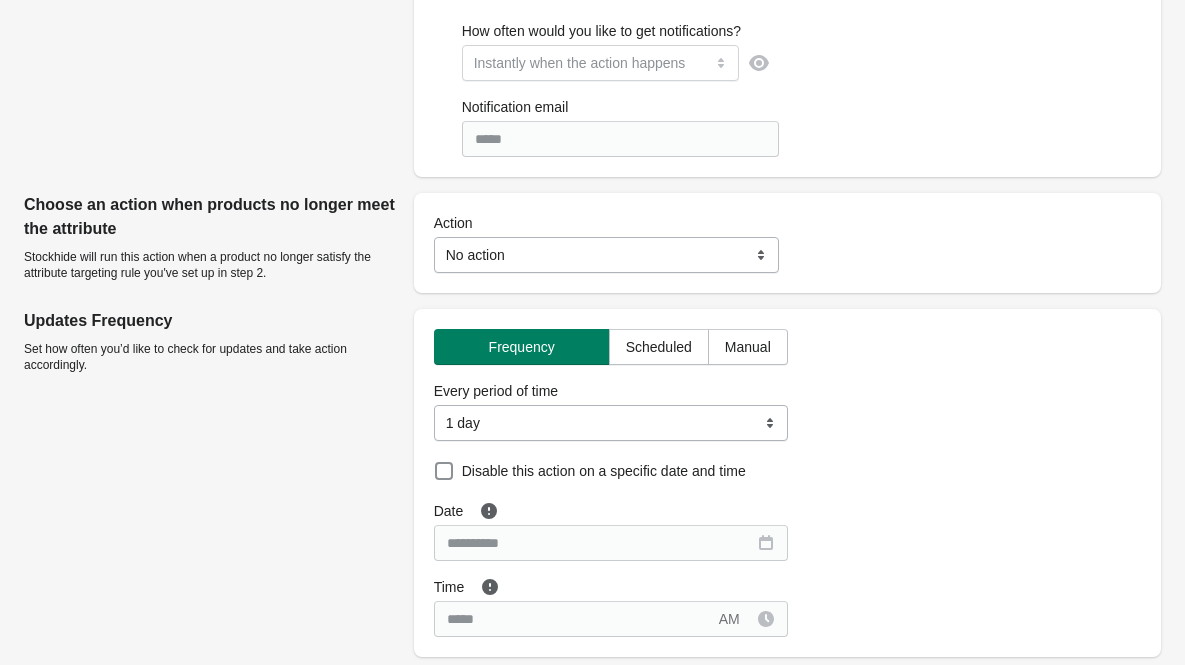 click on "**********" at bounding box center [607, 255] 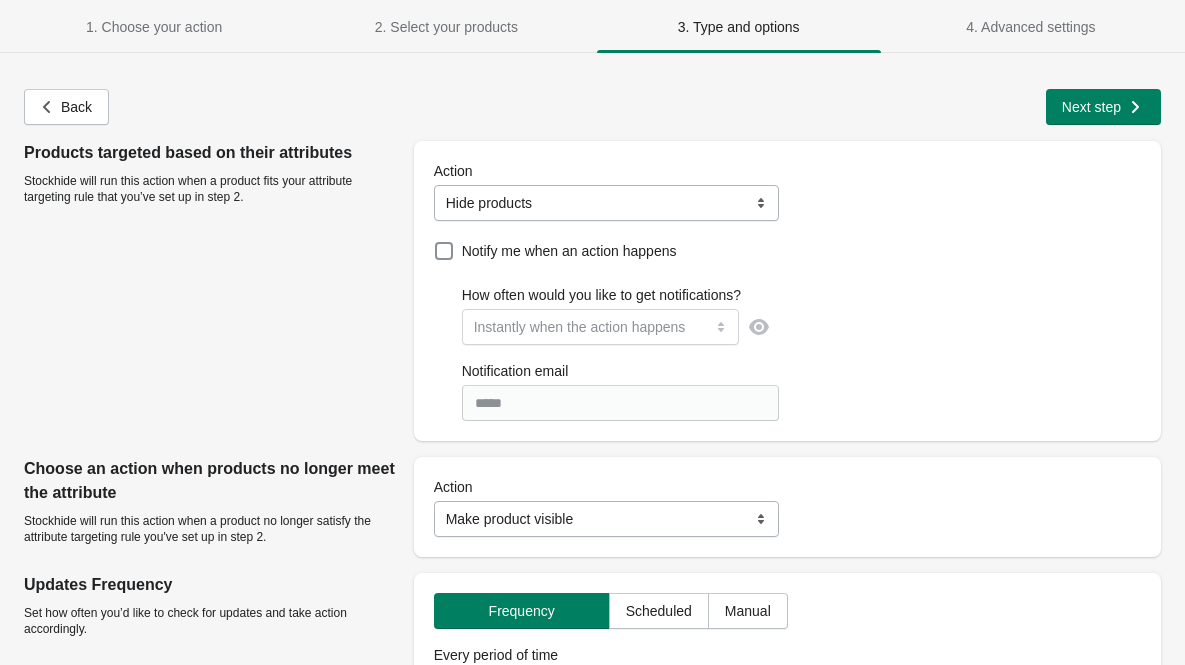scroll, scrollTop: 264, scrollLeft: 0, axis: vertical 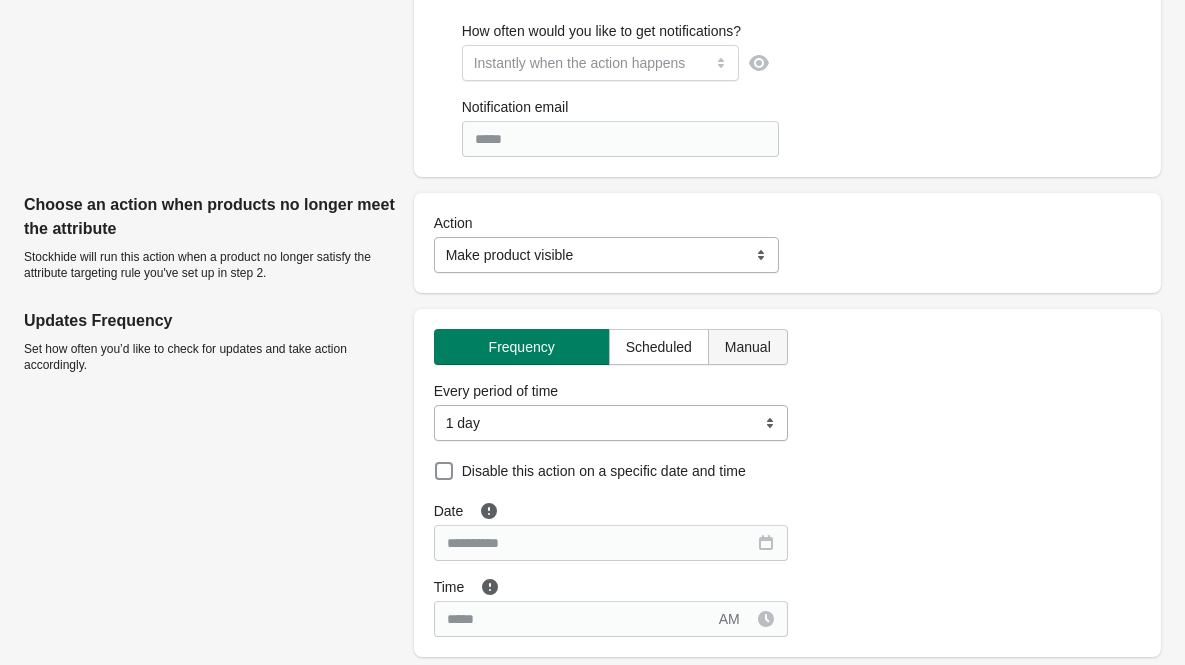 click on "Manual" at bounding box center (748, 347) 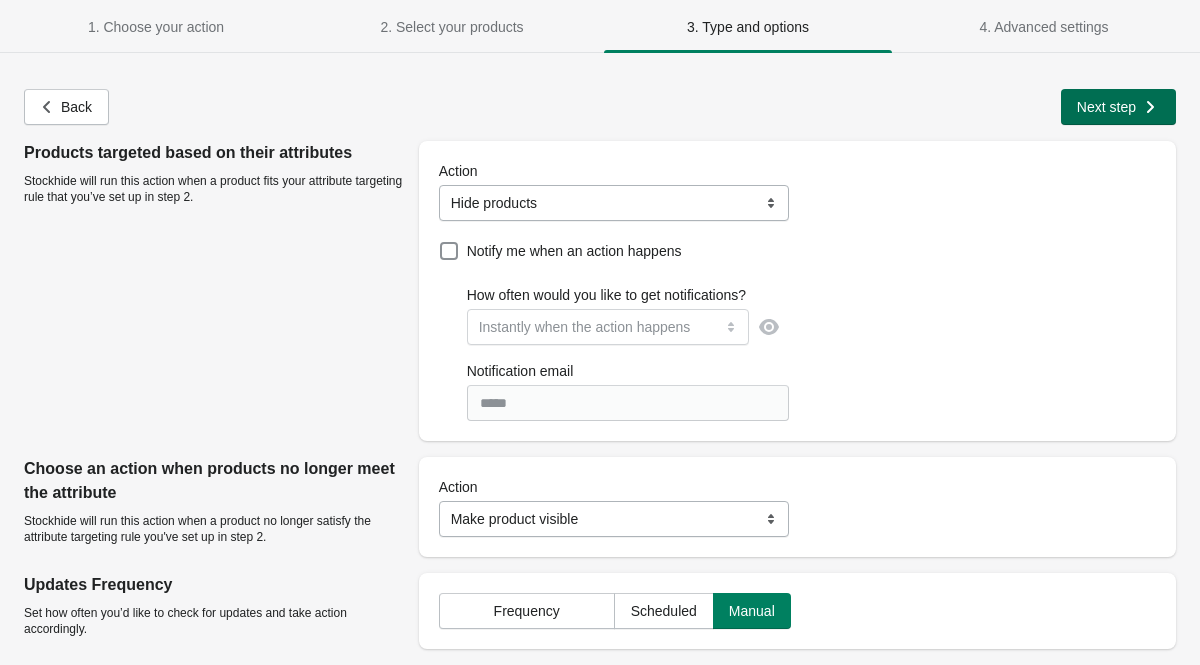 click on "Next step" at bounding box center (1116, 105) 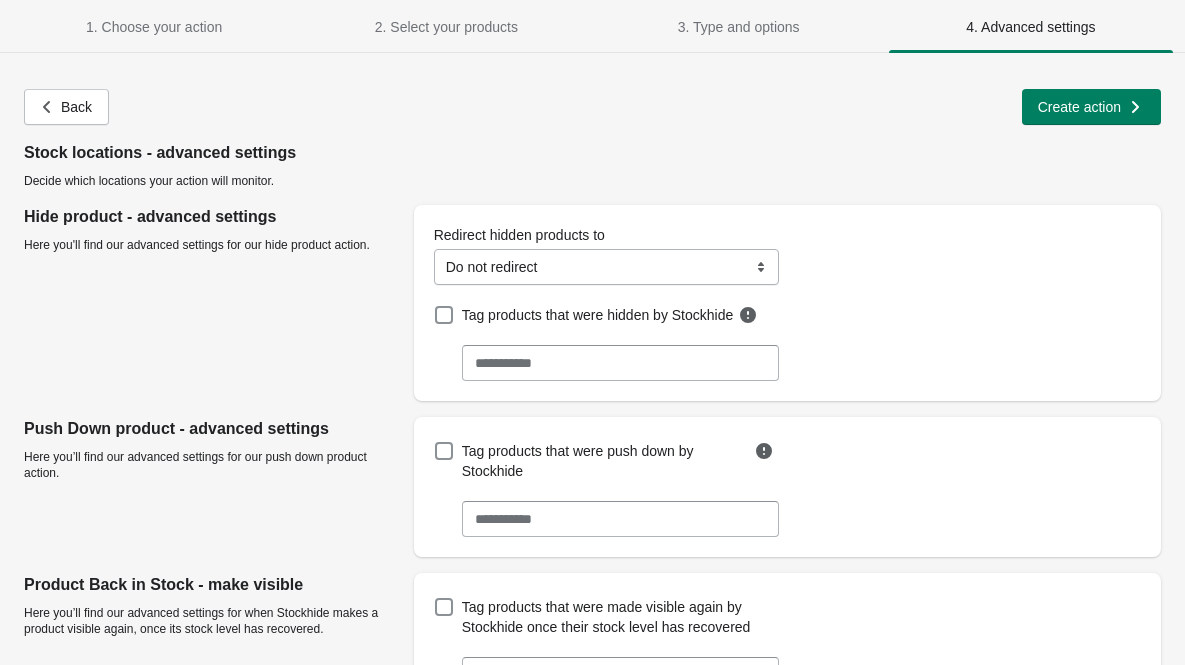 scroll, scrollTop: 172, scrollLeft: 0, axis: vertical 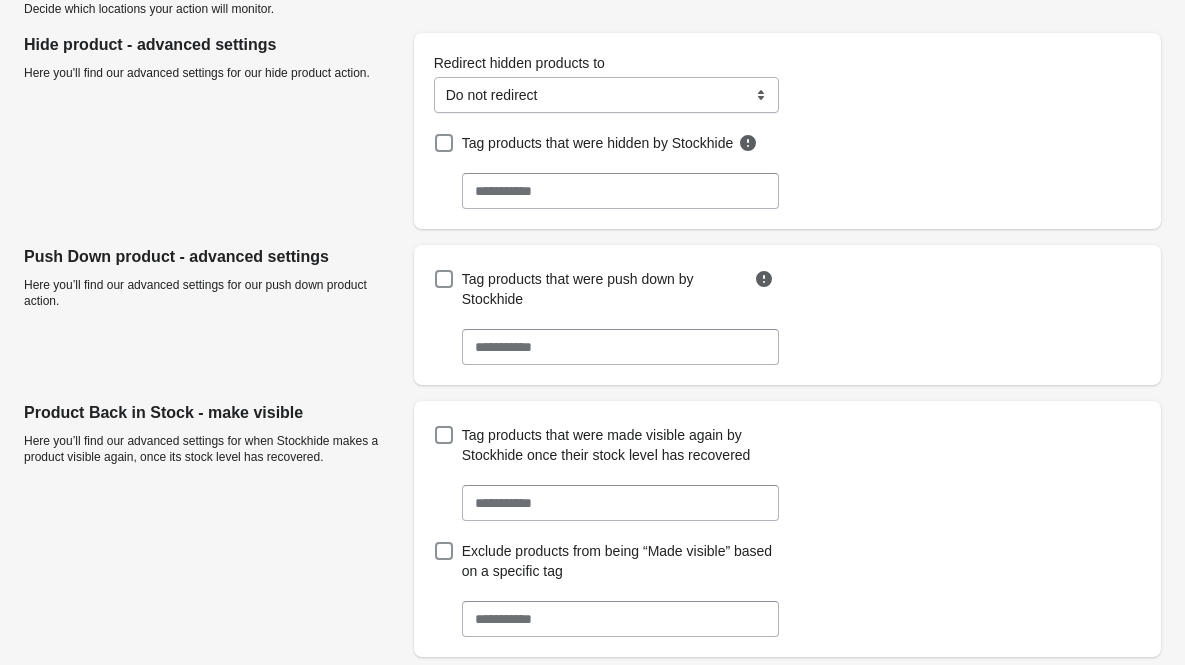 click on "**********" at bounding box center [607, 95] 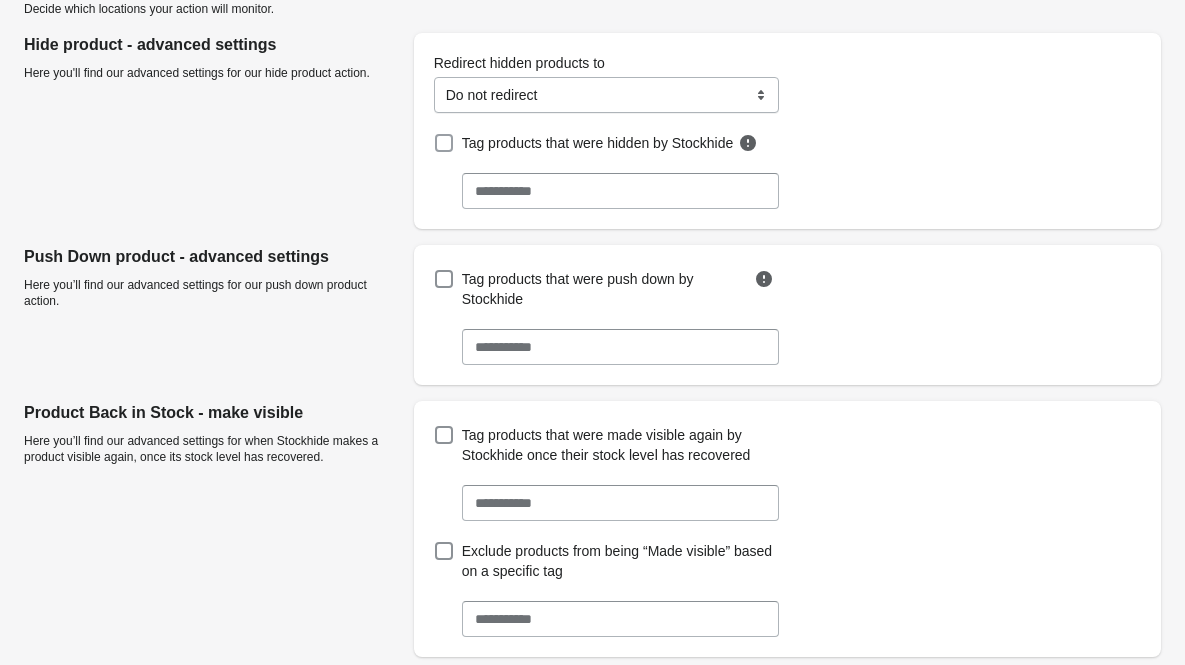 click on "Tag products that were hidden by Stockhide" at bounding box center (598, 143) 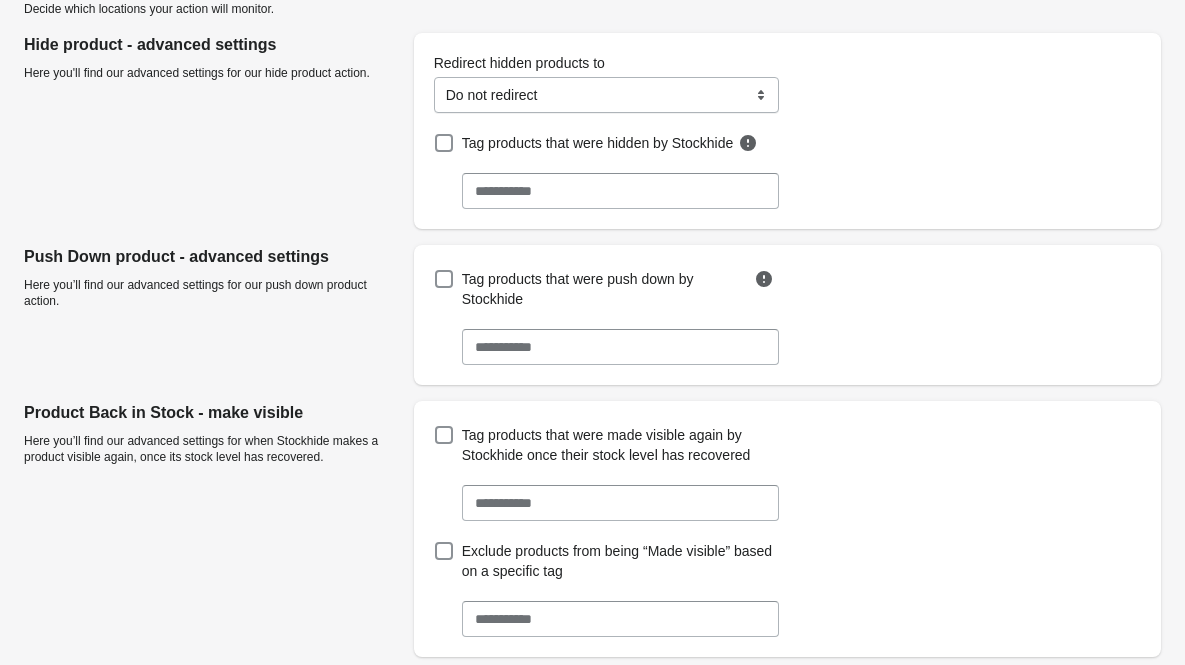 click on "**********" at bounding box center [607, 95] 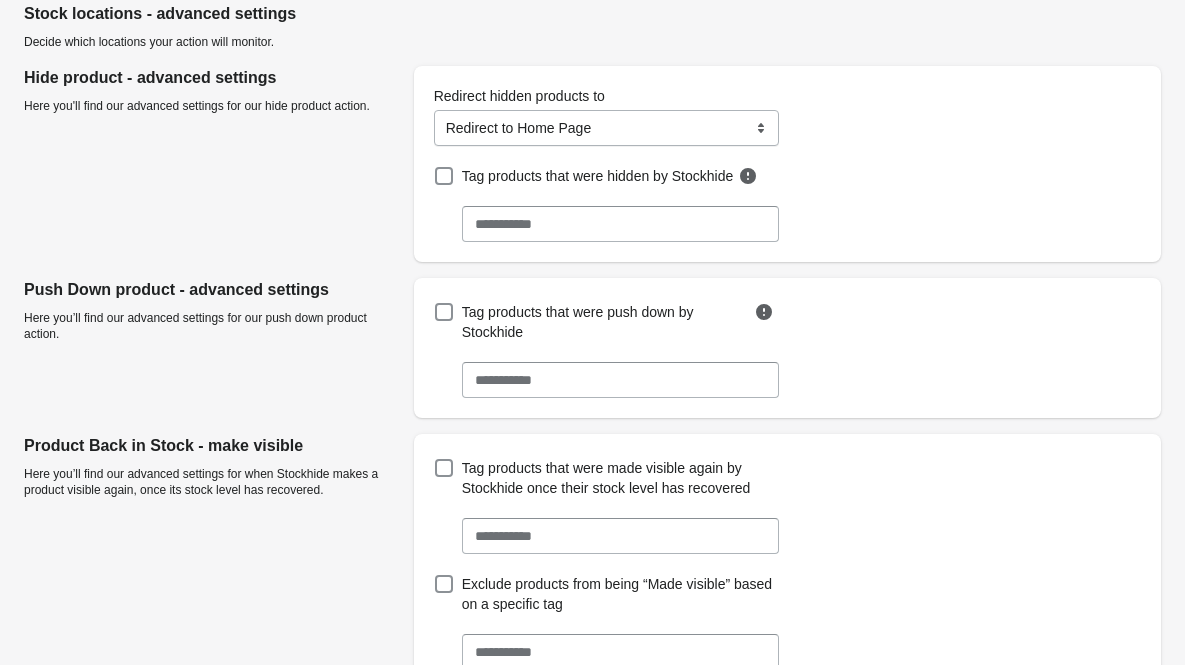 scroll, scrollTop: 353, scrollLeft: 0, axis: vertical 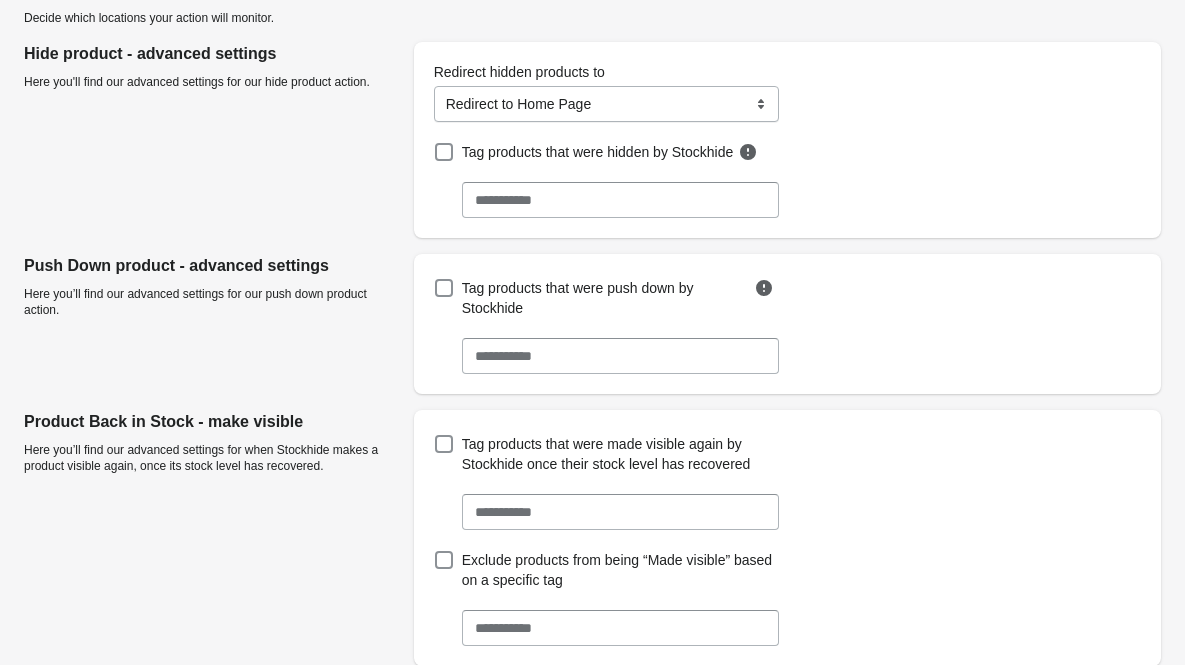 click on "Selected tags" at bounding box center (621, 200) 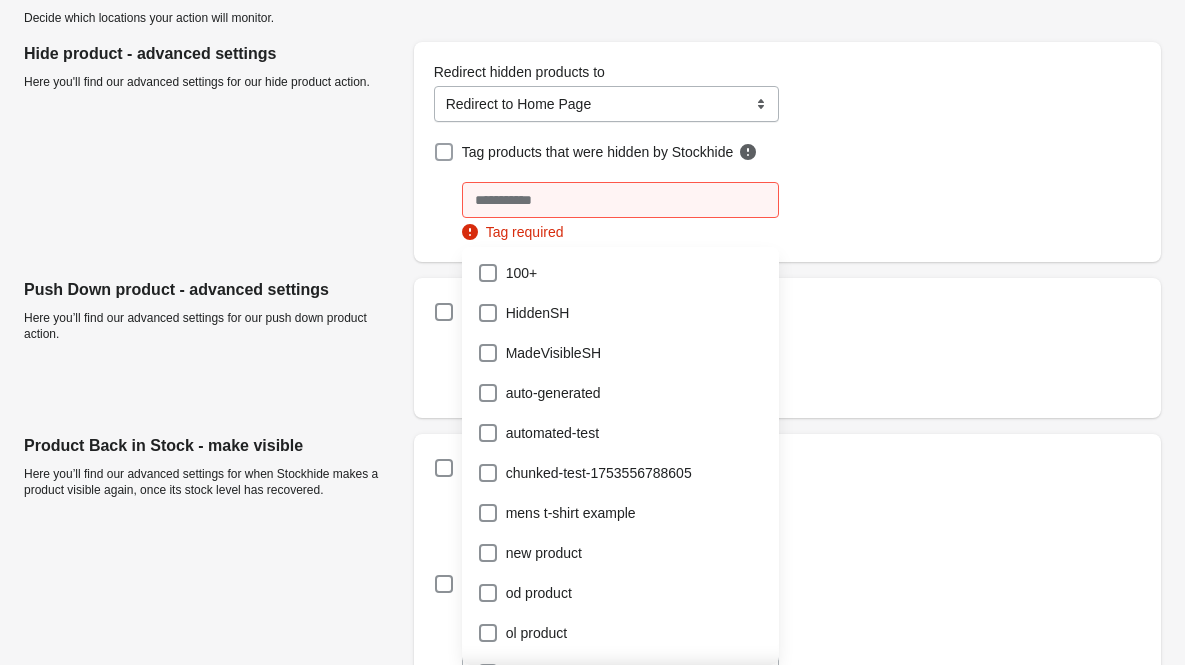 click at bounding box center [444, 152] 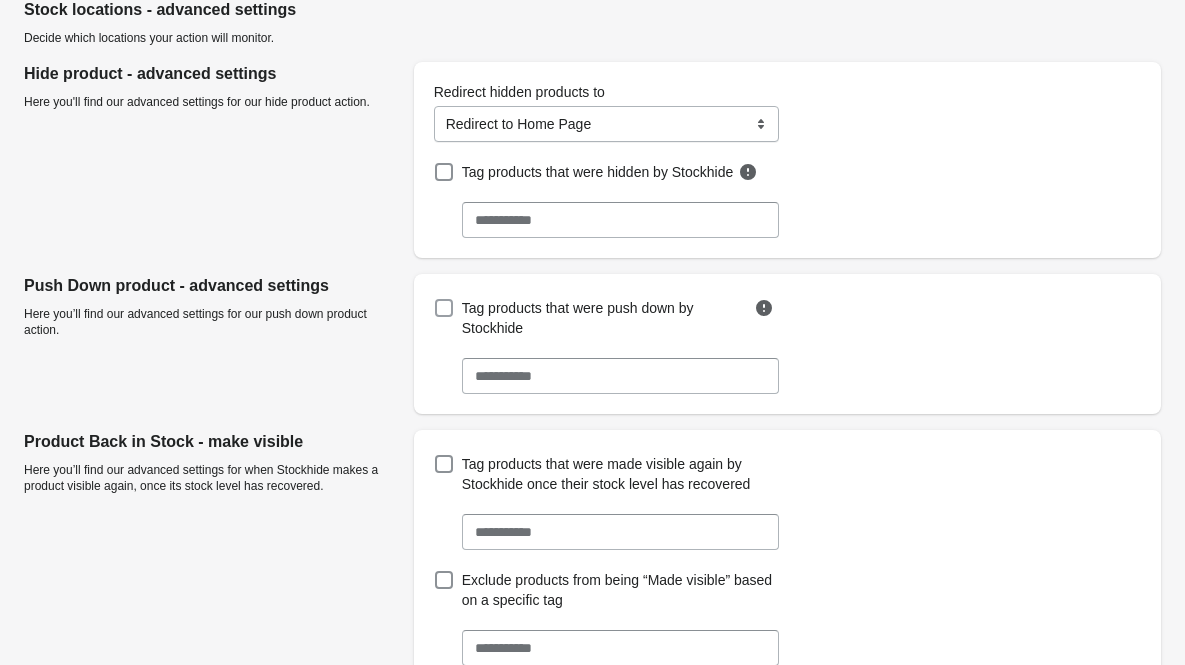 scroll, scrollTop: 0, scrollLeft: 0, axis: both 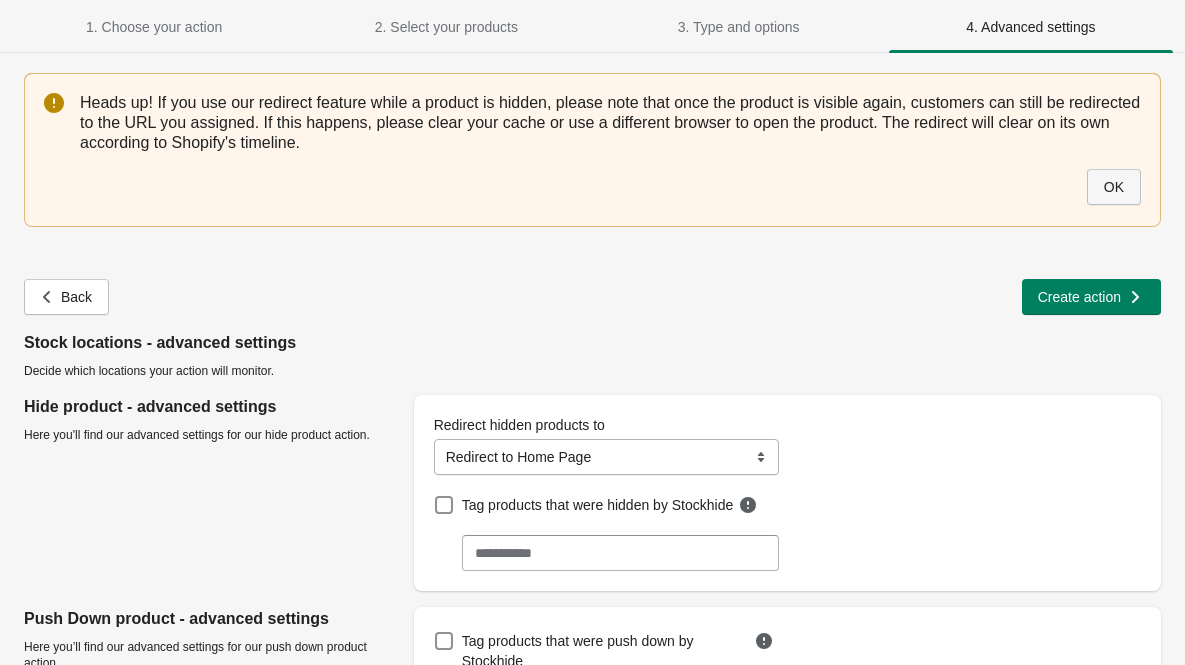 click on "OK" at bounding box center (1114, 187) 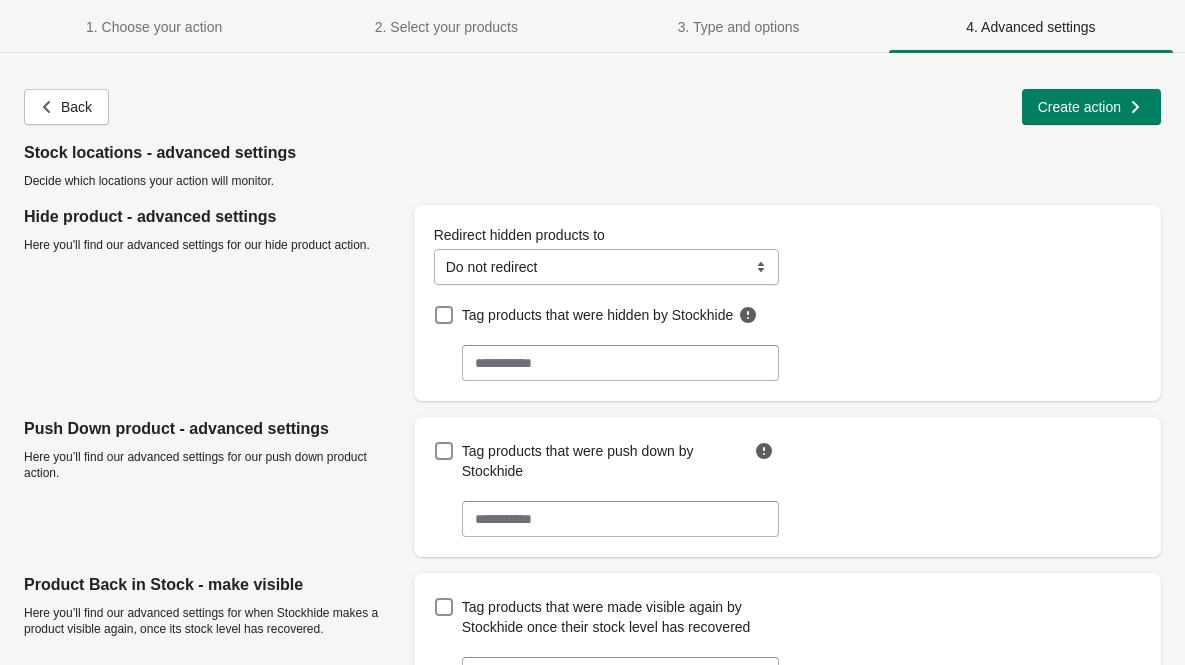 click on "**********" at bounding box center [607, 267] 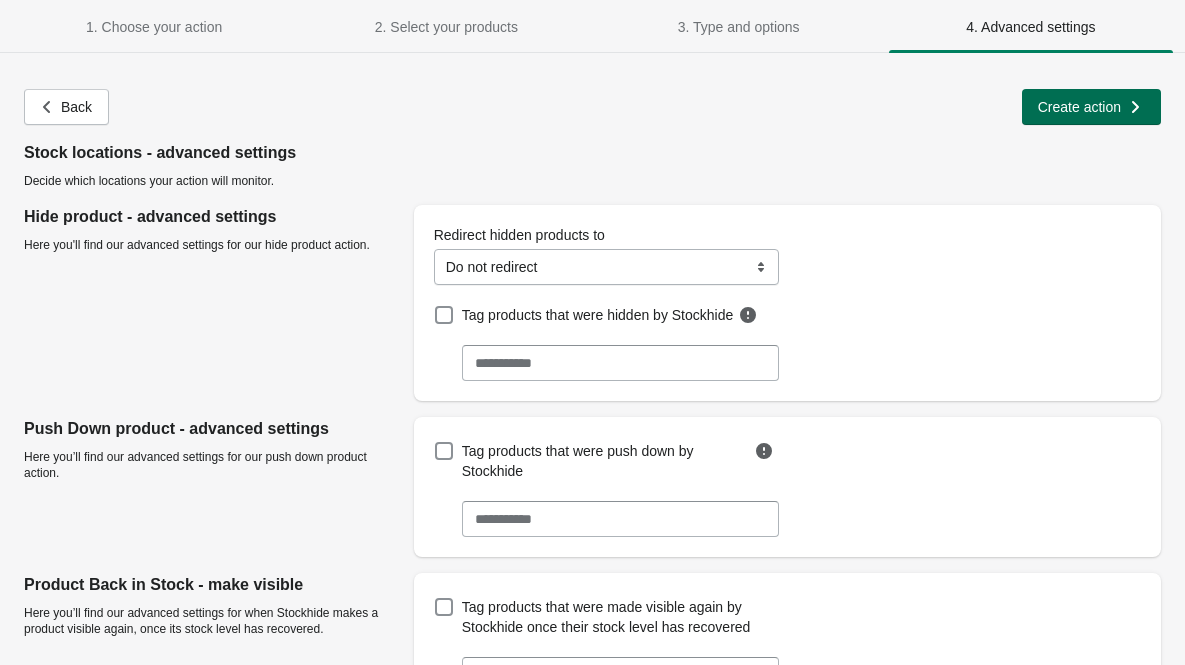 click on "Create action" at bounding box center [1079, 107] 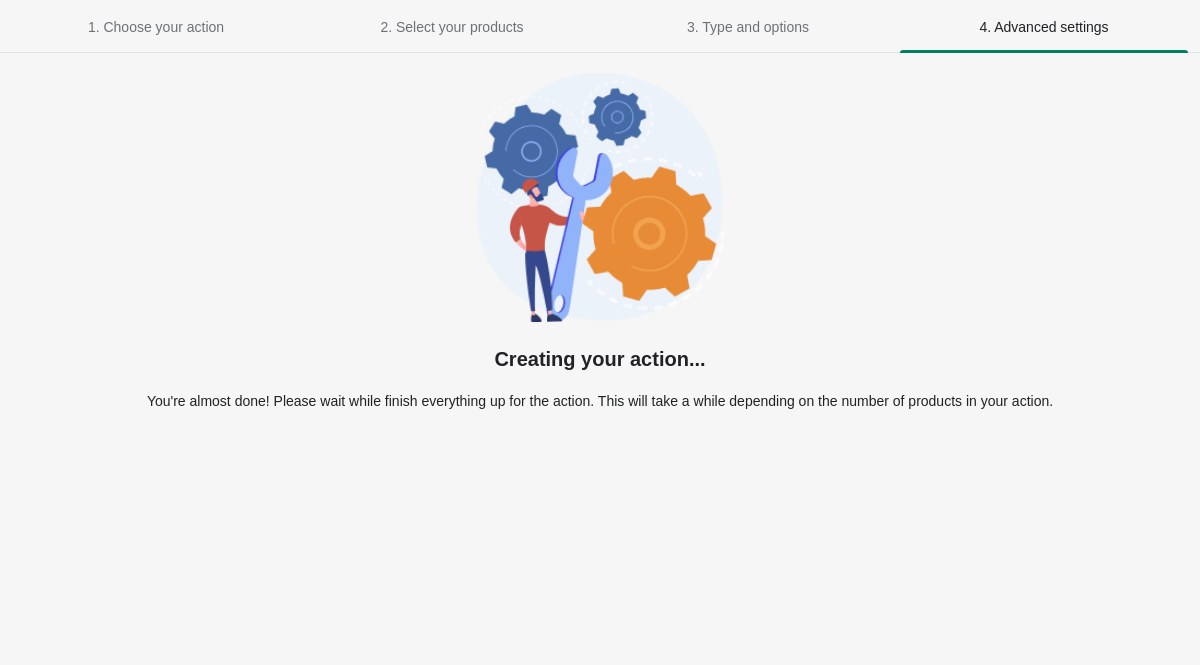 select on "**********" 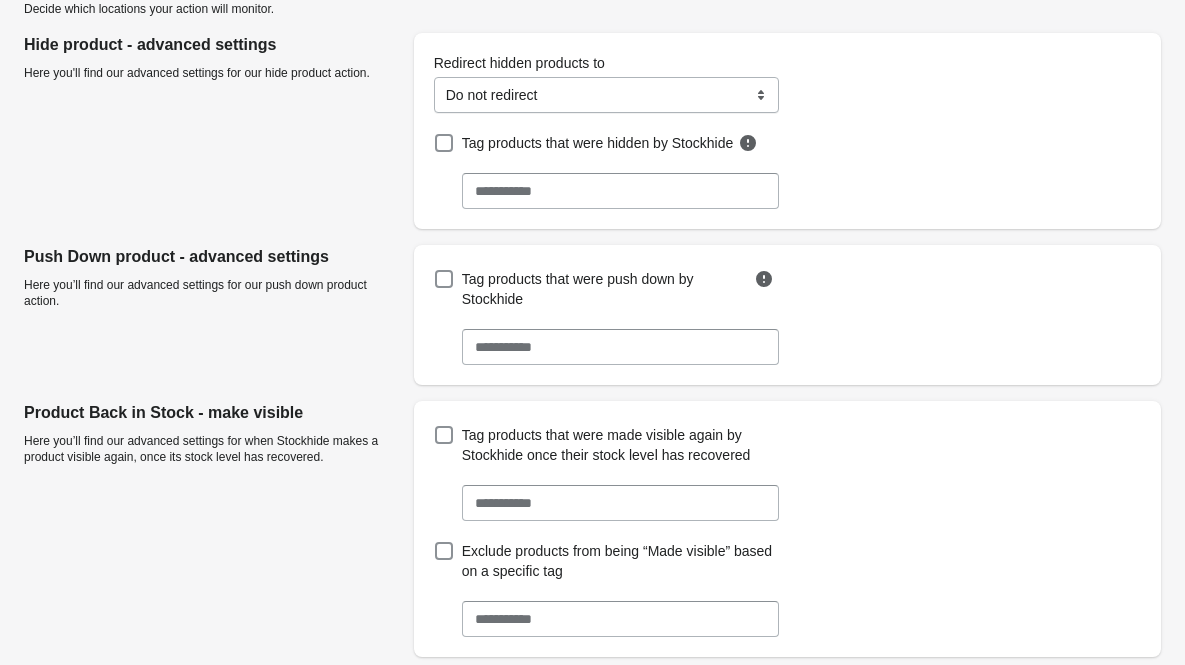 scroll, scrollTop: 0, scrollLeft: 0, axis: both 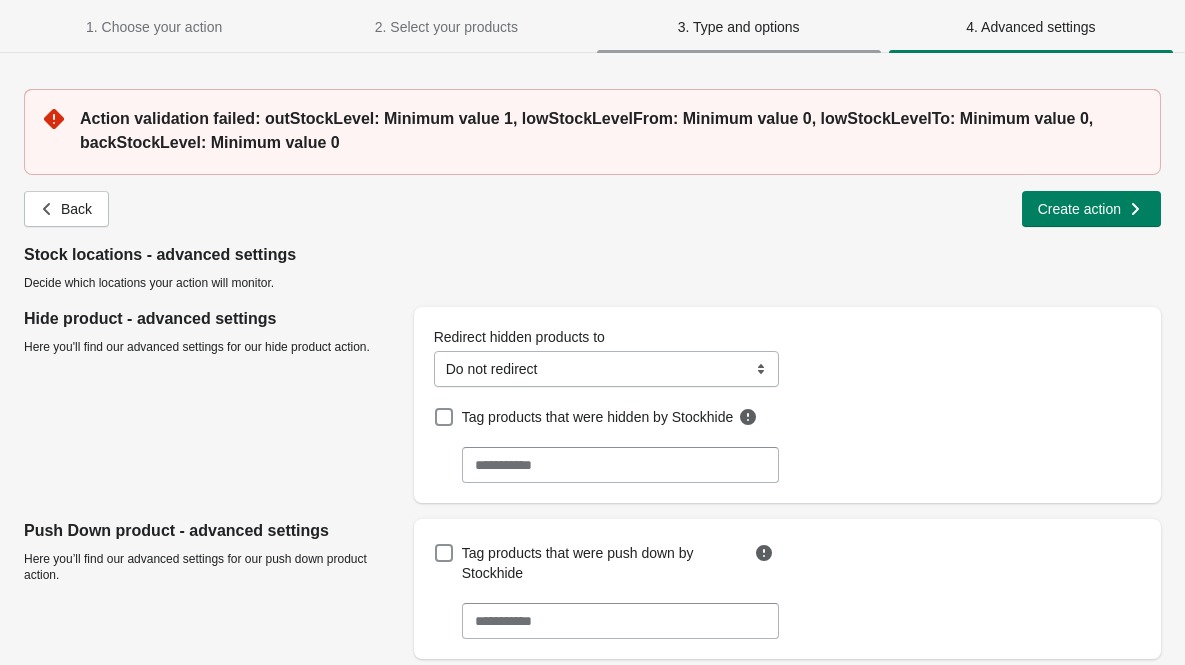 click on "3. Type and options" at bounding box center (739, 27) 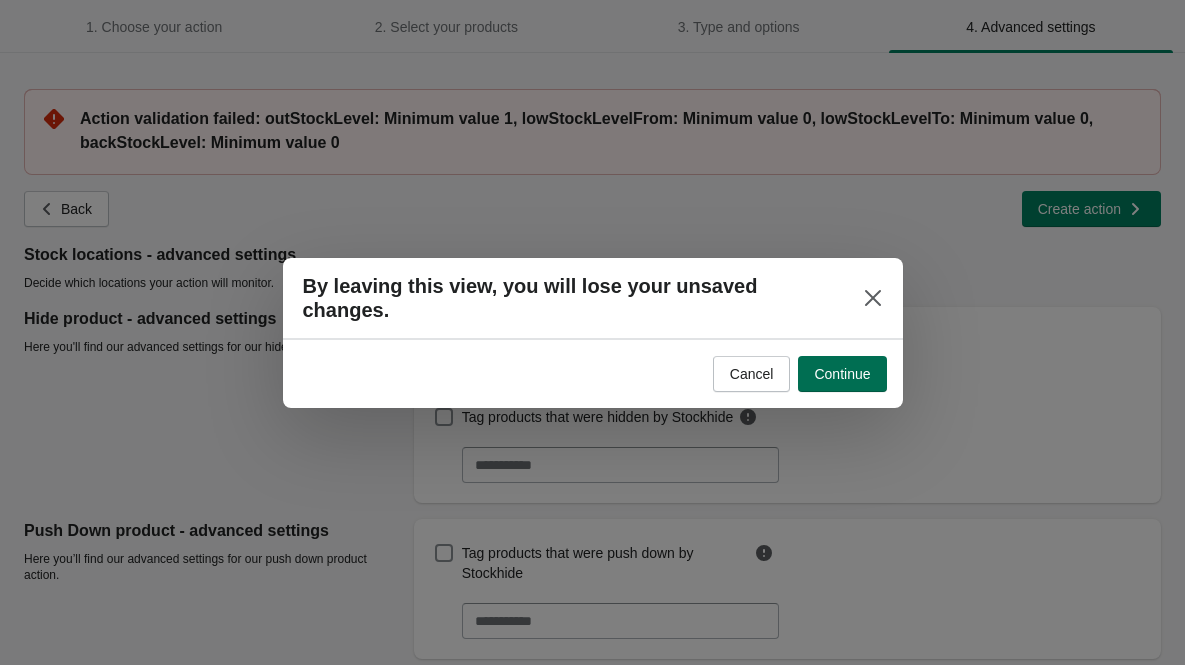 click on "Continue" at bounding box center [842, 374] 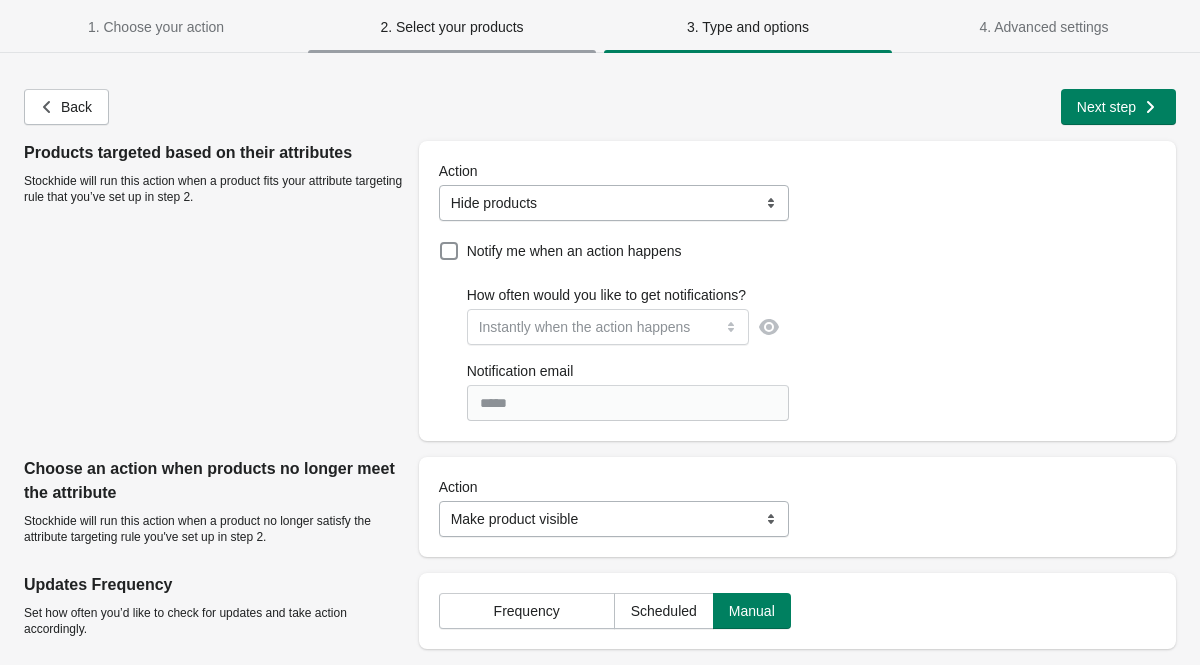 click on "2. Select your products" at bounding box center [452, 27] 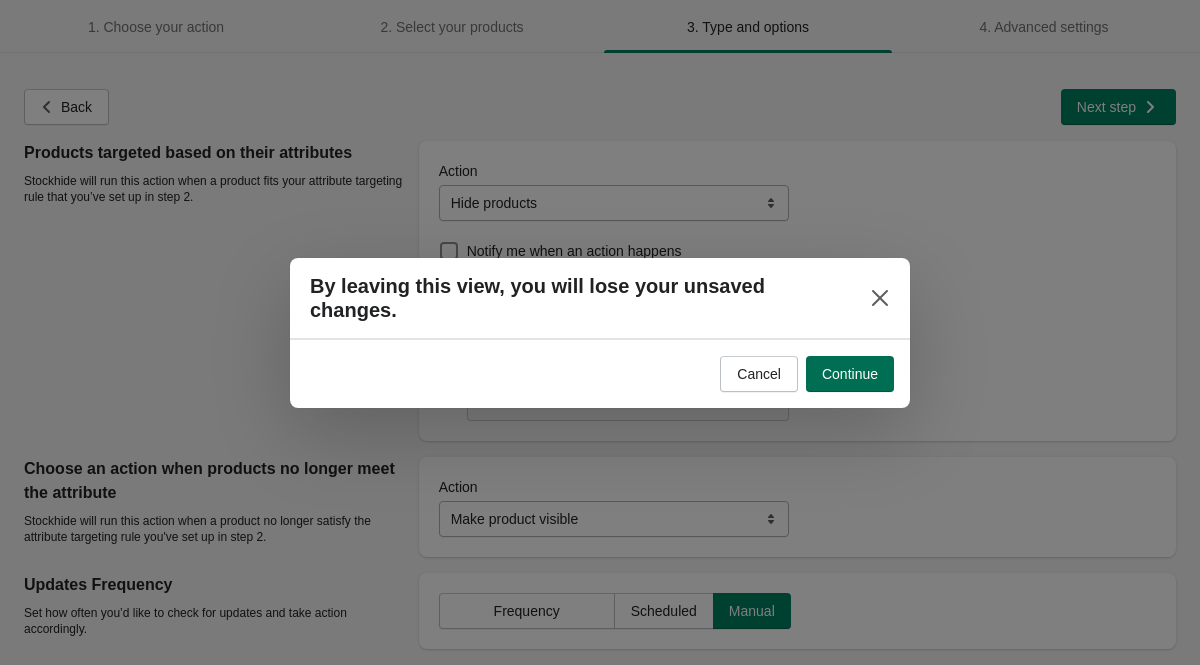click on "Continue" at bounding box center [850, 374] 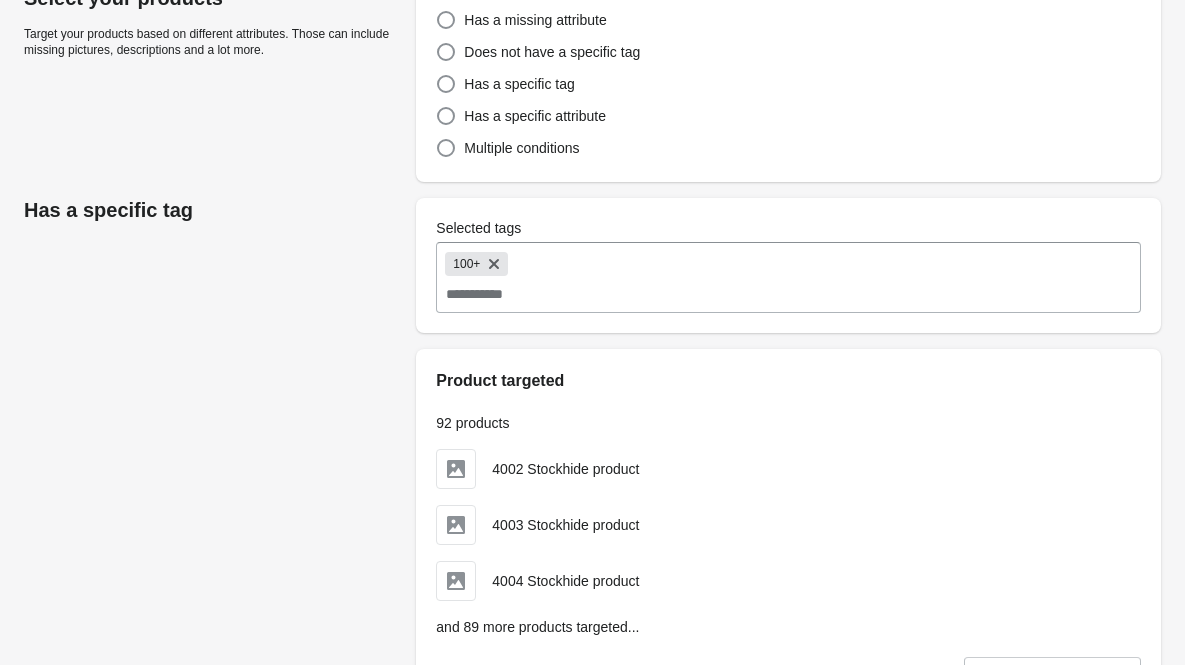 scroll, scrollTop: 282, scrollLeft: 0, axis: vertical 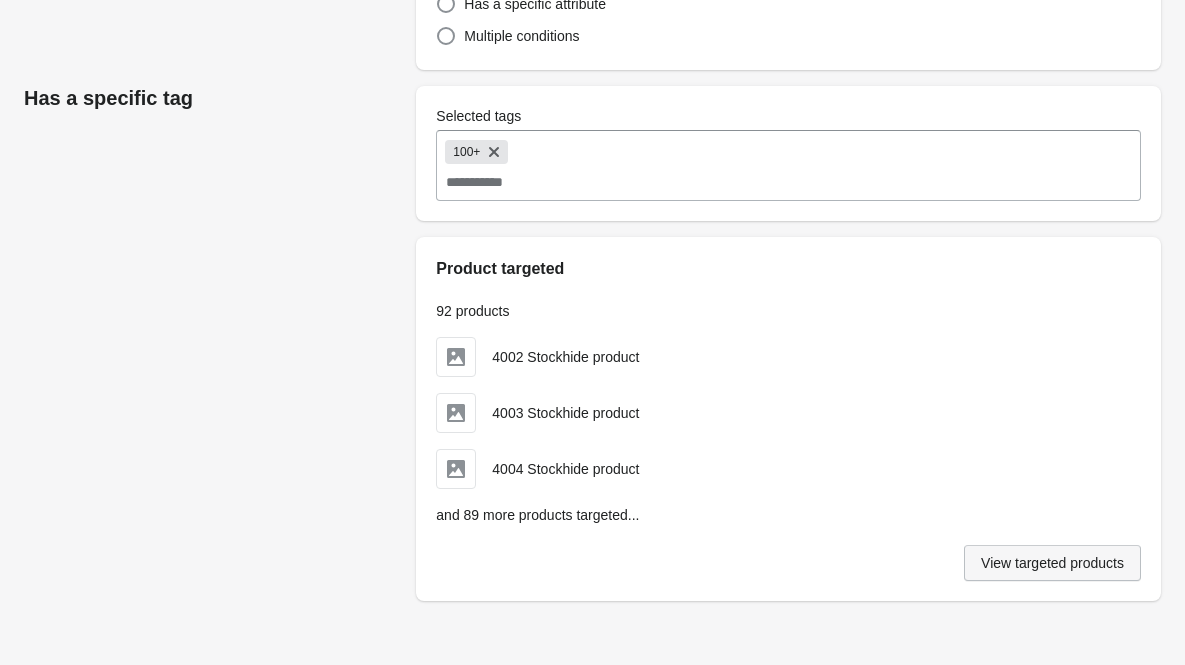 click on "View targeted products" at bounding box center [1052, 563] 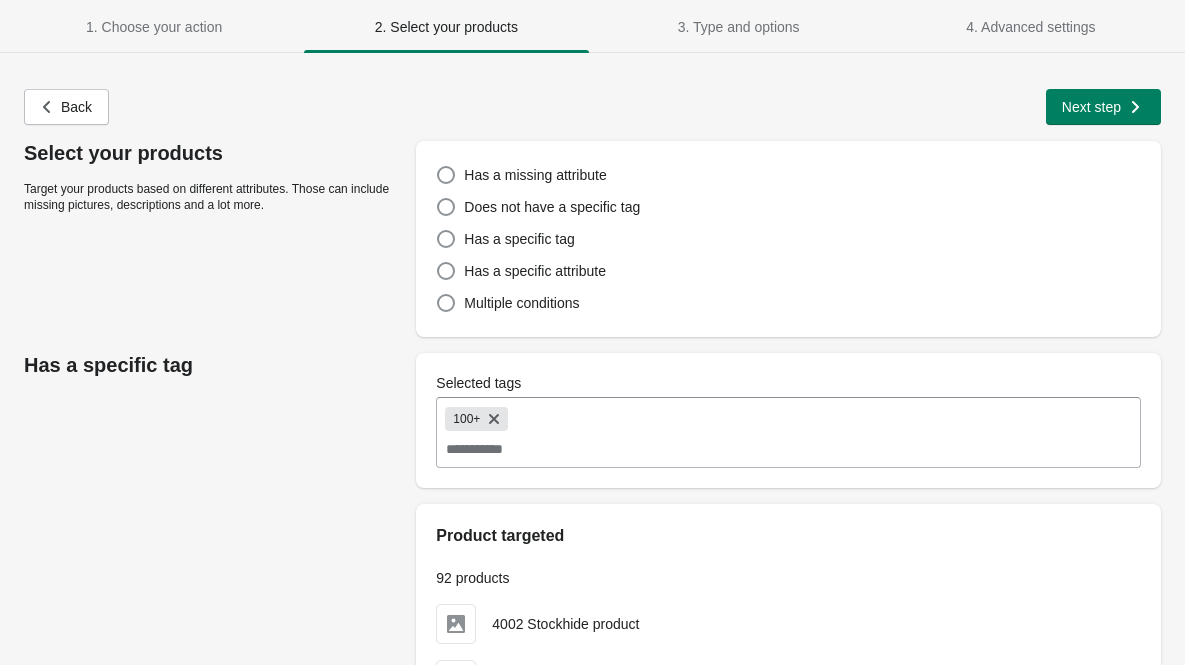 scroll, scrollTop: 282, scrollLeft: 0, axis: vertical 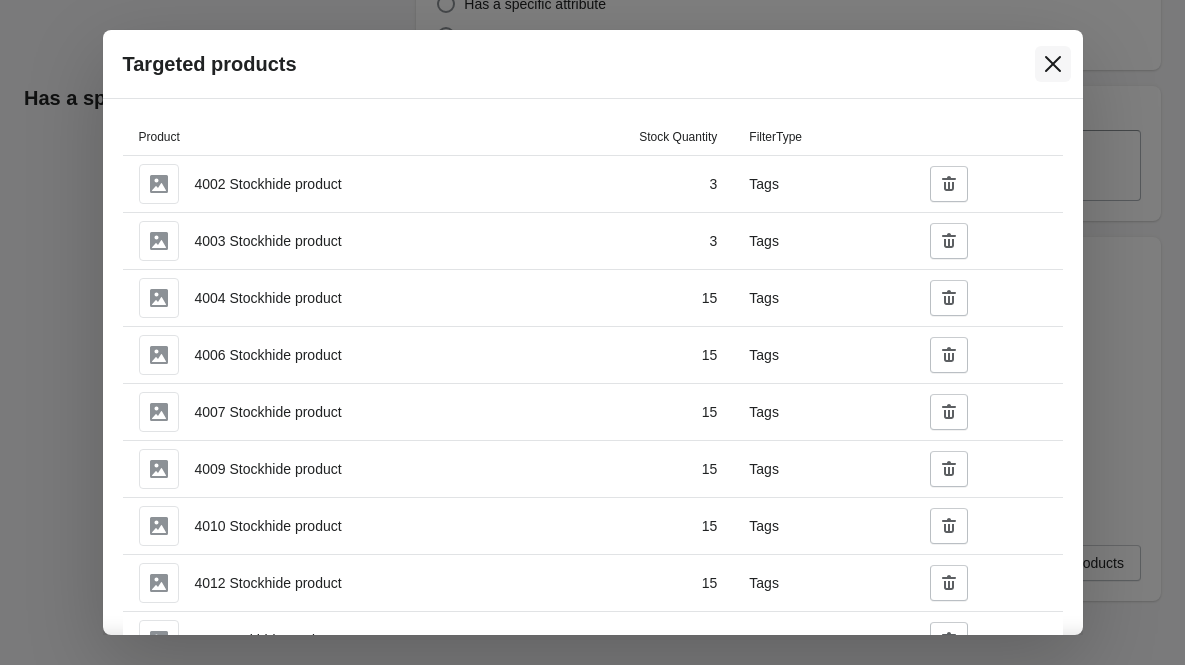 click 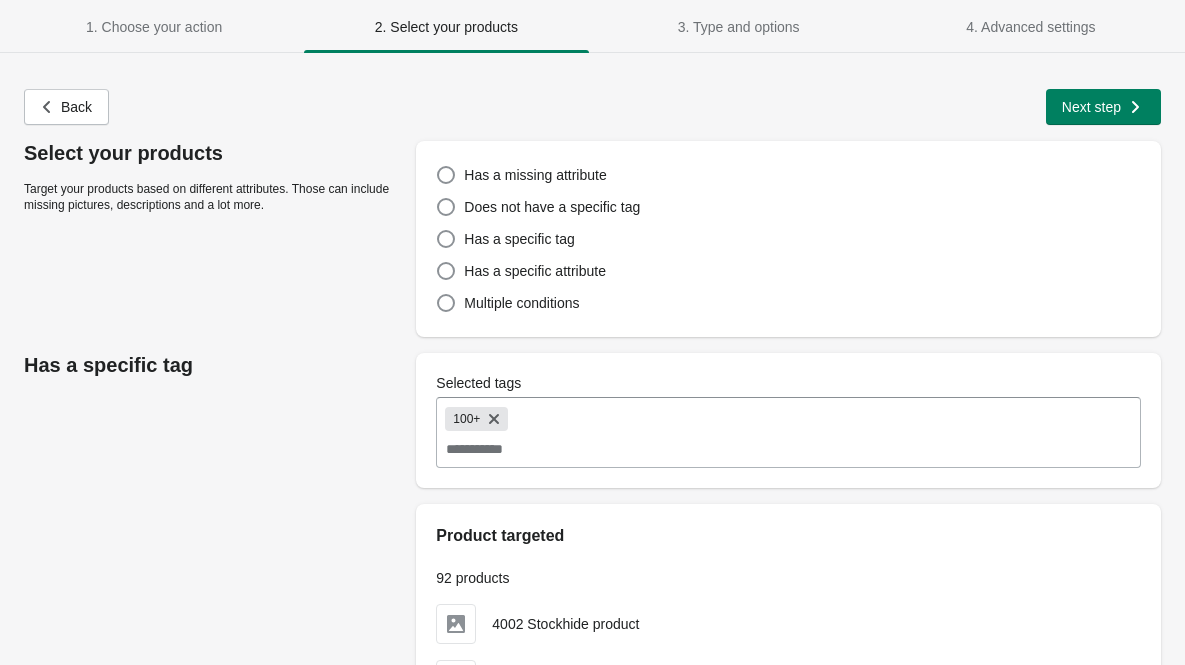 scroll, scrollTop: 282, scrollLeft: 0, axis: vertical 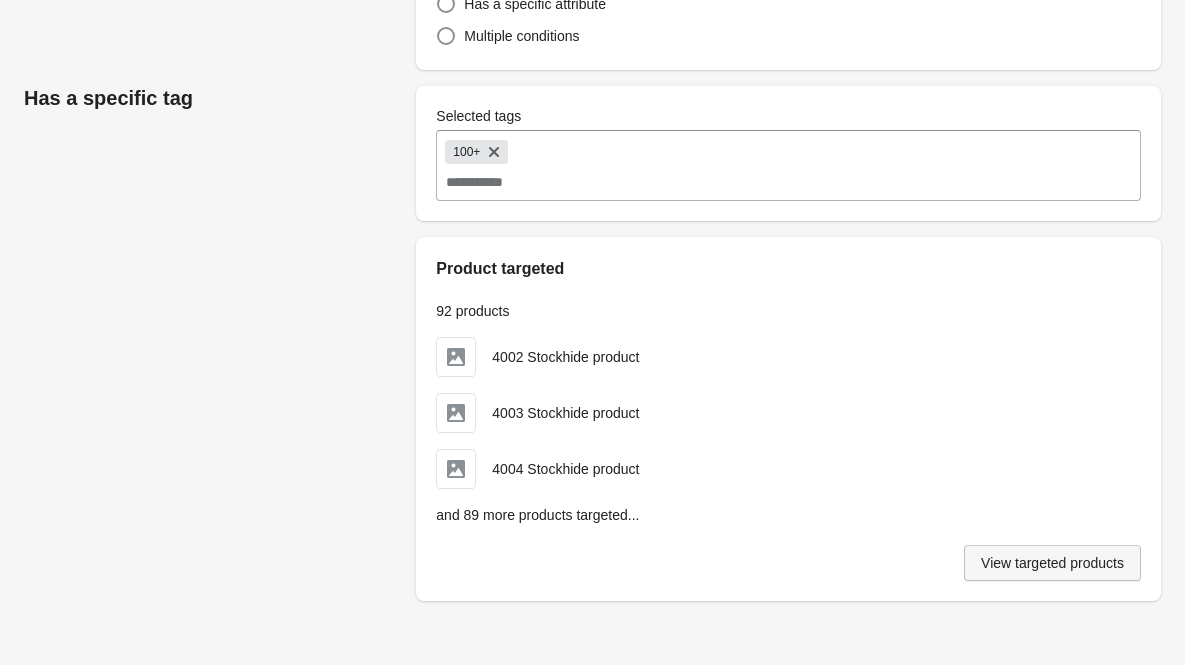 click on "View targeted products" at bounding box center [1052, 563] 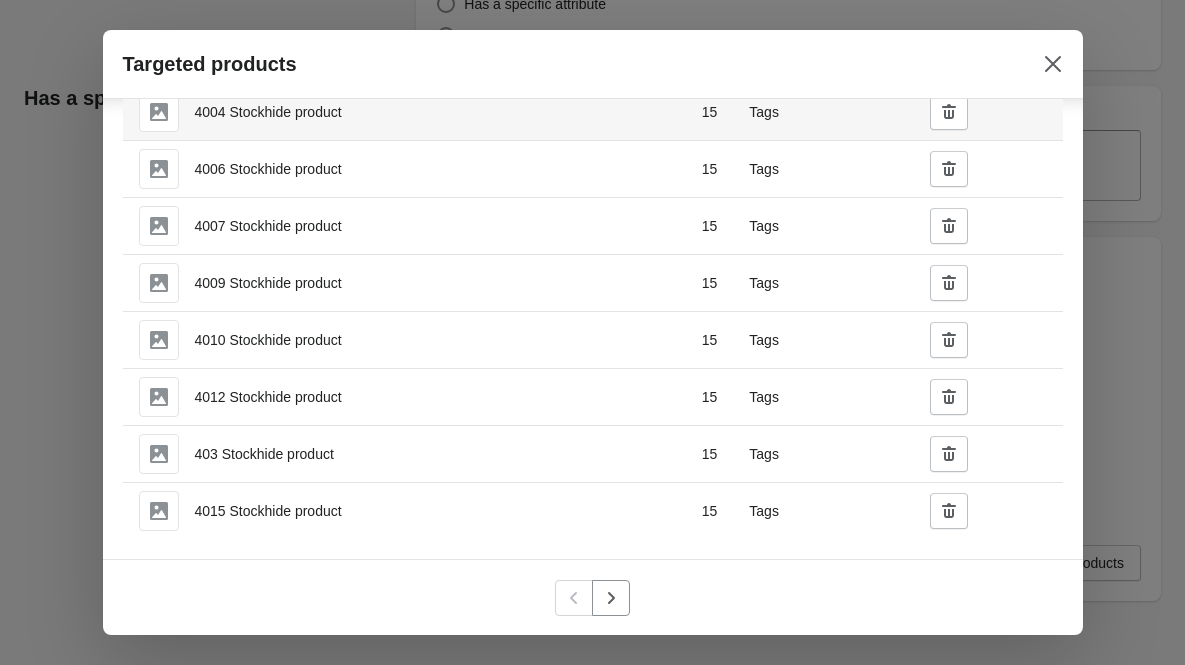 scroll, scrollTop: 187, scrollLeft: 0, axis: vertical 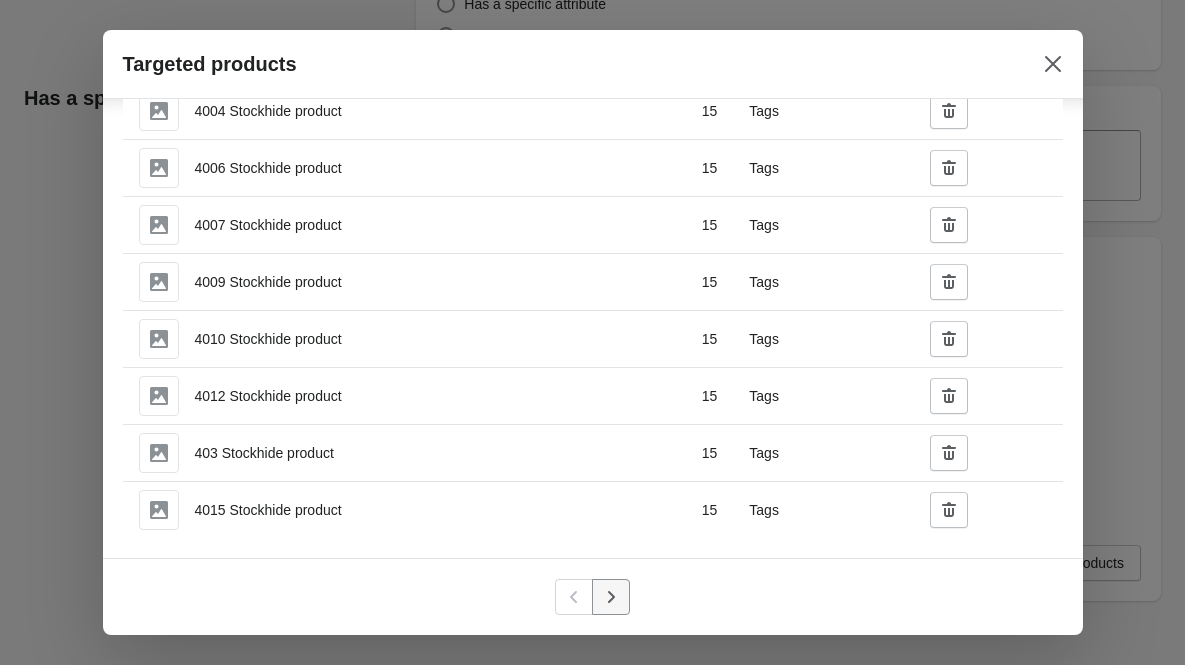 click 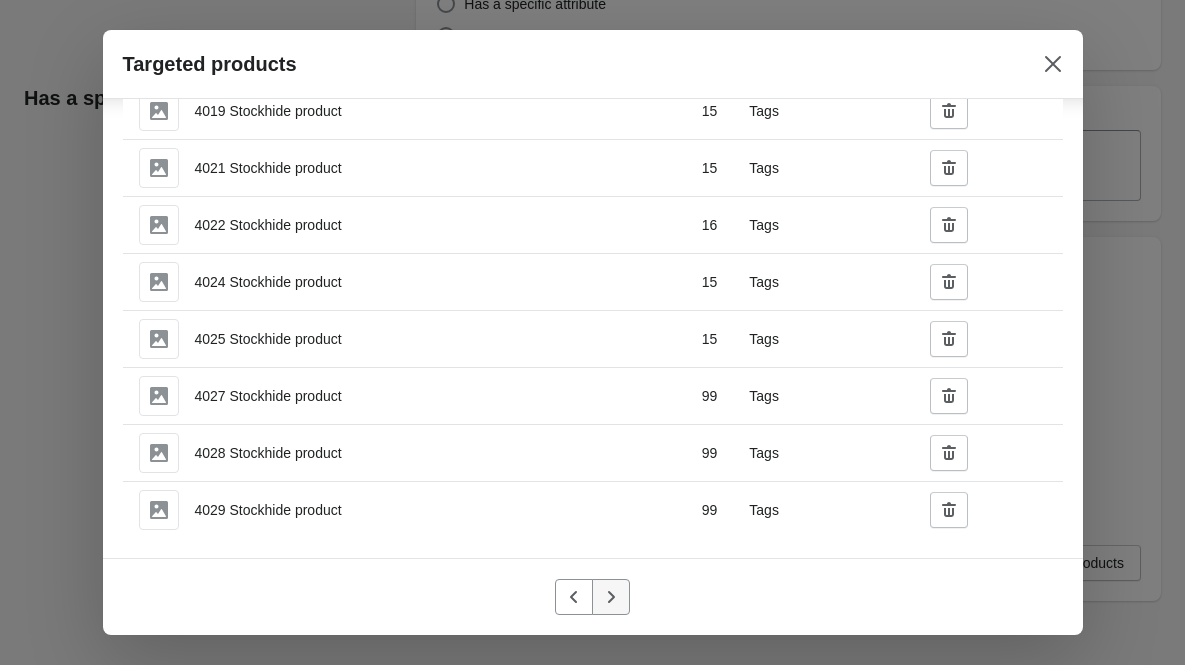 click at bounding box center (611, 597) 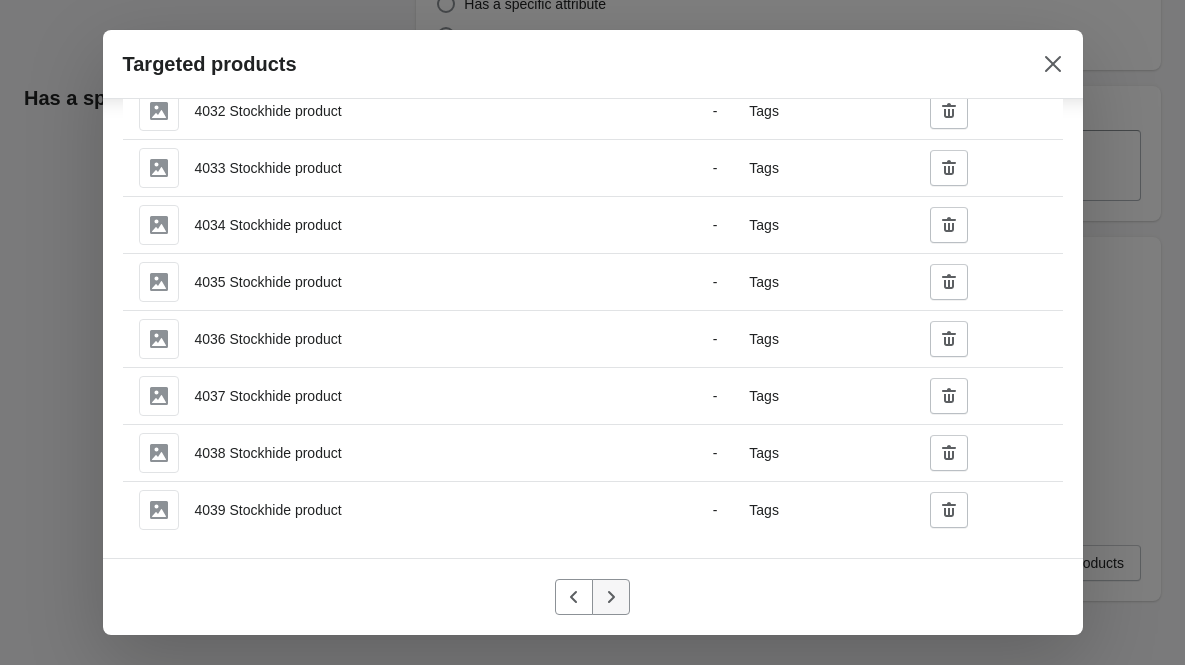 click at bounding box center [611, 597] 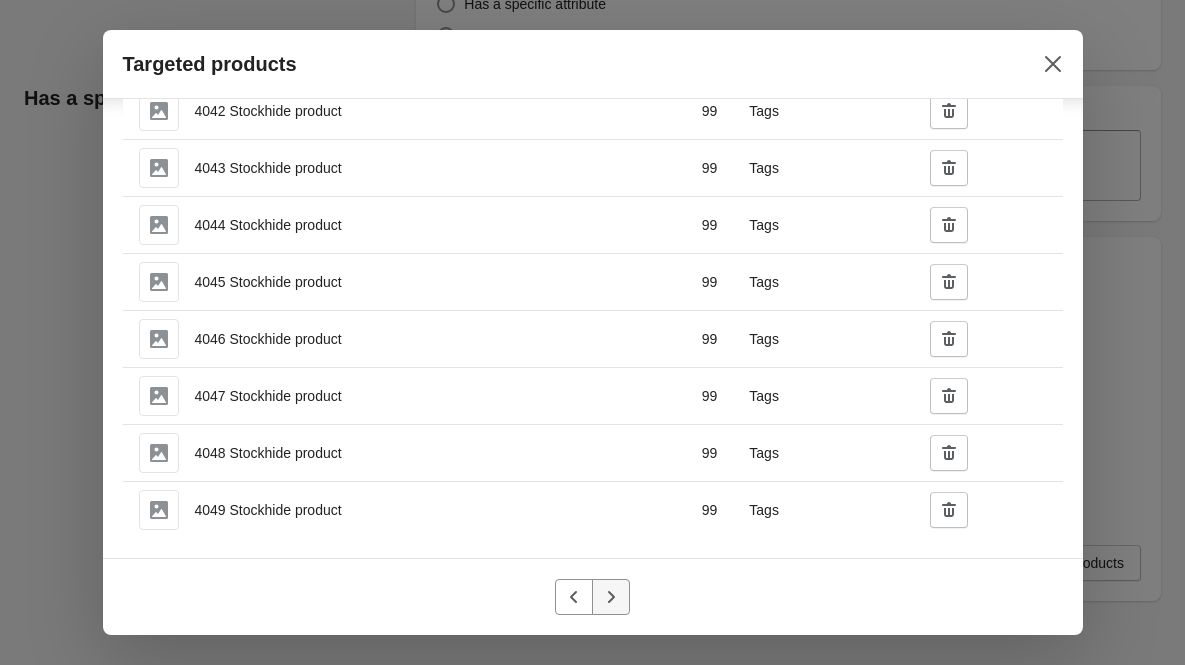 click 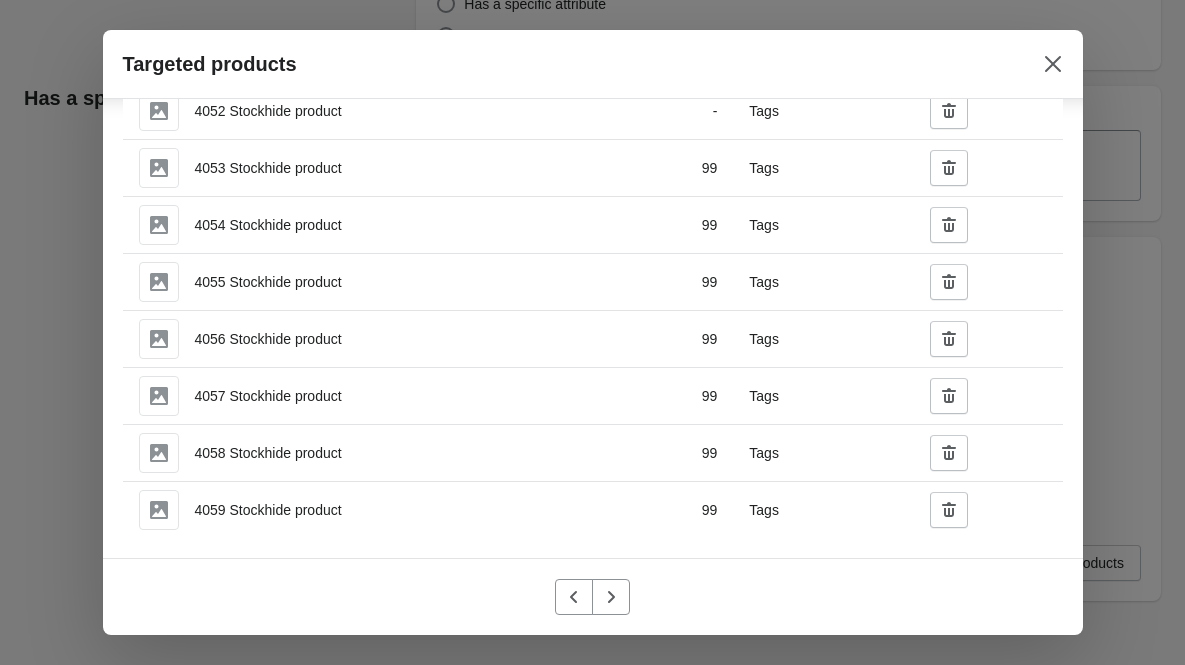 click 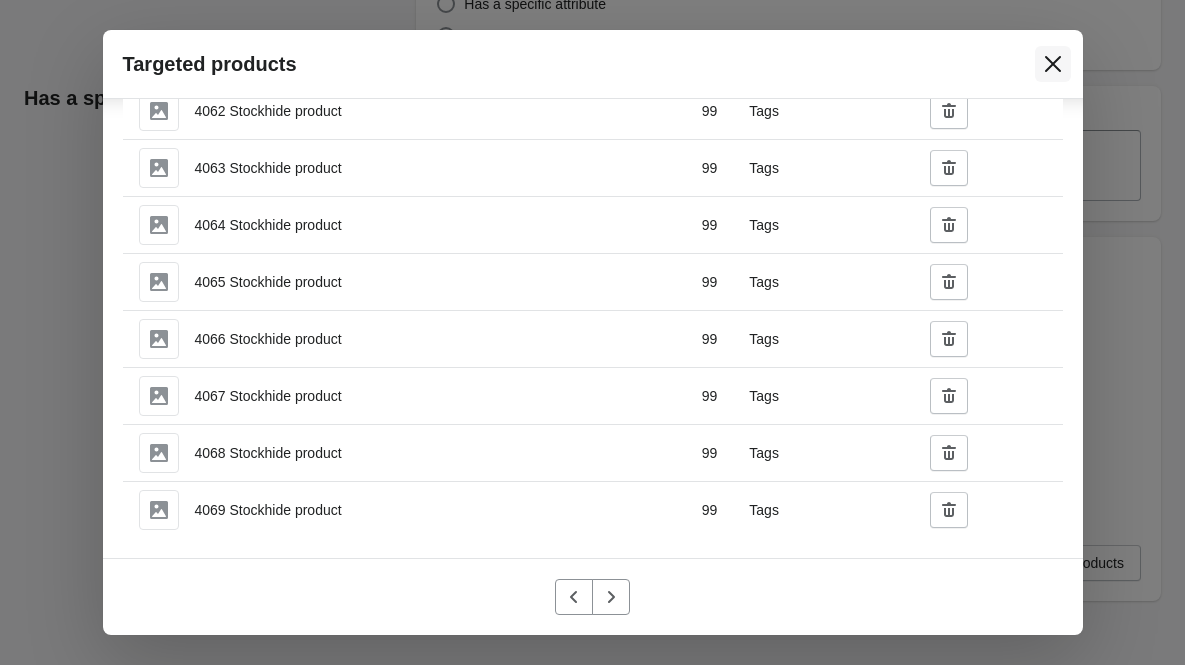 click 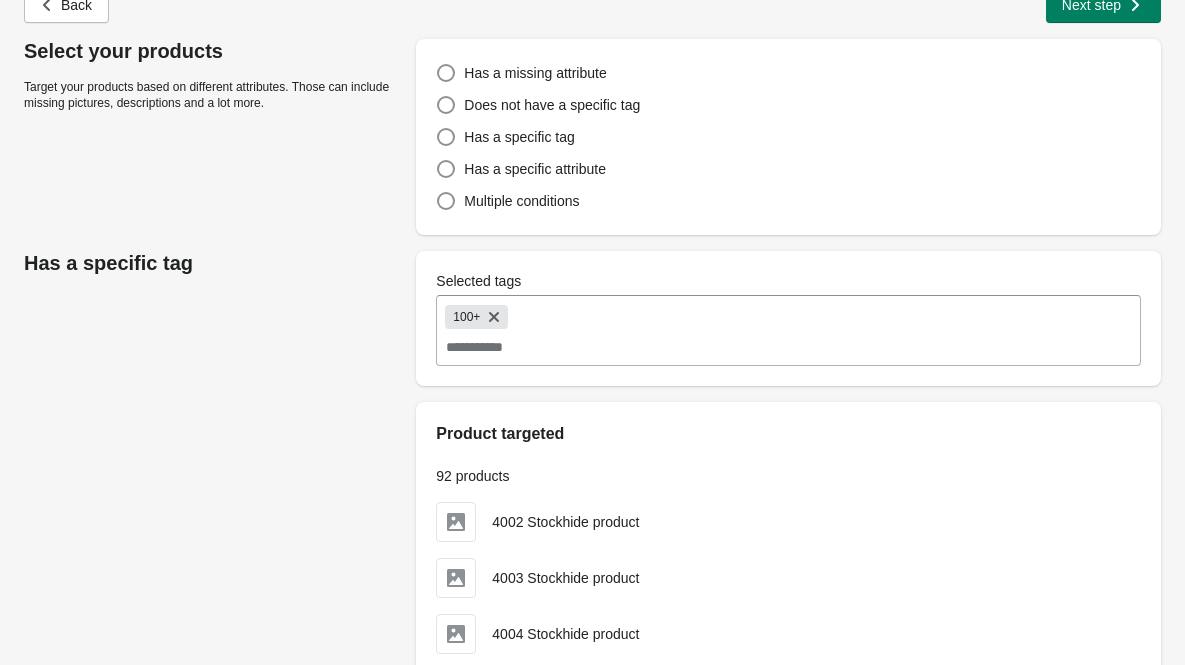 scroll, scrollTop: 0, scrollLeft: 0, axis: both 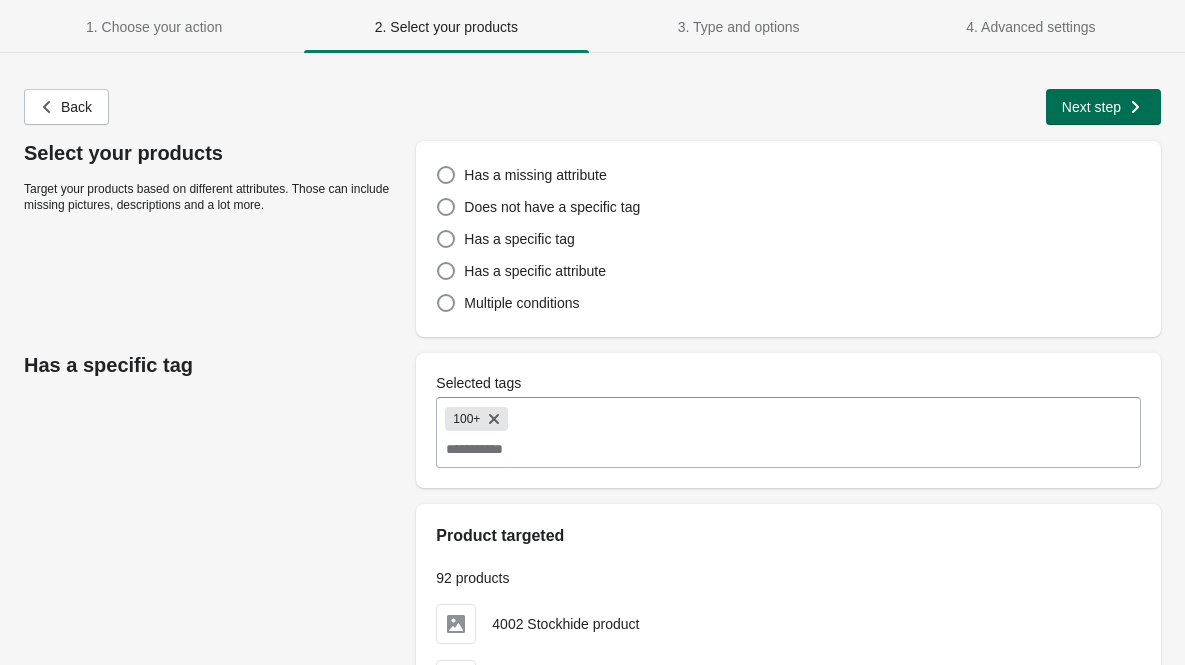 click on "Next step" at bounding box center [1091, 107] 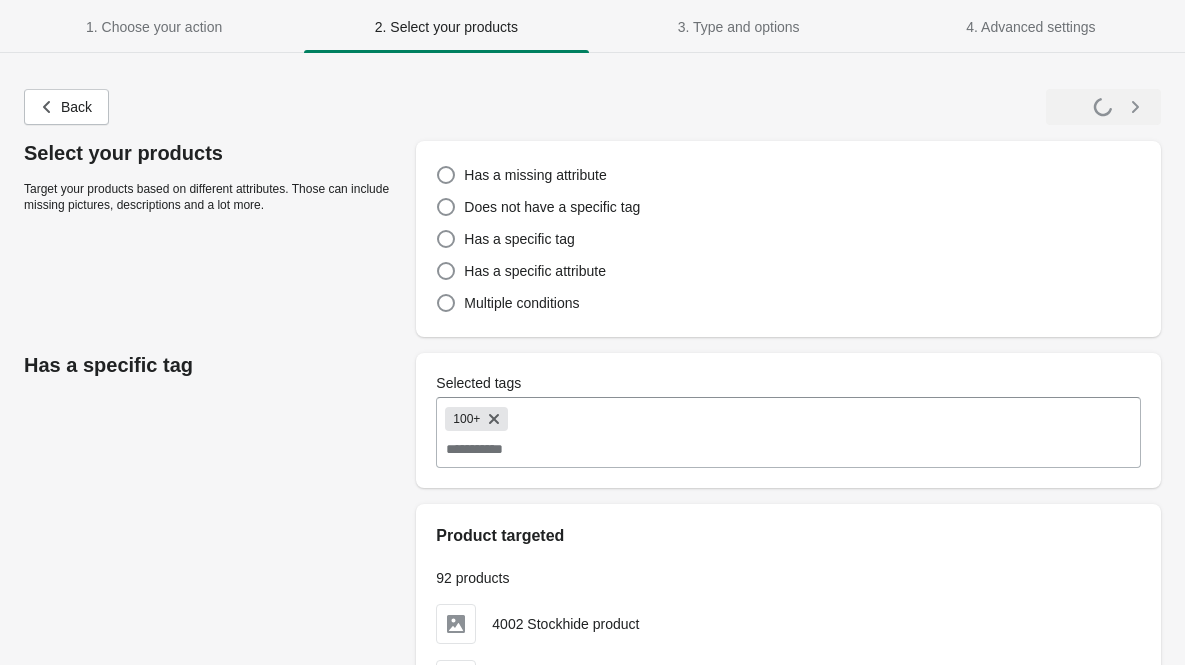 select on "**********" 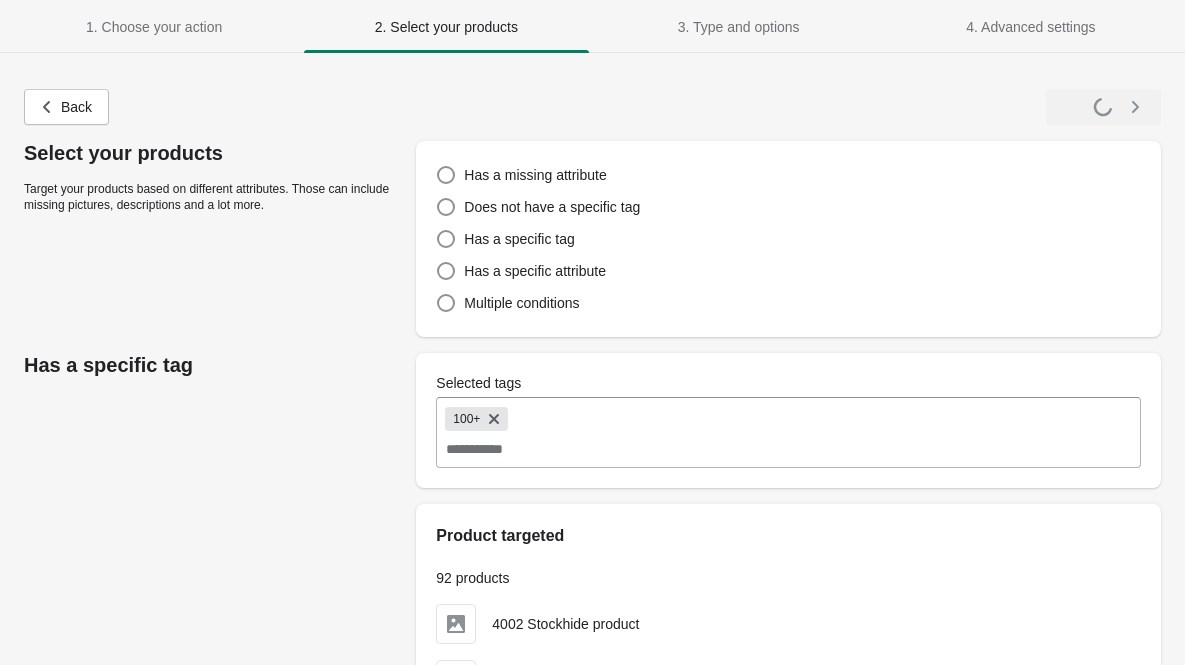 select on "**********" 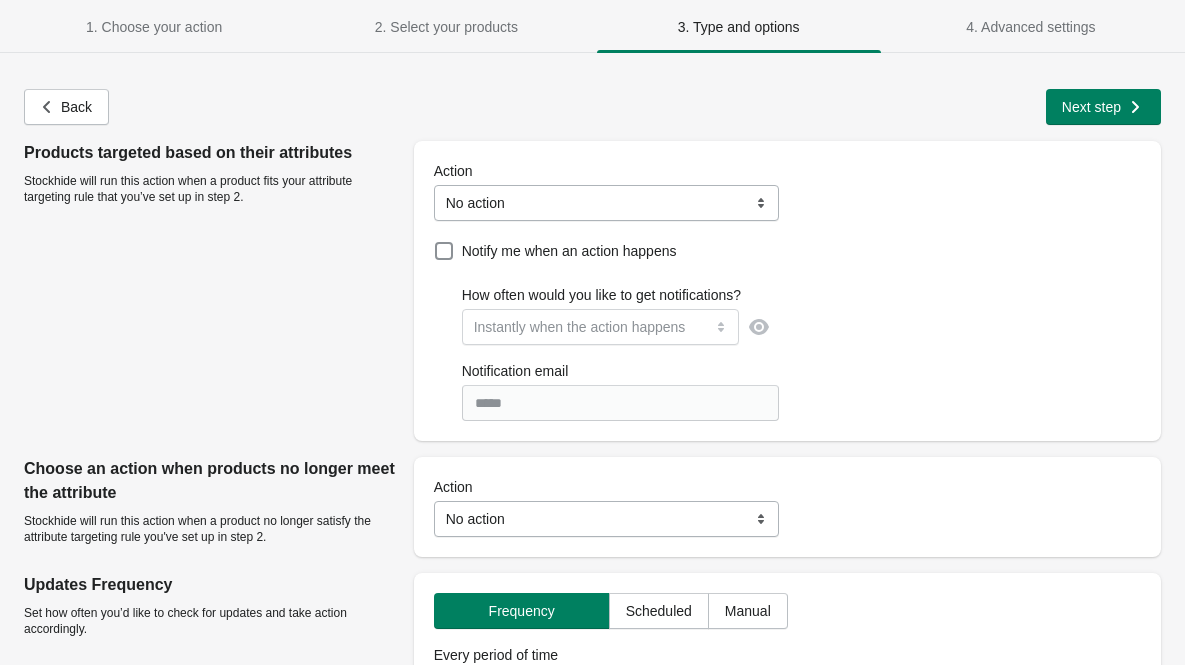 click on "Next step" at bounding box center (1091, 107) 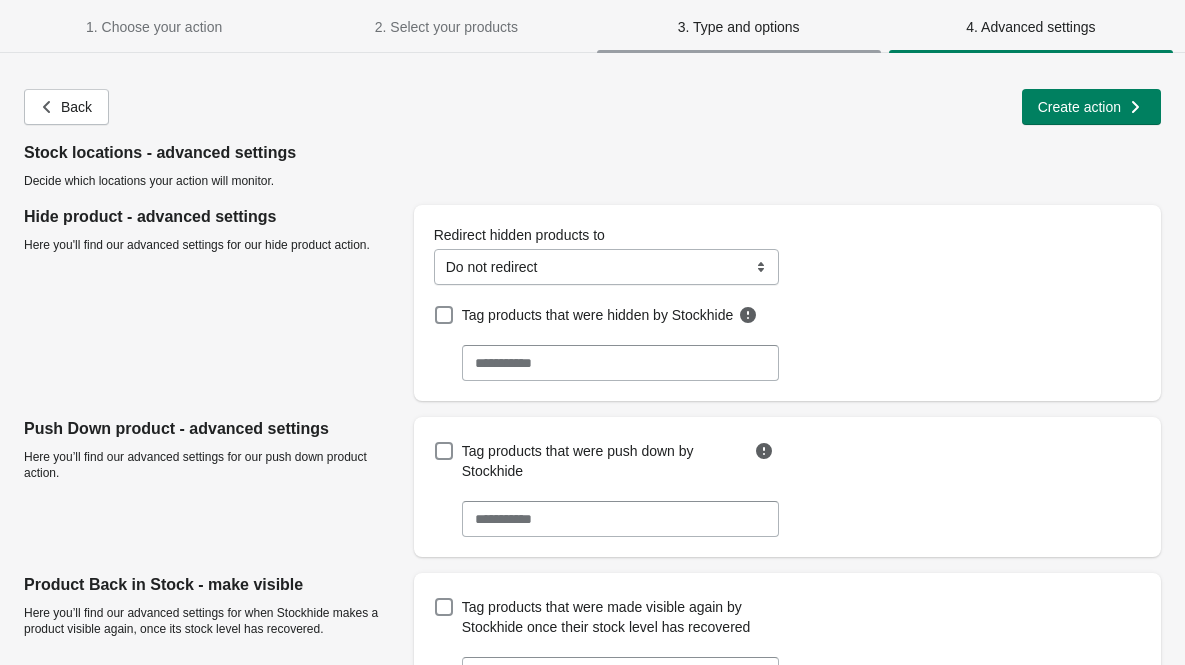 click on "3. Type and options" at bounding box center (739, 27) 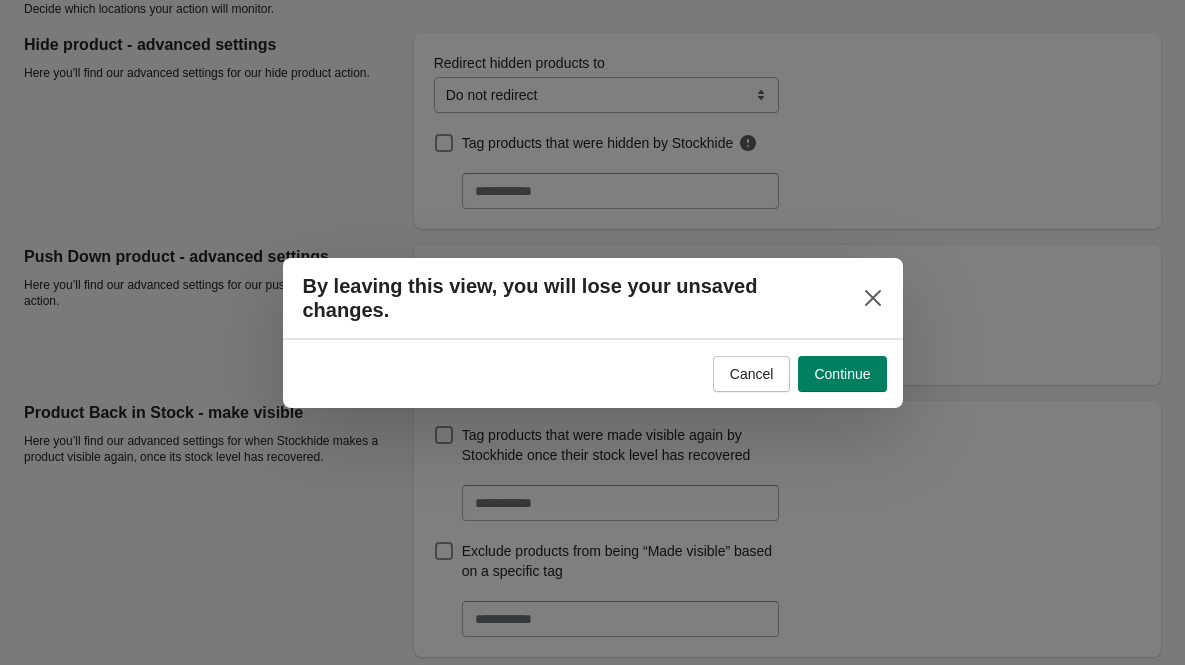scroll, scrollTop: 0, scrollLeft: 0, axis: both 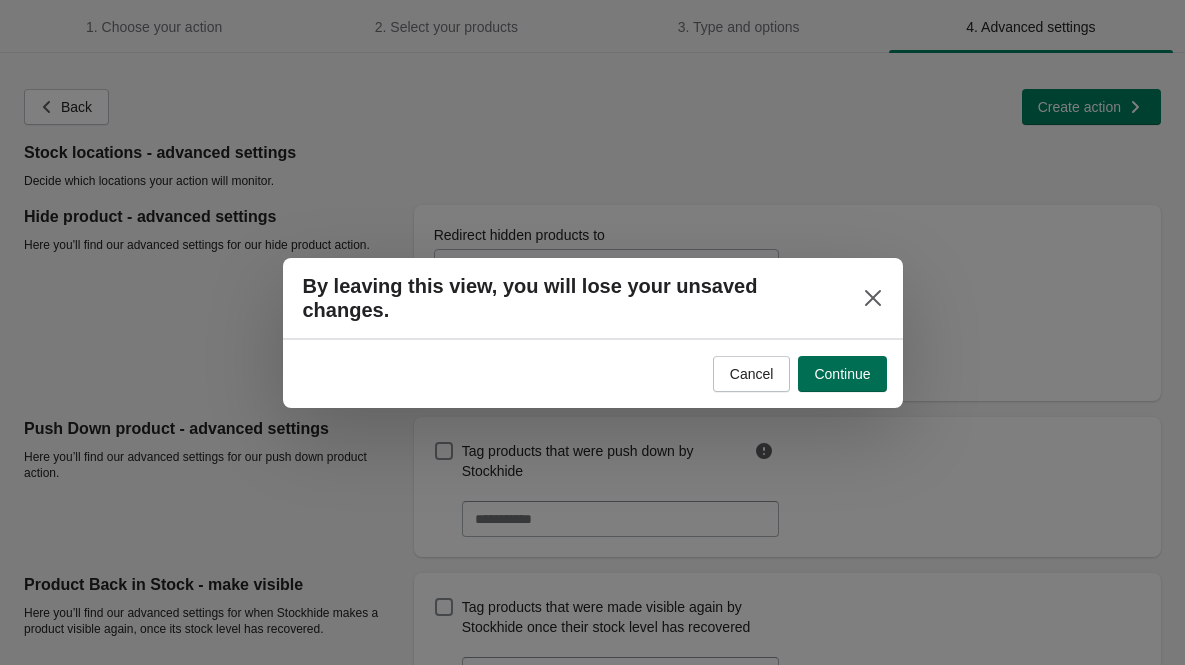 click on "Continue" at bounding box center [842, 374] 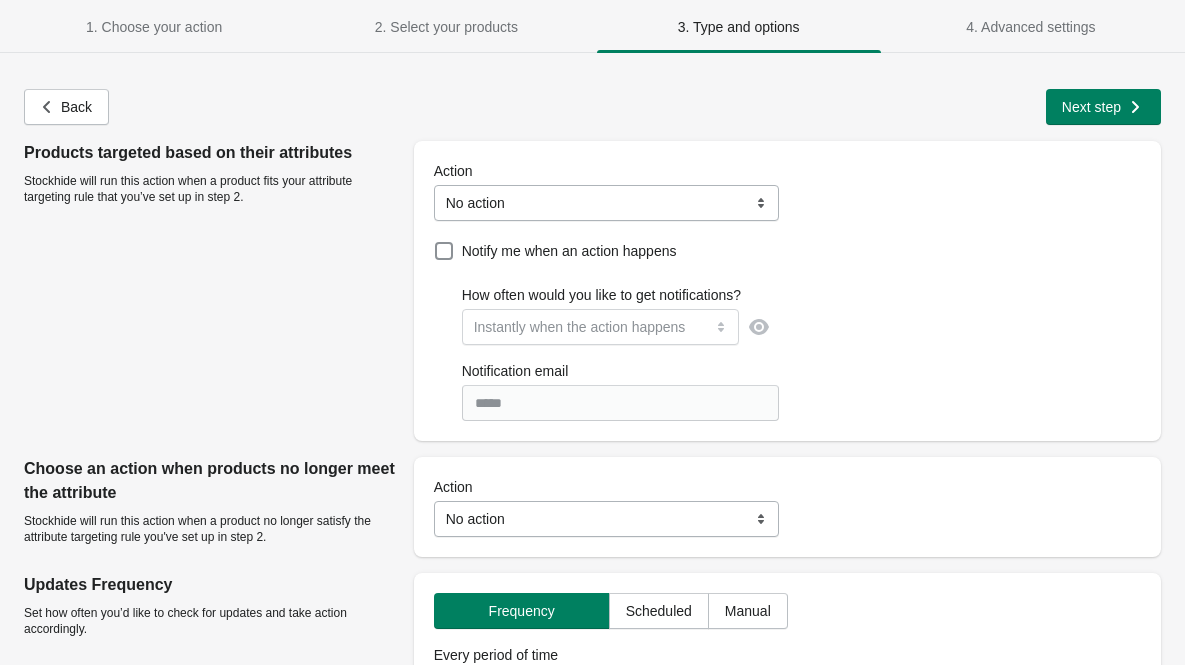 click on "**********" at bounding box center [607, 203] 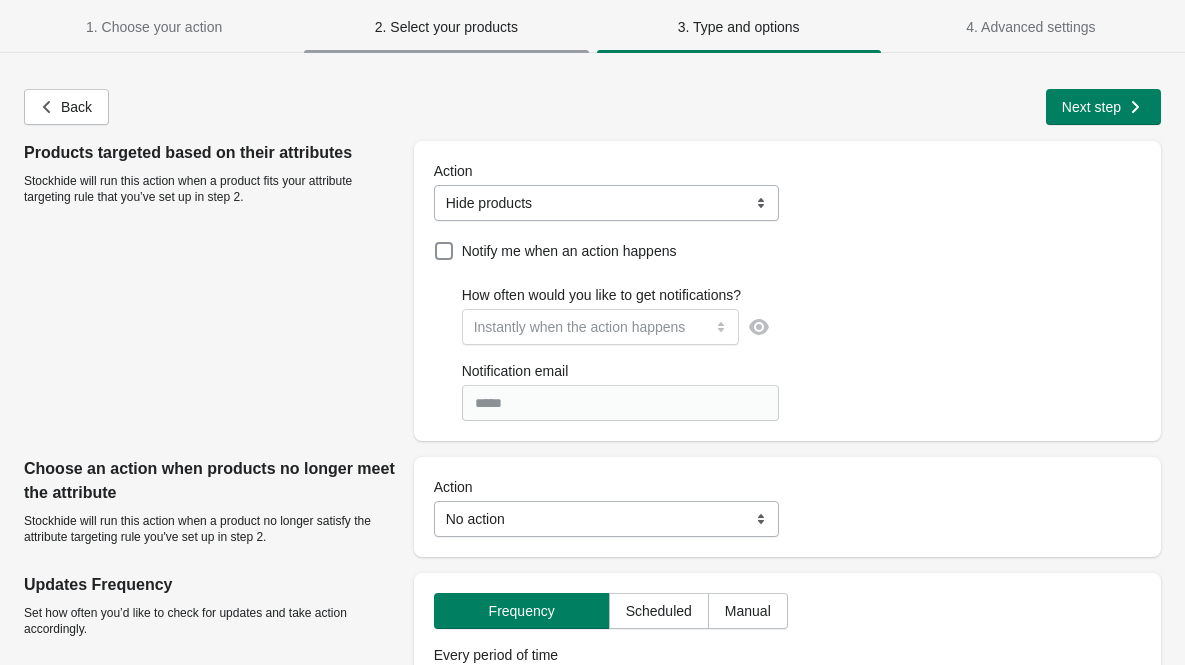 click on "2. Select your products" at bounding box center (446, 27) 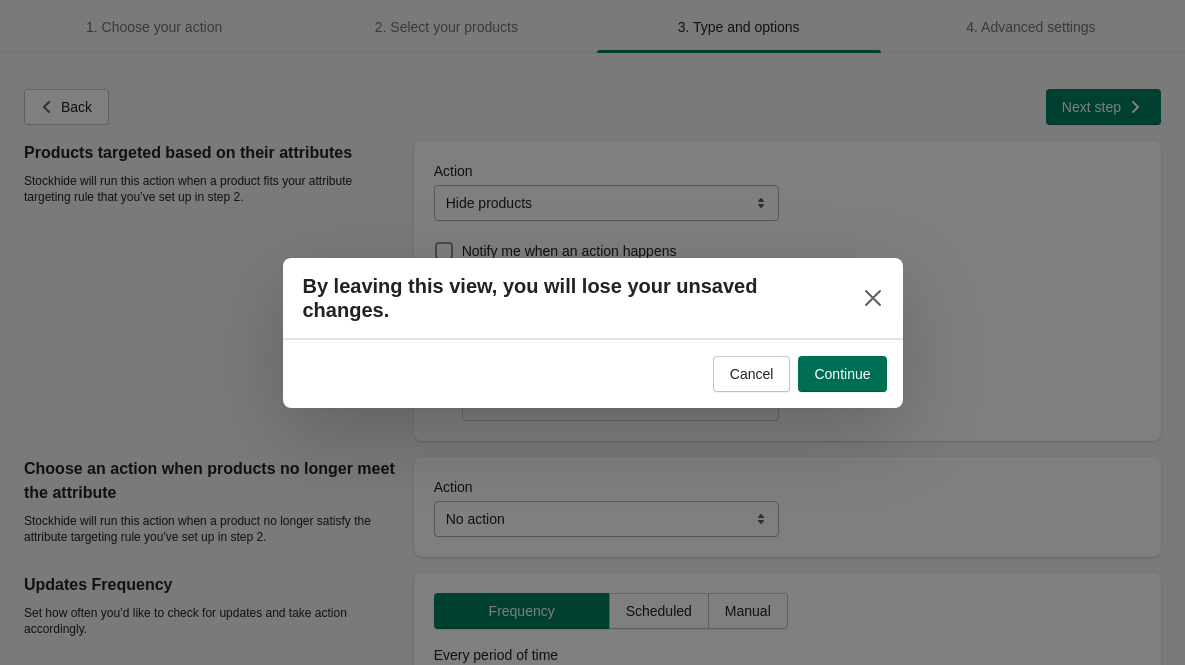 click on "Continue" at bounding box center [842, 374] 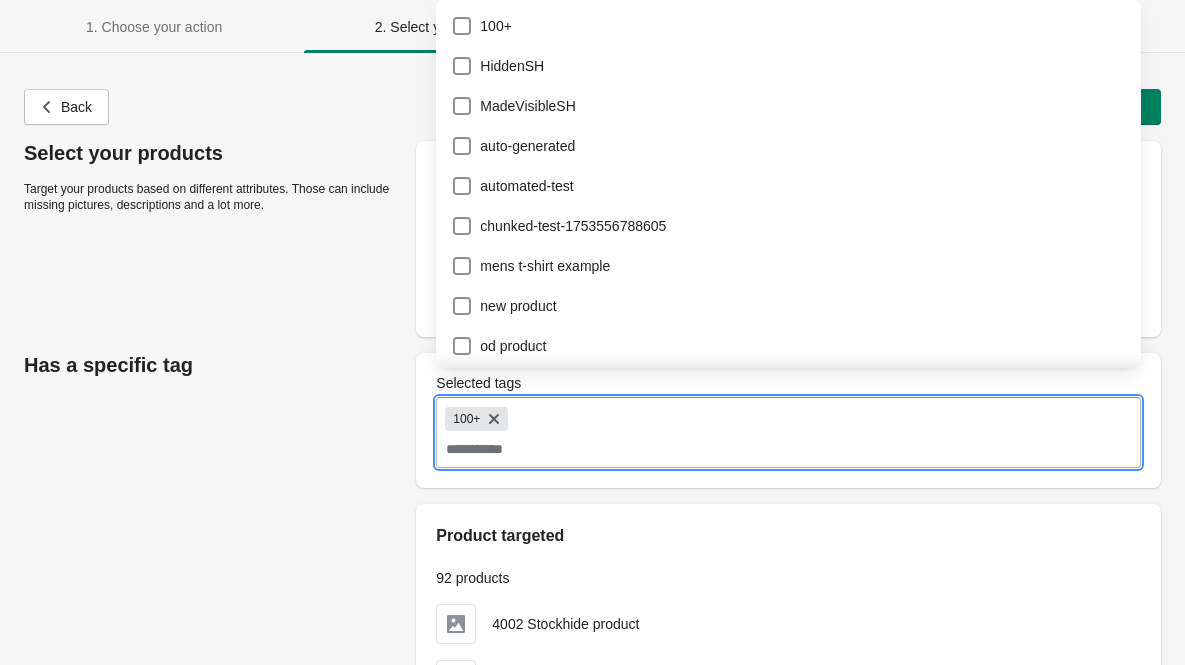 click on "Selected tags" at bounding box center (788, 449) 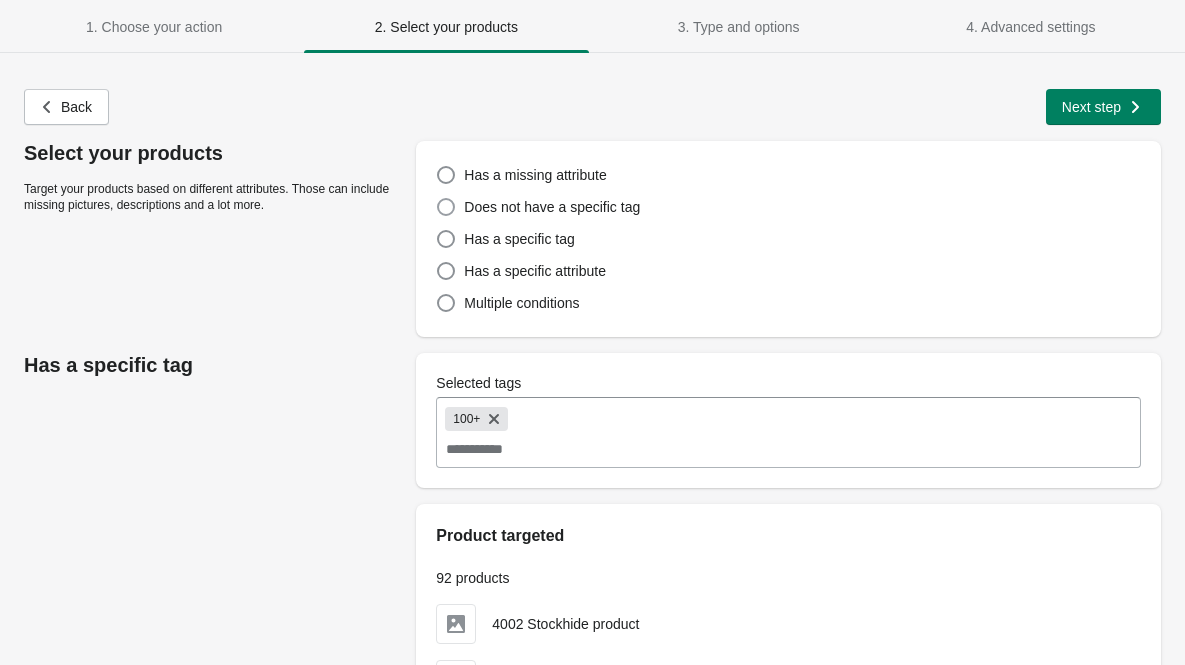 click at bounding box center (446, 207) 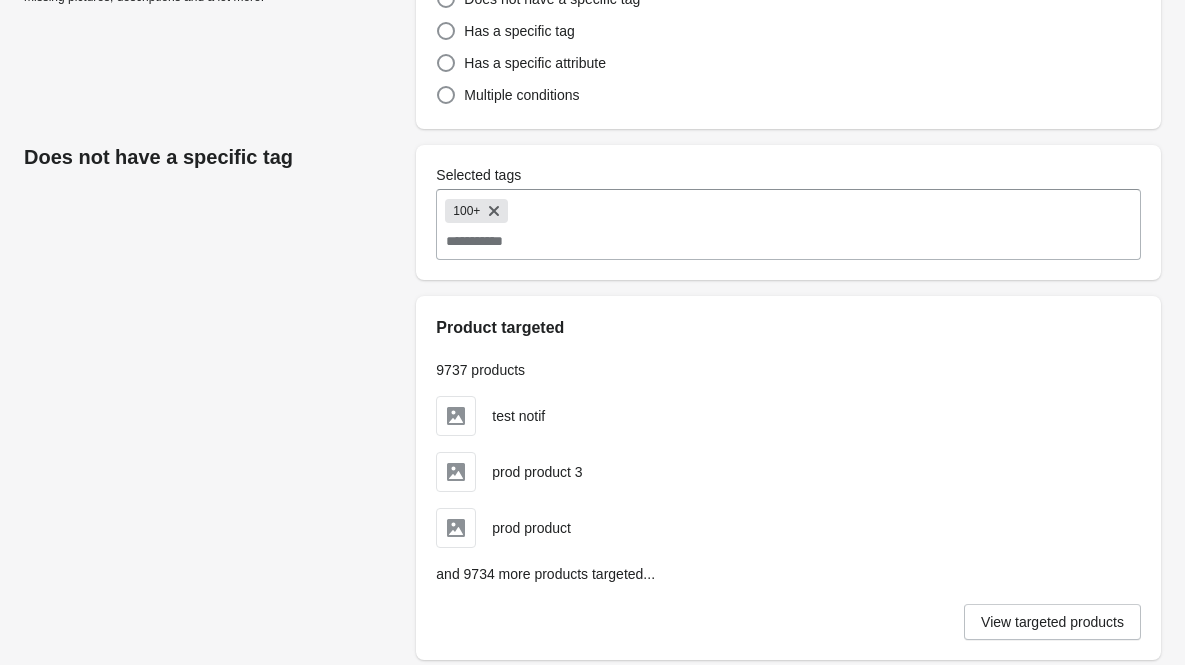 scroll, scrollTop: 49, scrollLeft: 0, axis: vertical 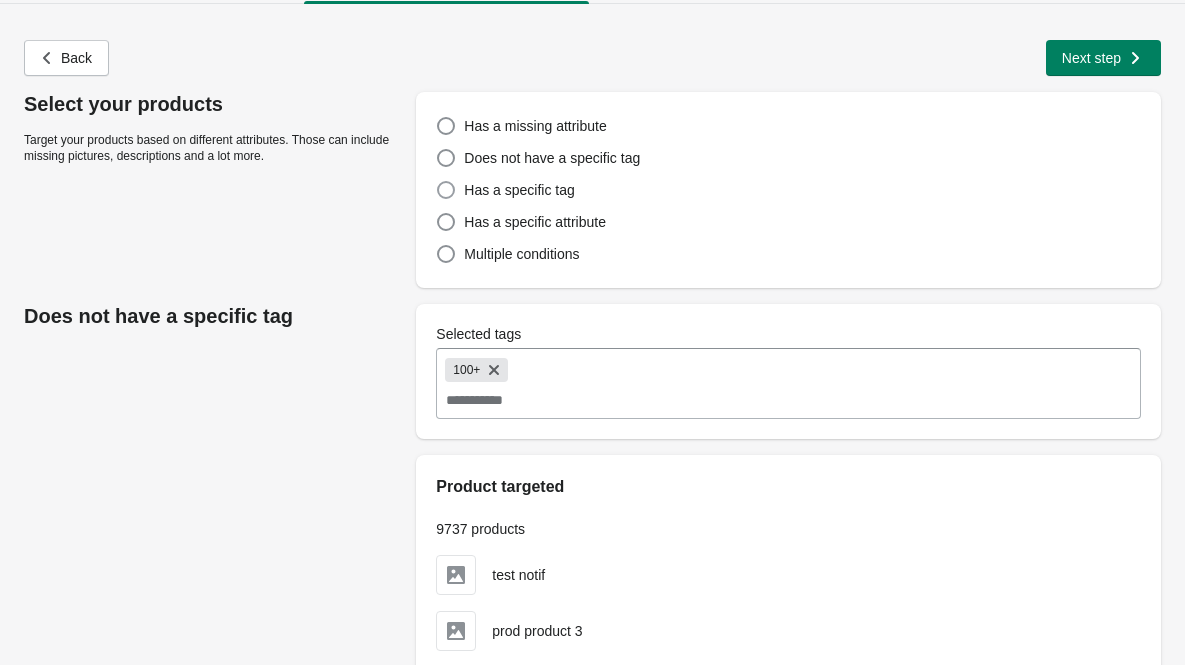 click at bounding box center [446, 190] 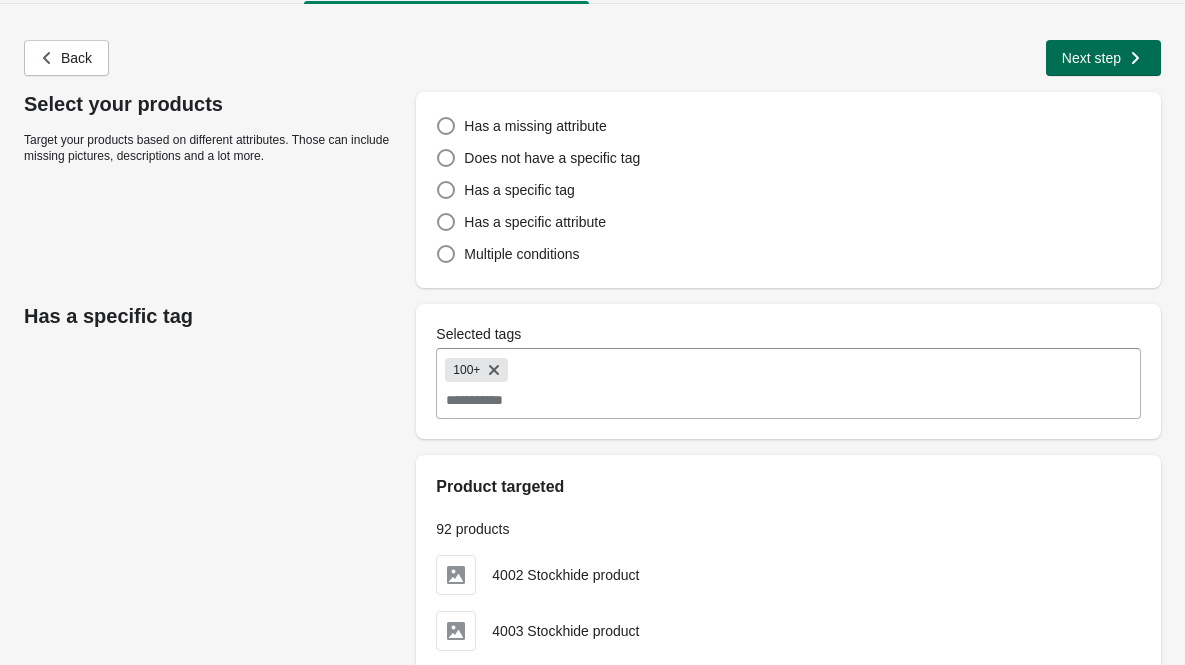 click on "Next step" at bounding box center (1091, 58) 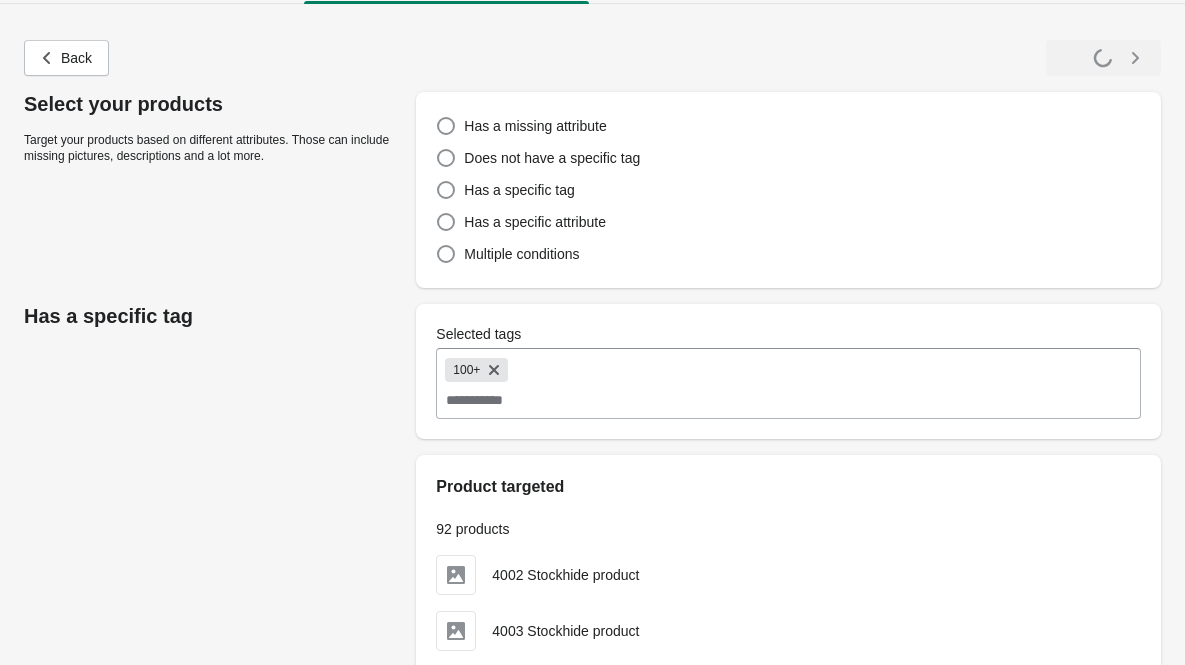 select on "**********" 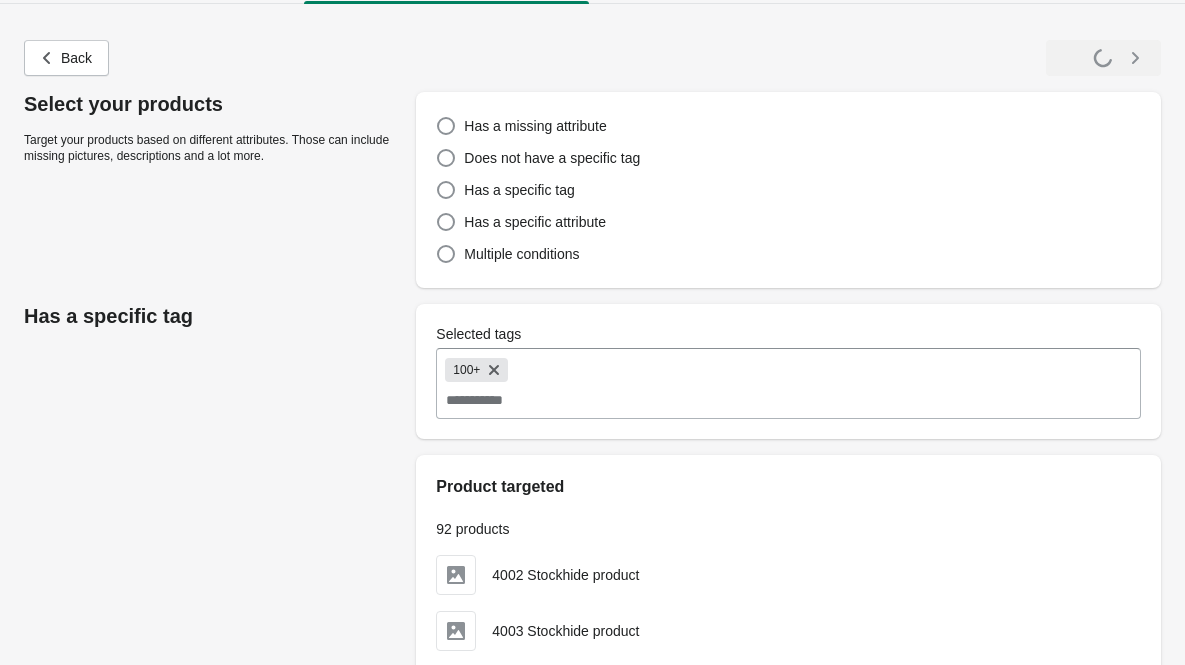 select on "**********" 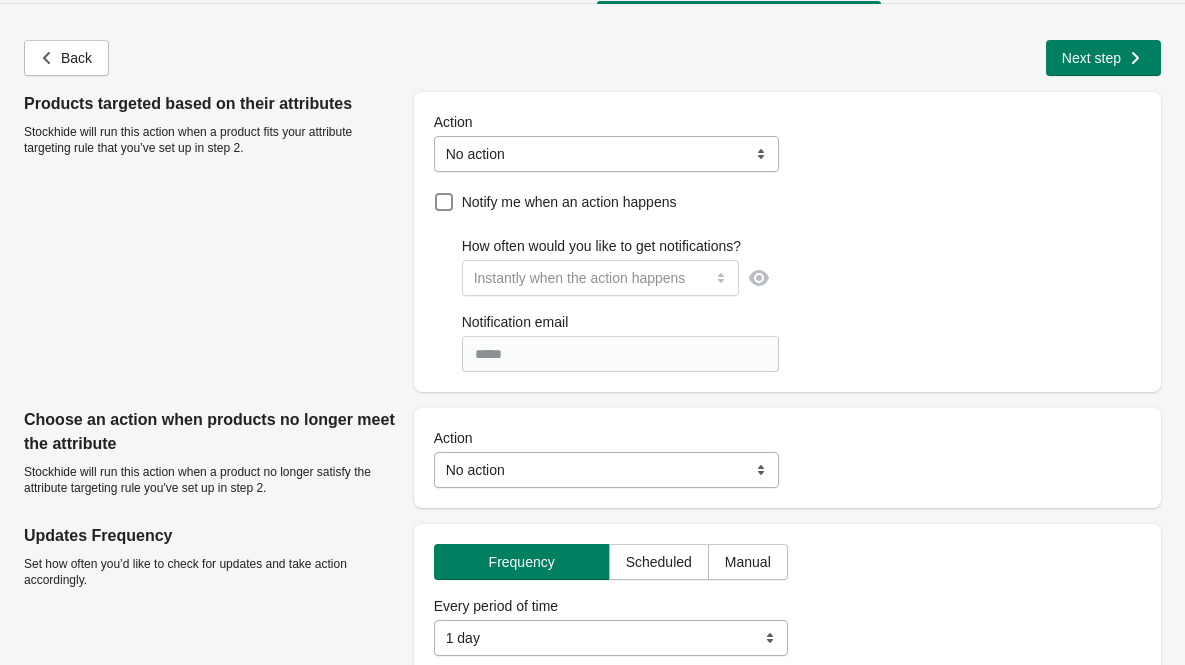 click on "**********" at bounding box center [607, 154] 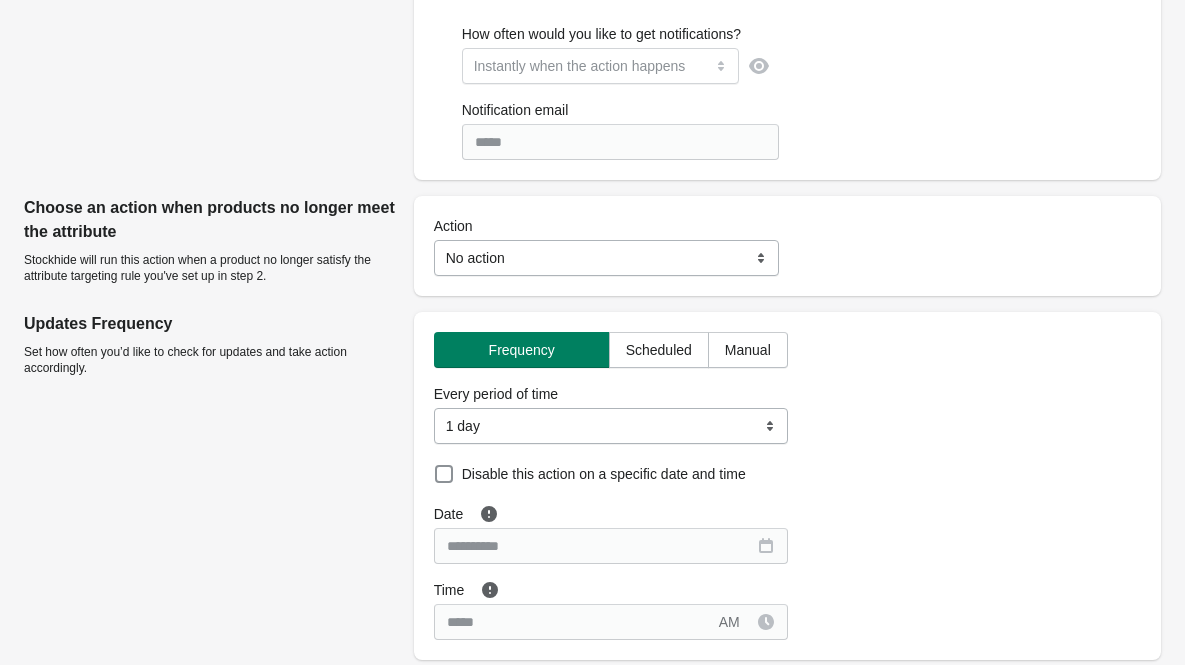 scroll, scrollTop: 264, scrollLeft: 0, axis: vertical 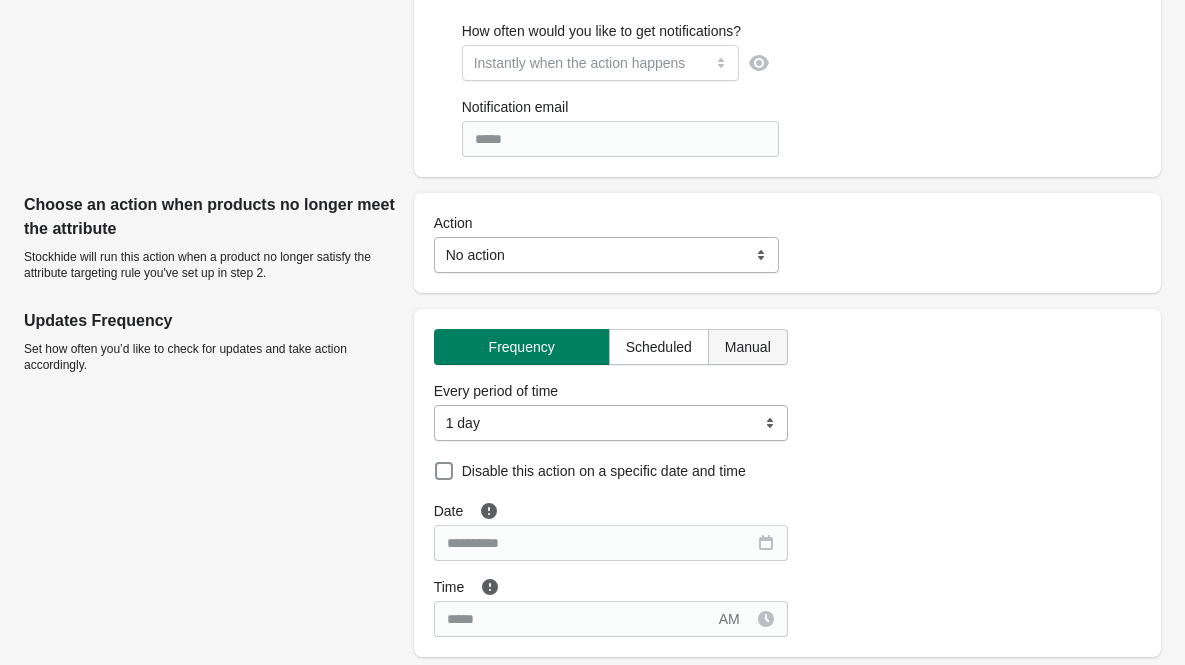 click on "Manual" at bounding box center (748, 347) 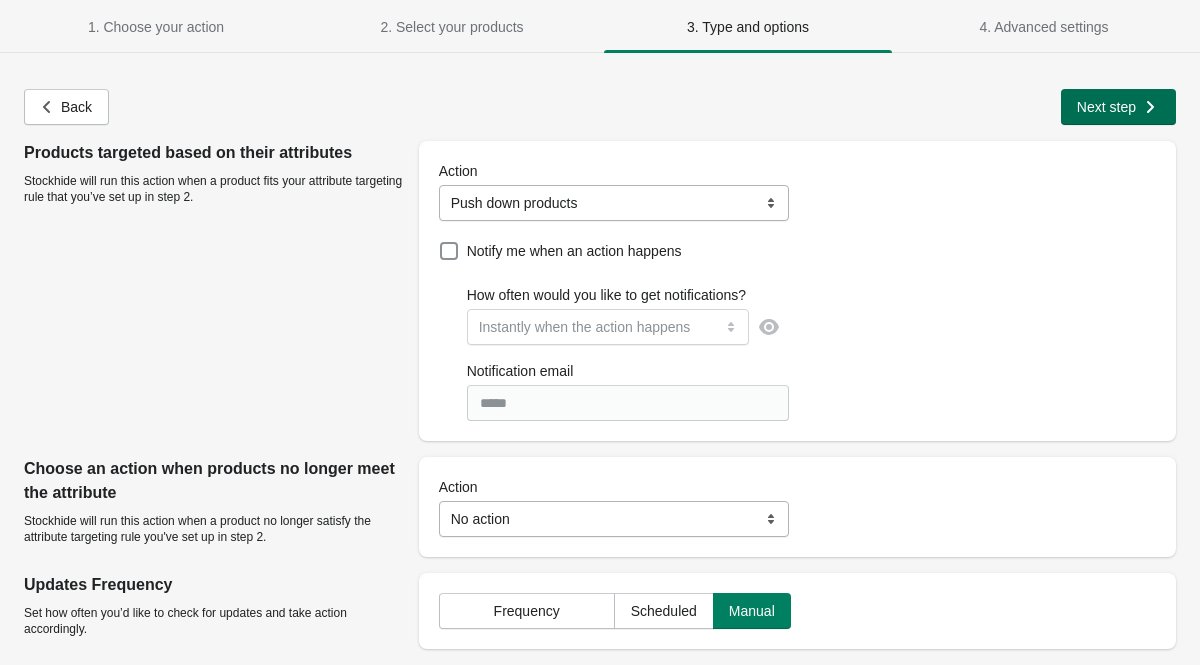 click on "Next step" at bounding box center (1106, 107) 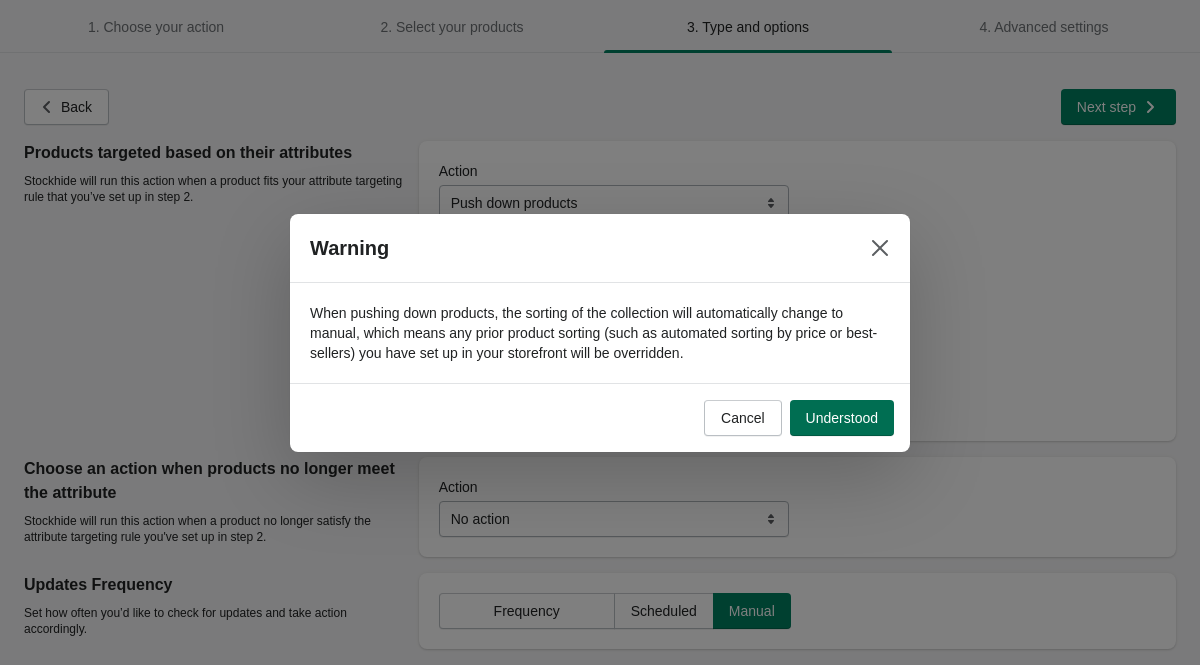 click on "Understood" at bounding box center [842, 418] 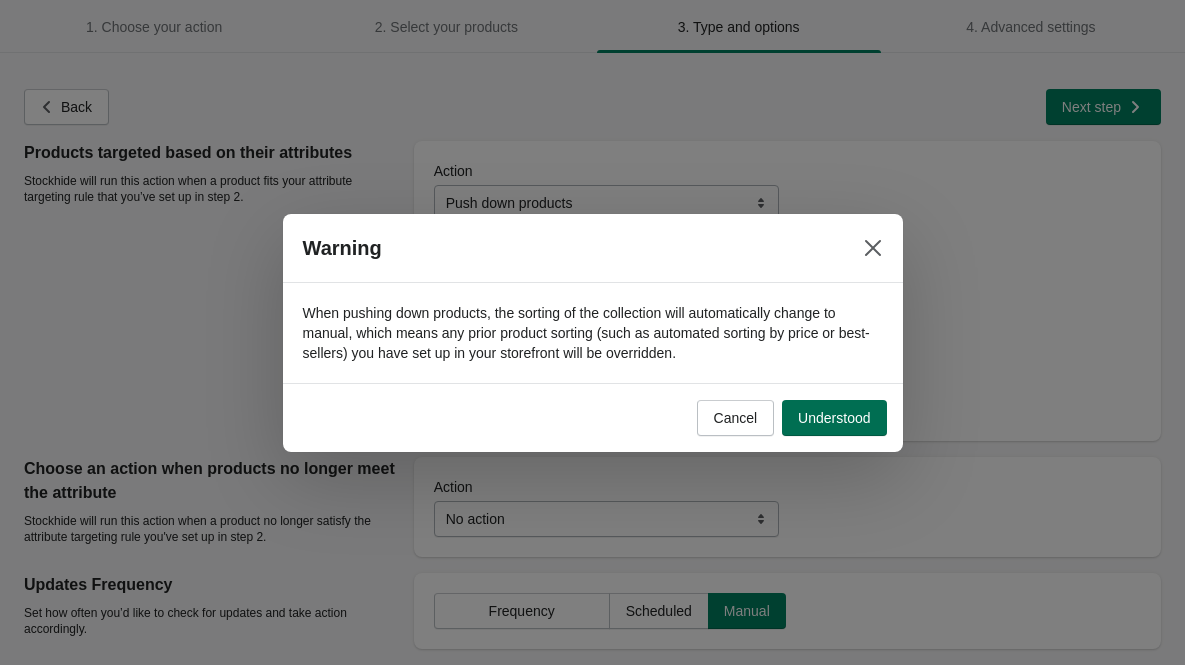 select on "**********" 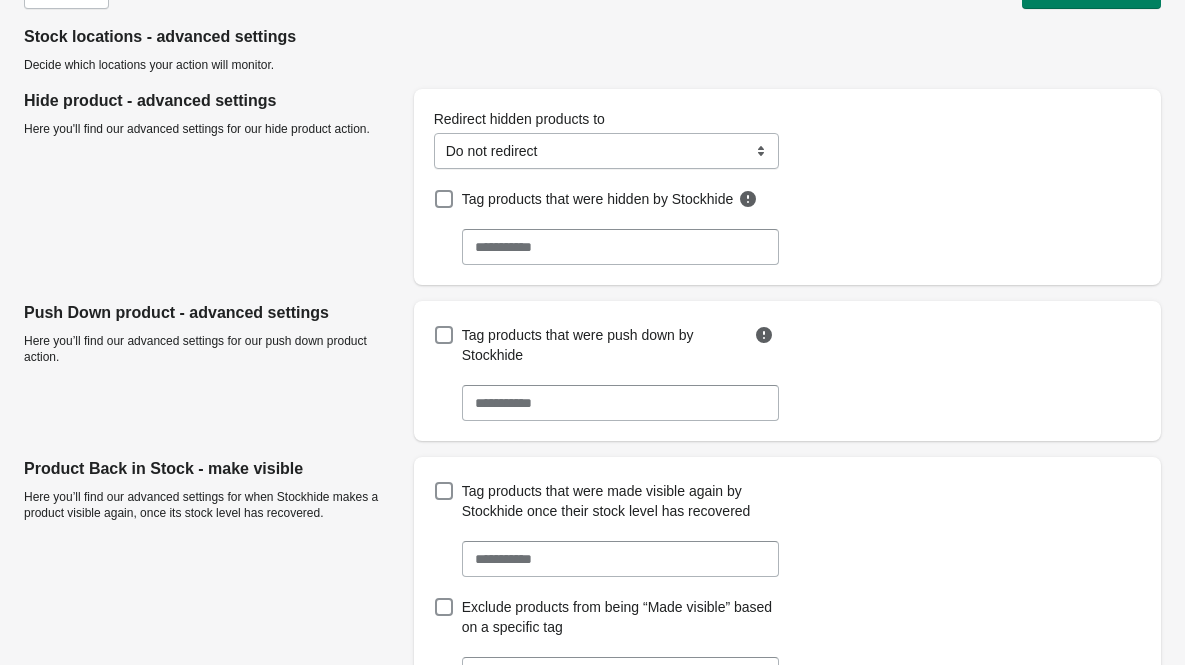 scroll, scrollTop: 172, scrollLeft: 0, axis: vertical 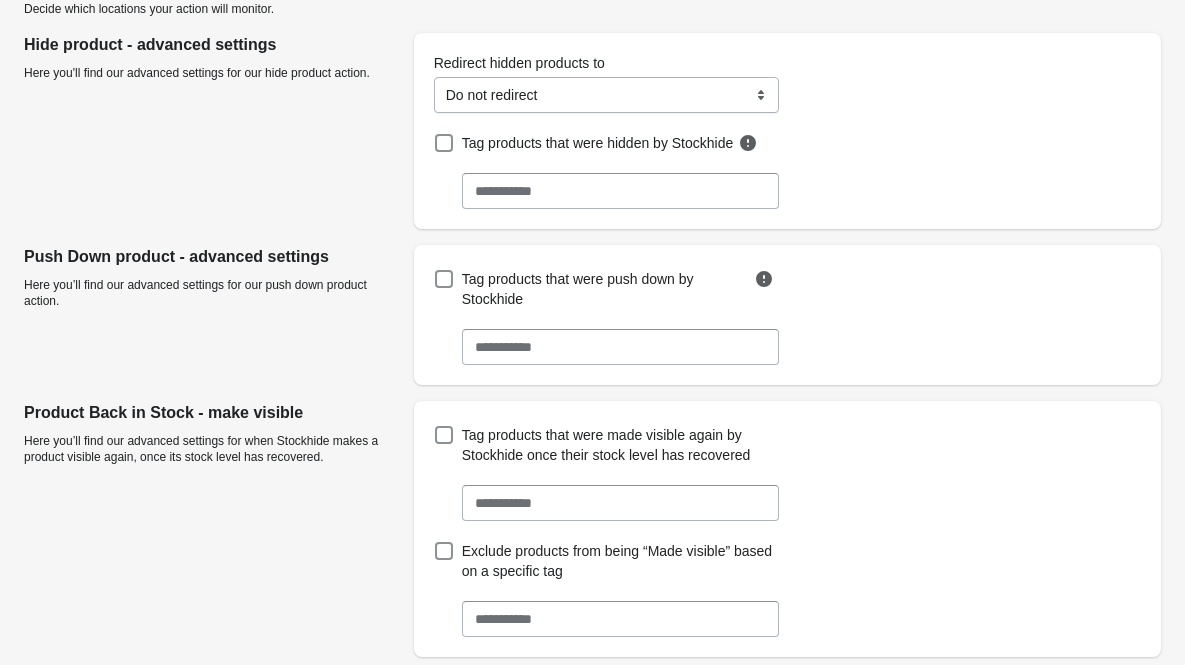 click on "Selected tags" at bounding box center [621, 503] 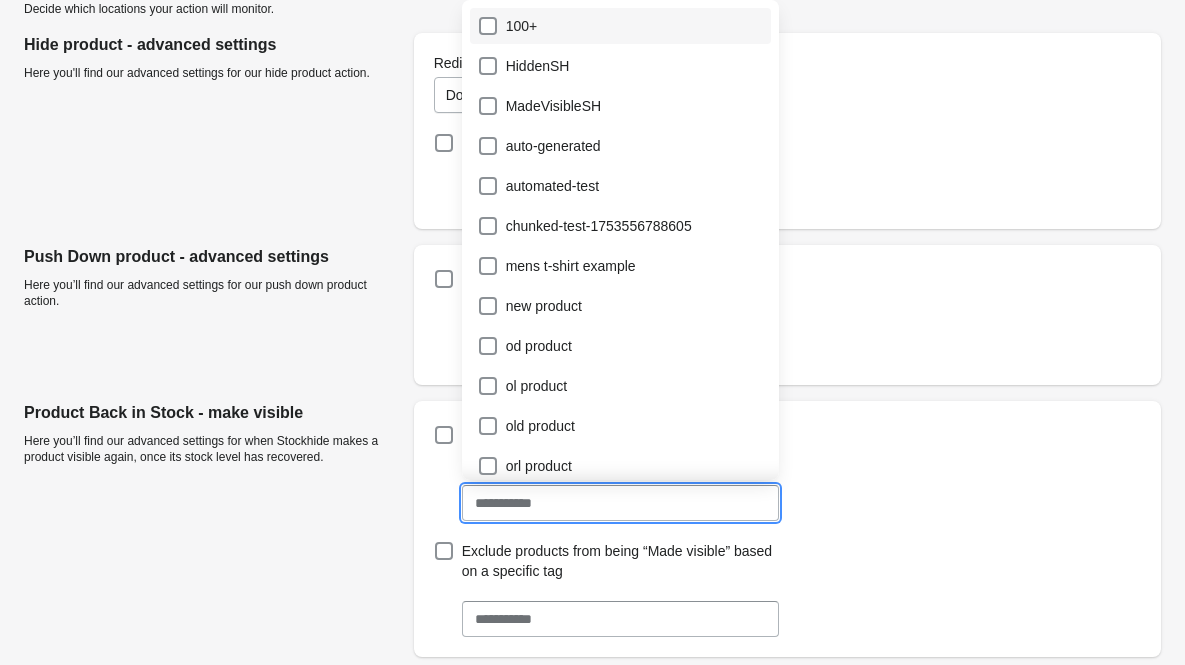 click on "100+" at bounding box center (621, 26) 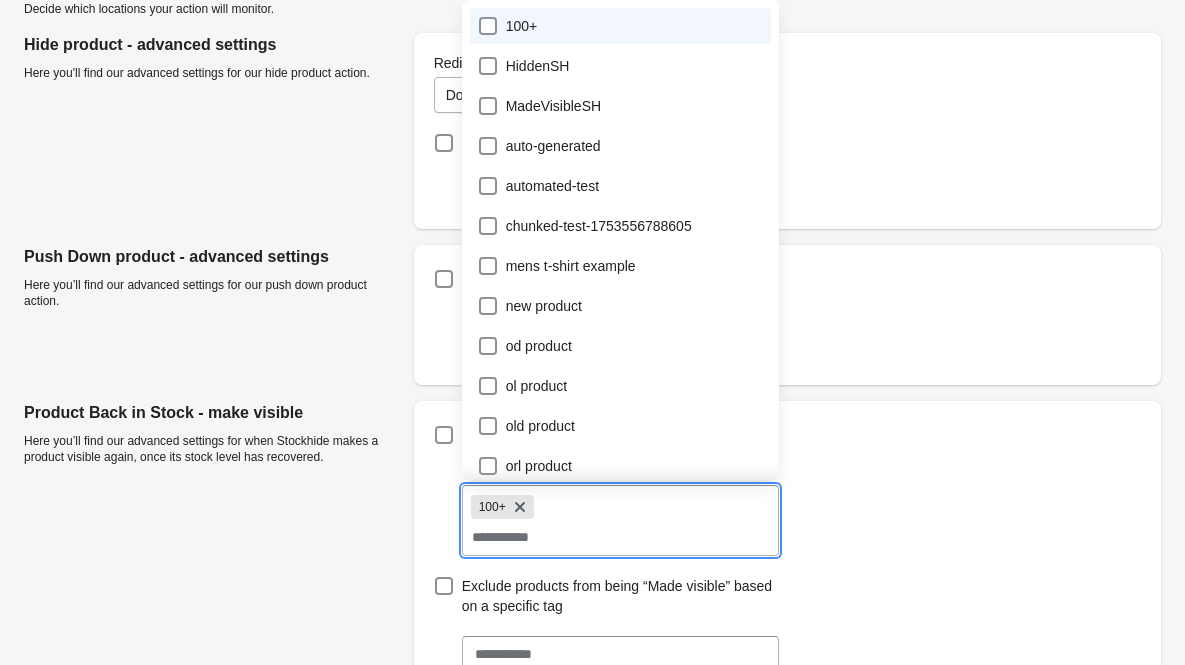 click on "Product Back in Stock - make visible Here you’ll find our advanced settings for when Stockhide makes a product visible again, once its stock level has recovered. Tag products that were made visible again by Stockhide once their stock level has recovered Selected tags 100+ Exclude products from being “Made visible” based on a specific tag Selected tags" at bounding box center (592, 546) 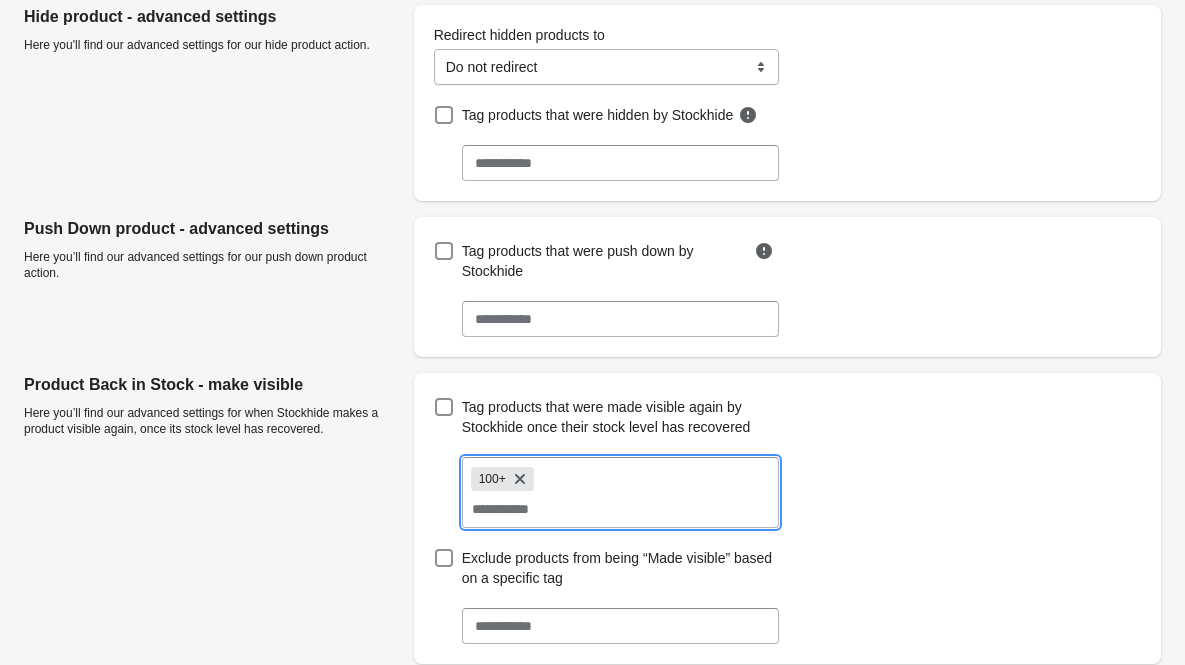 scroll, scrollTop: 222, scrollLeft: 0, axis: vertical 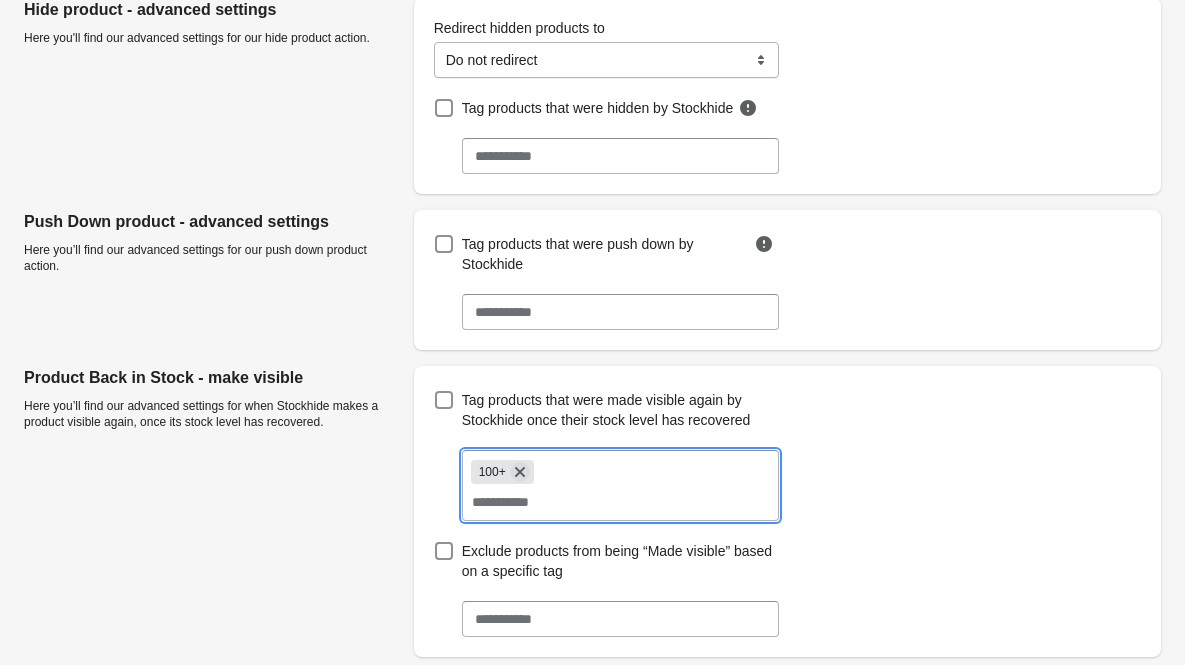 click 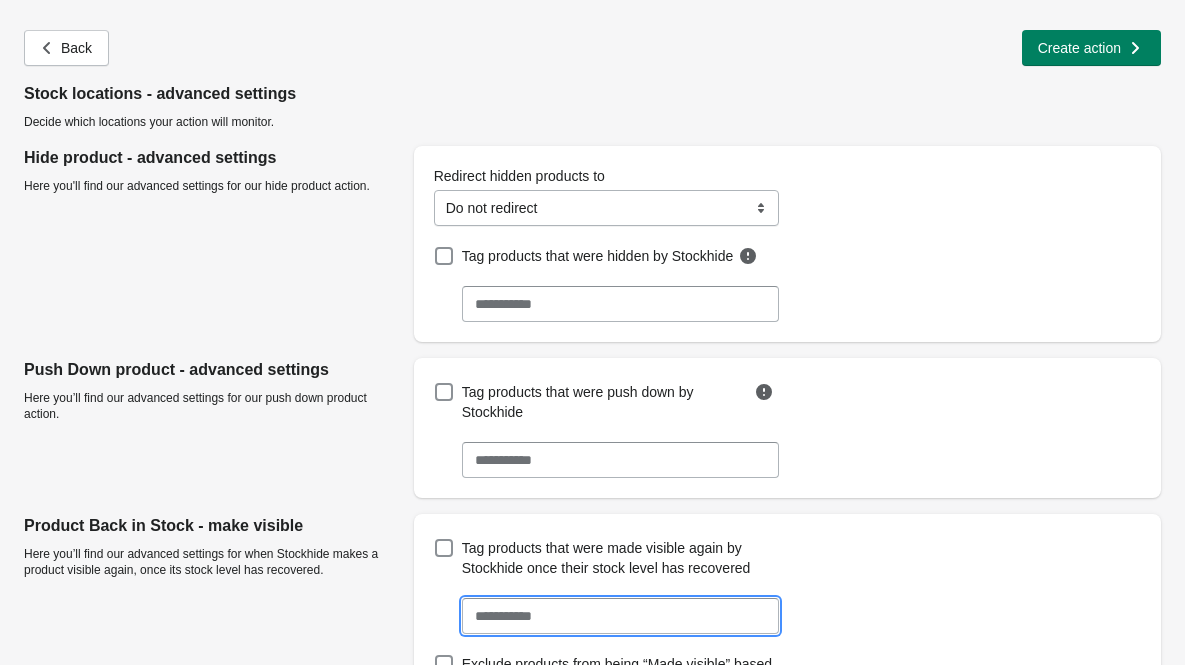 scroll, scrollTop: 0, scrollLeft: 0, axis: both 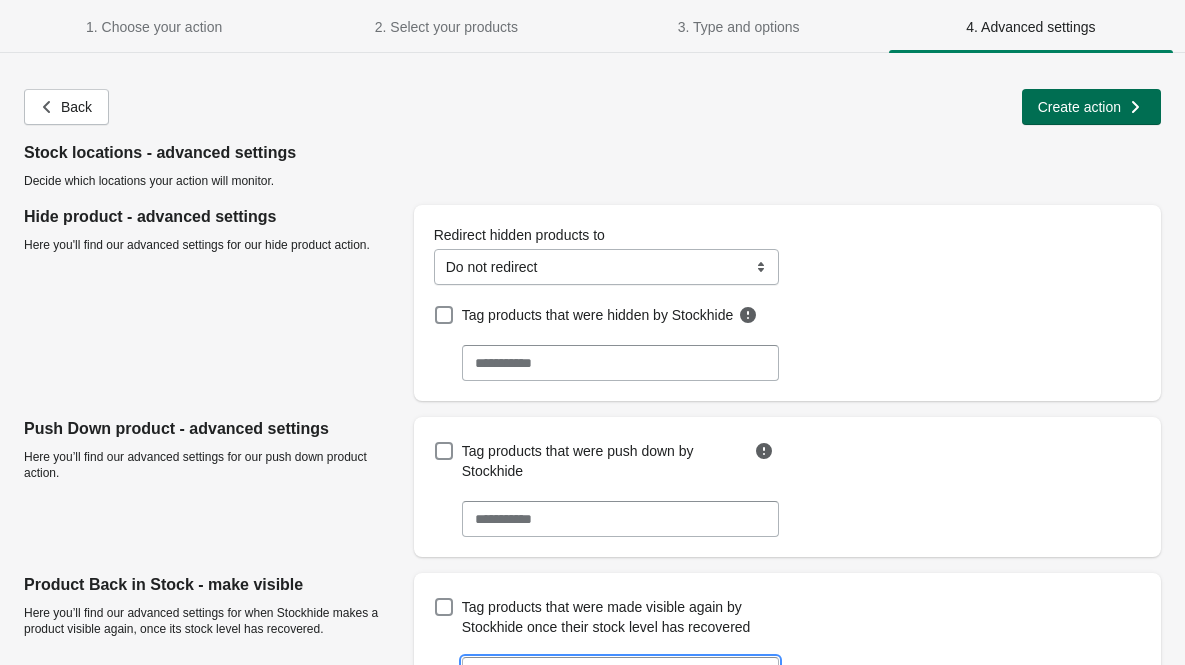 click on "Create action" at bounding box center [1089, 105] 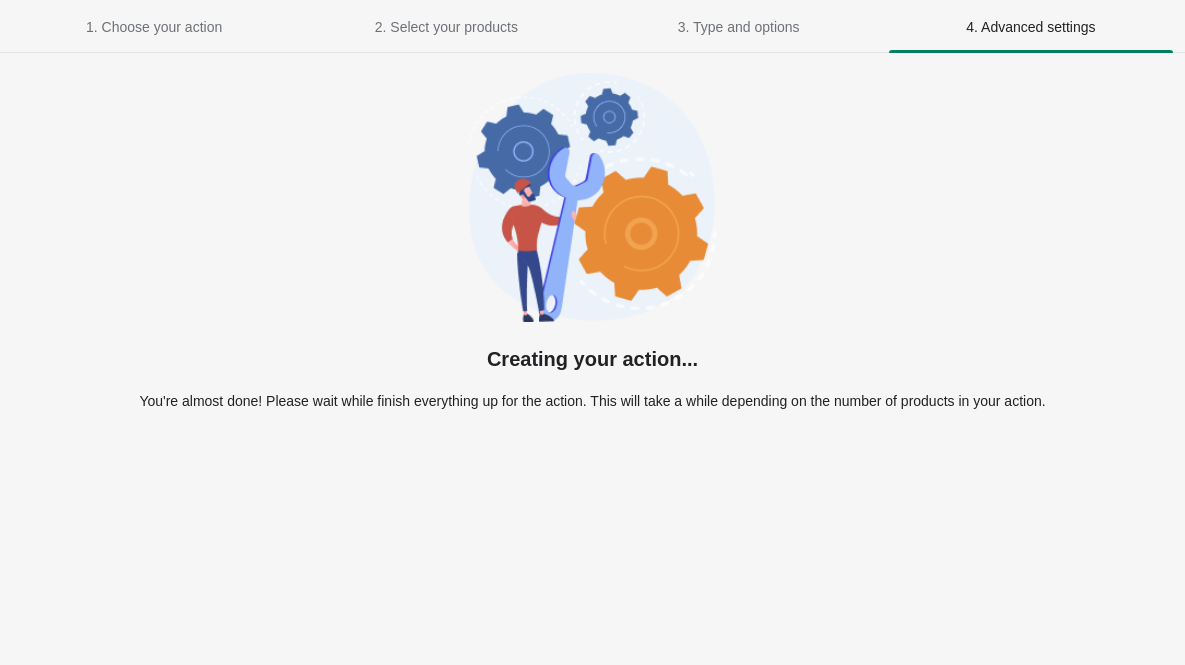 select on "**********" 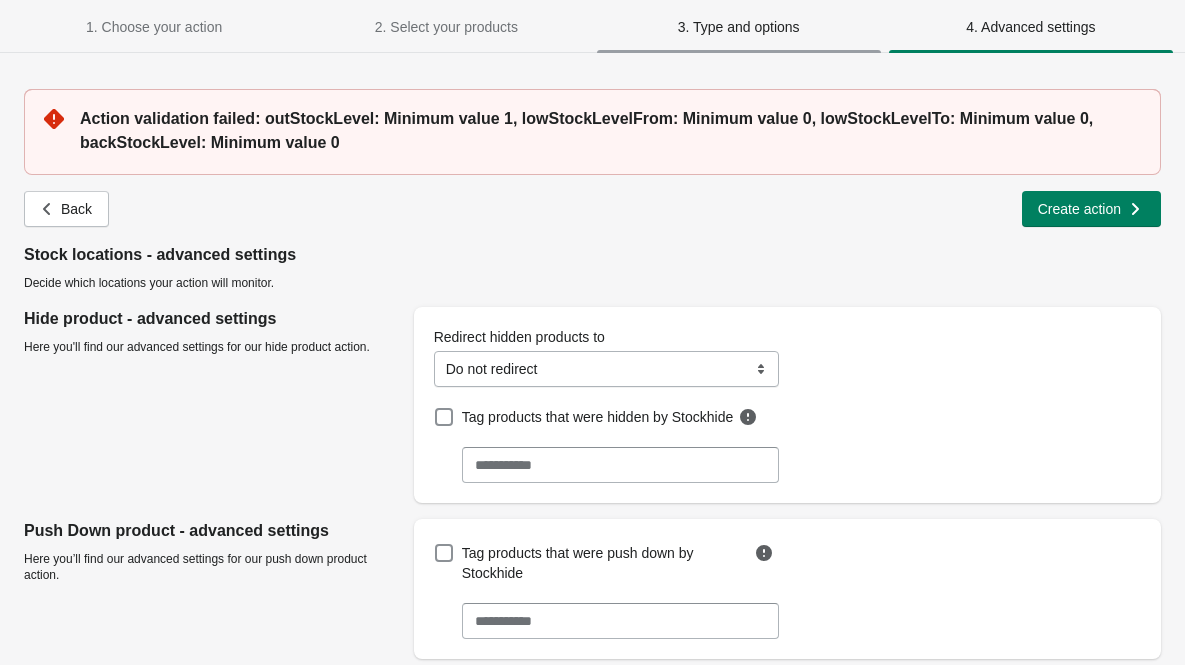 click on "3. Type and options" at bounding box center (739, 27) 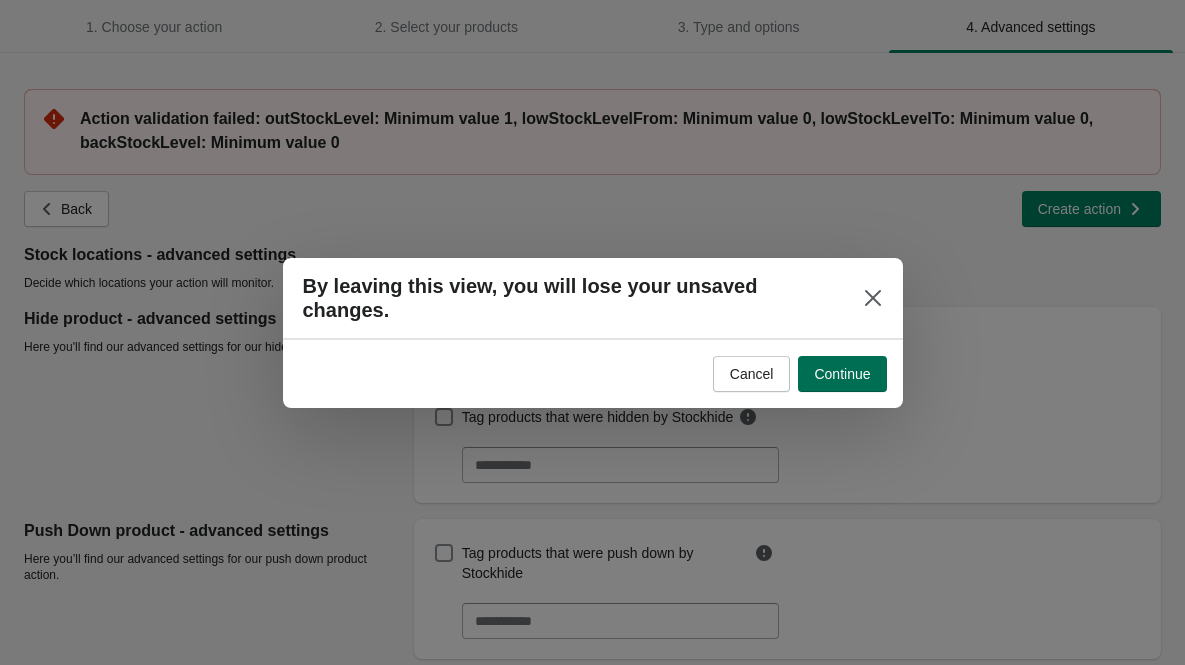 click on "Continue" at bounding box center [842, 374] 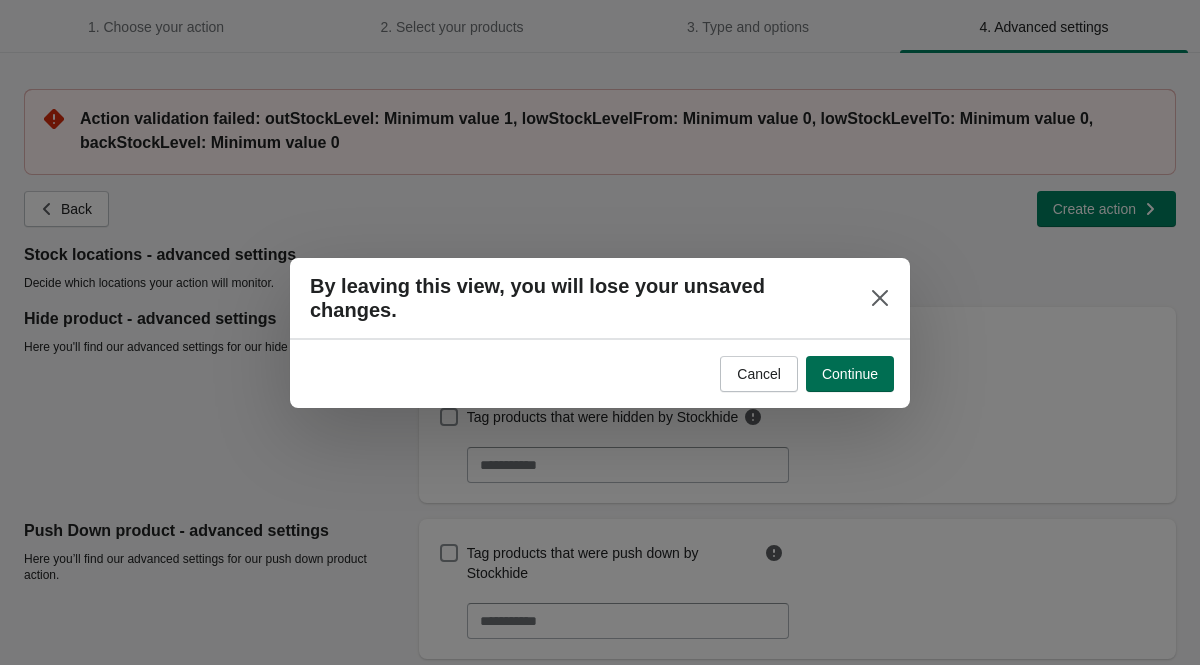 select on "**********" 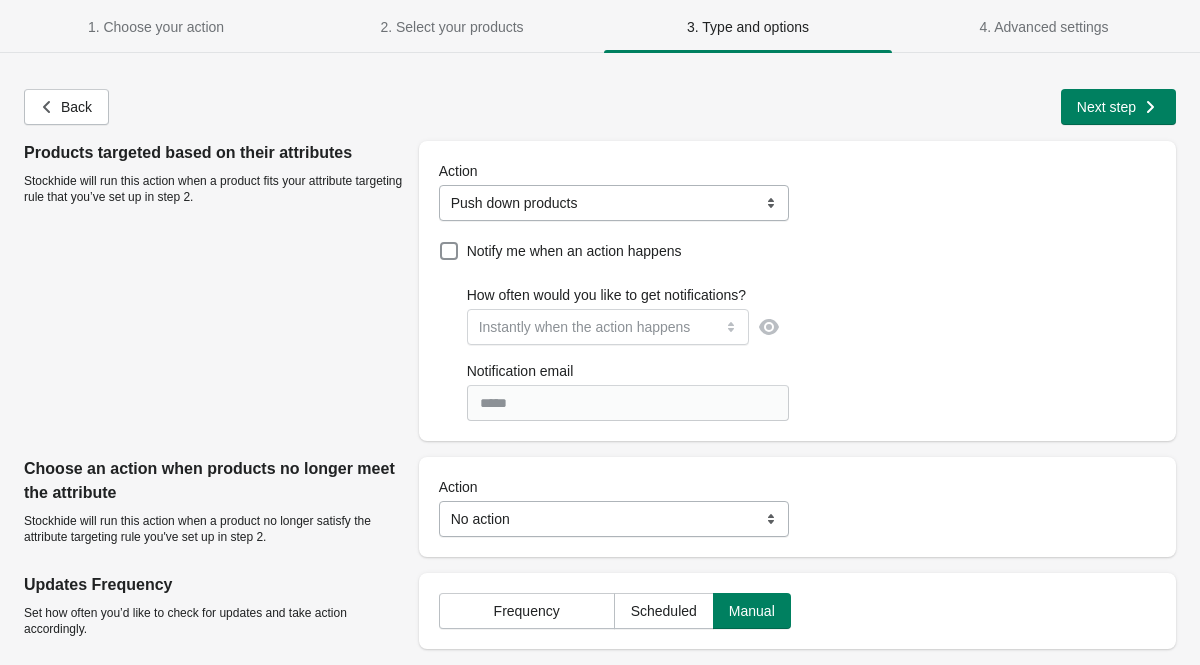 click on "**********" at bounding box center (614, 203) 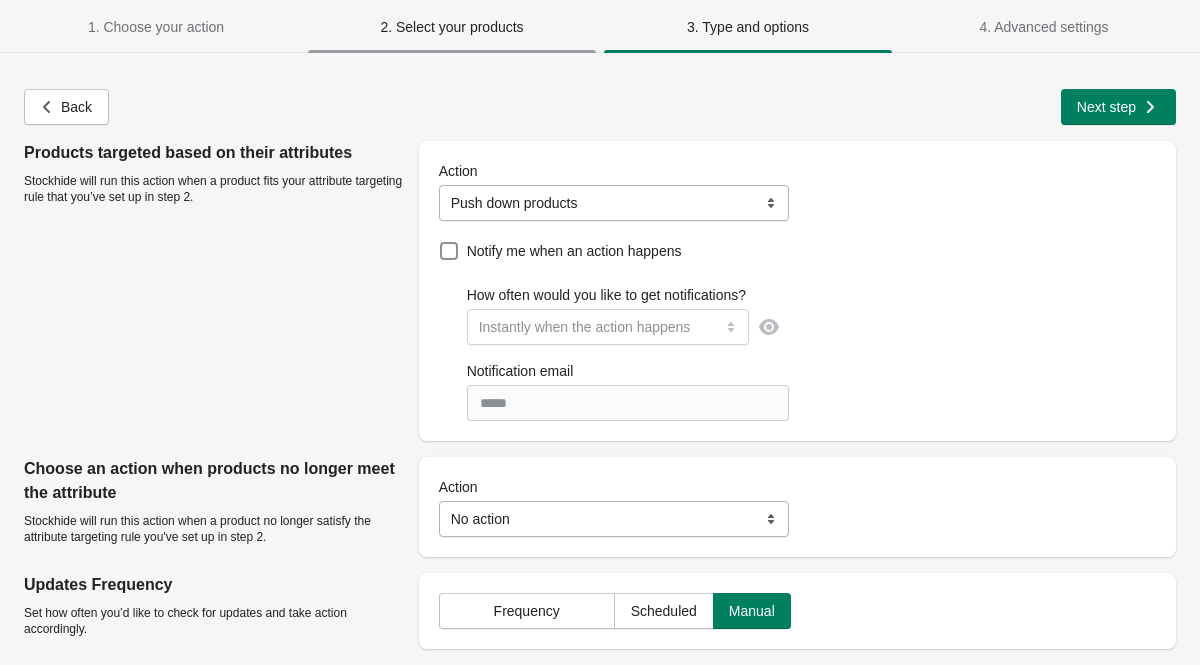 click on "2. Select your products" at bounding box center [452, 27] 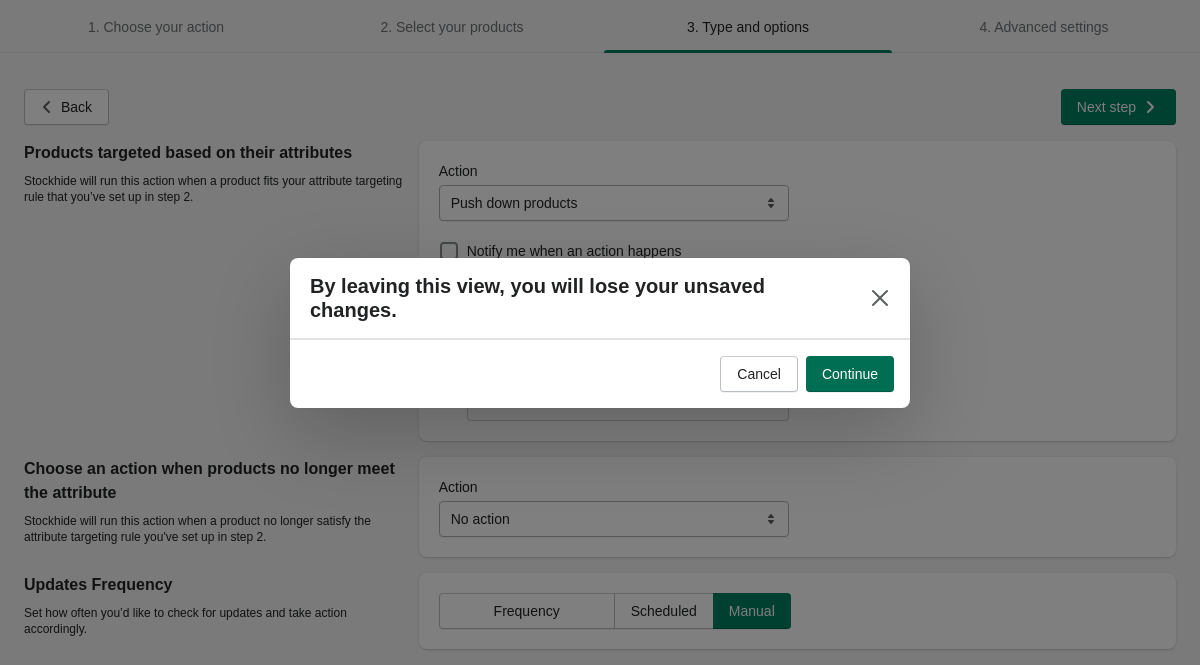 click on "Continue" at bounding box center (850, 374) 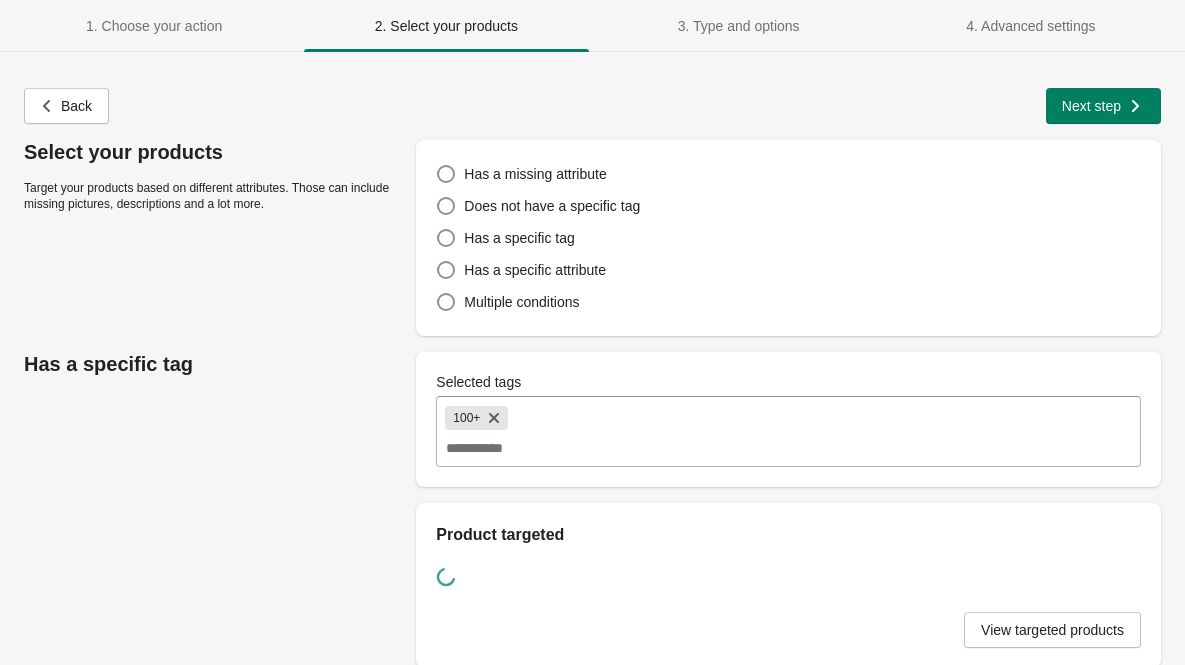 scroll, scrollTop: 0, scrollLeft: 0, axis: both 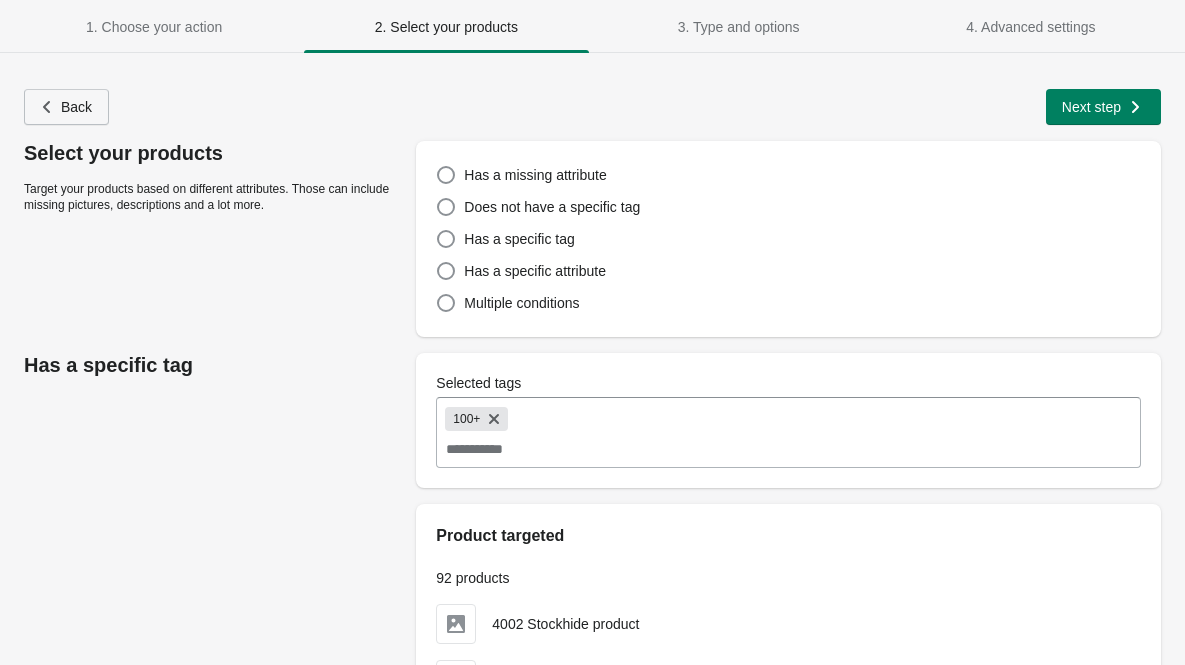 click on "Back" at bounding box center (66, 107) 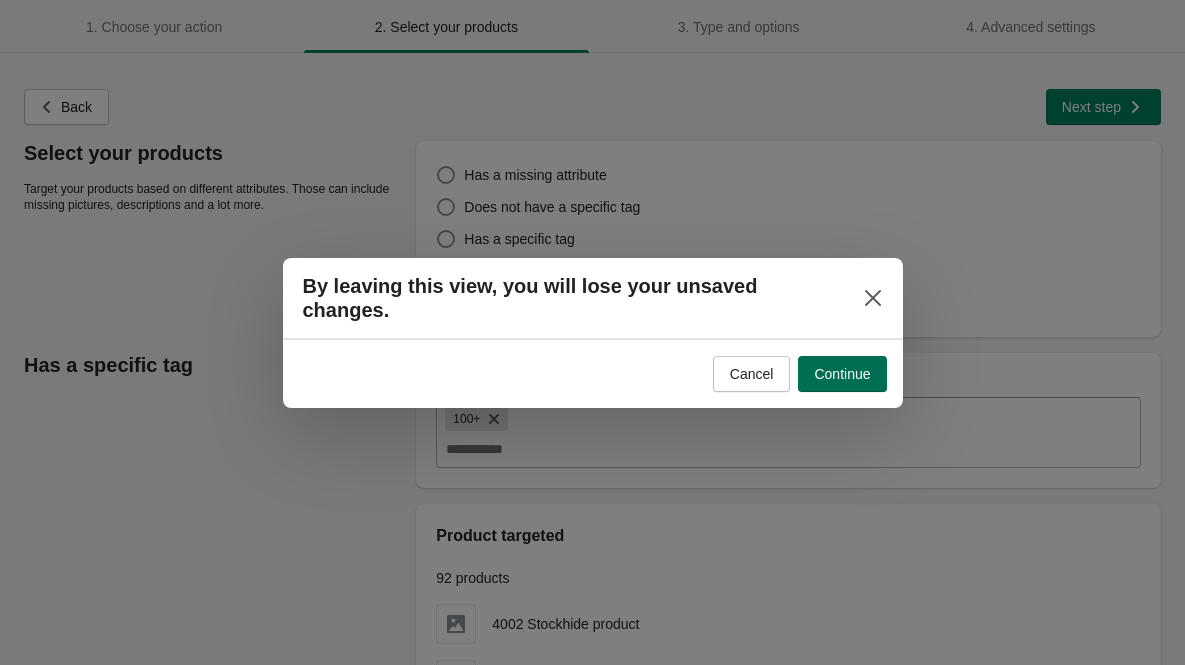 click on "Continue" at bounding box center (842, 374) 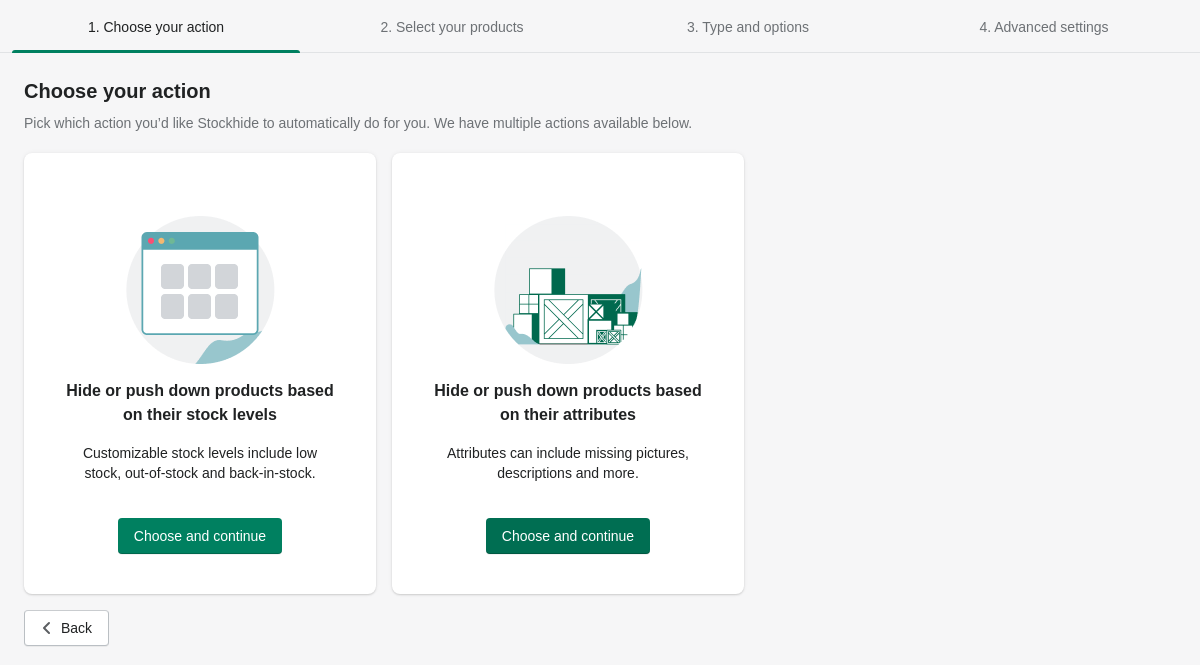 click on "Choose and continue" at bounding box center (568, 536) 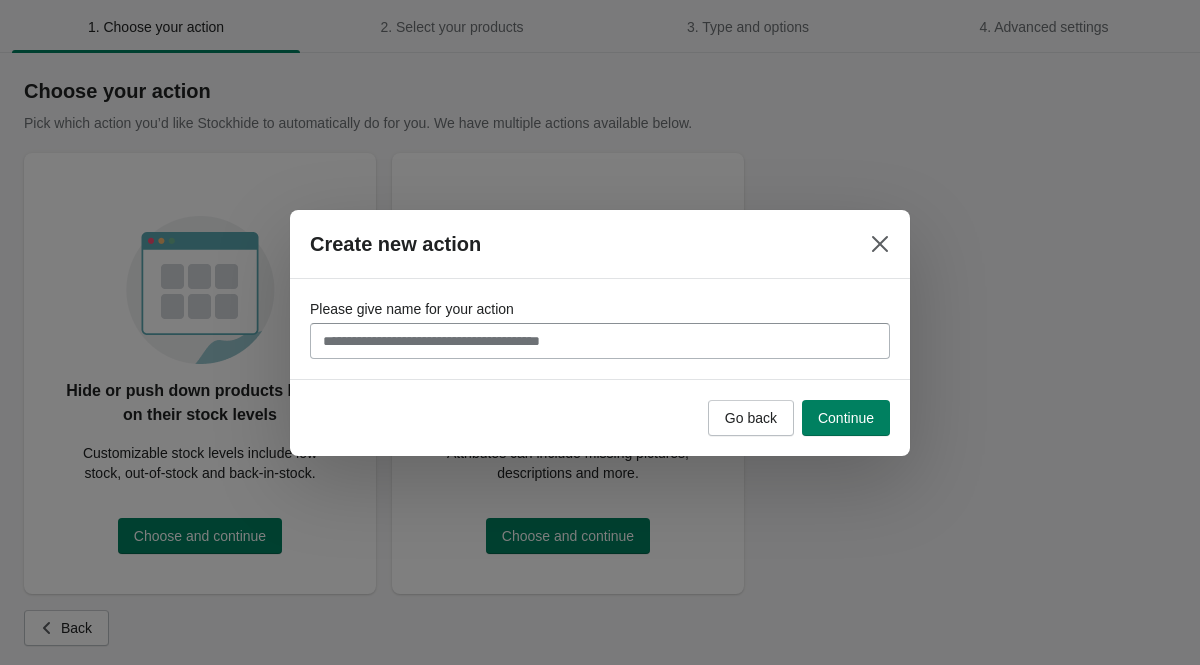 click on "Please give name for your action" at bounding box center (600, 341) 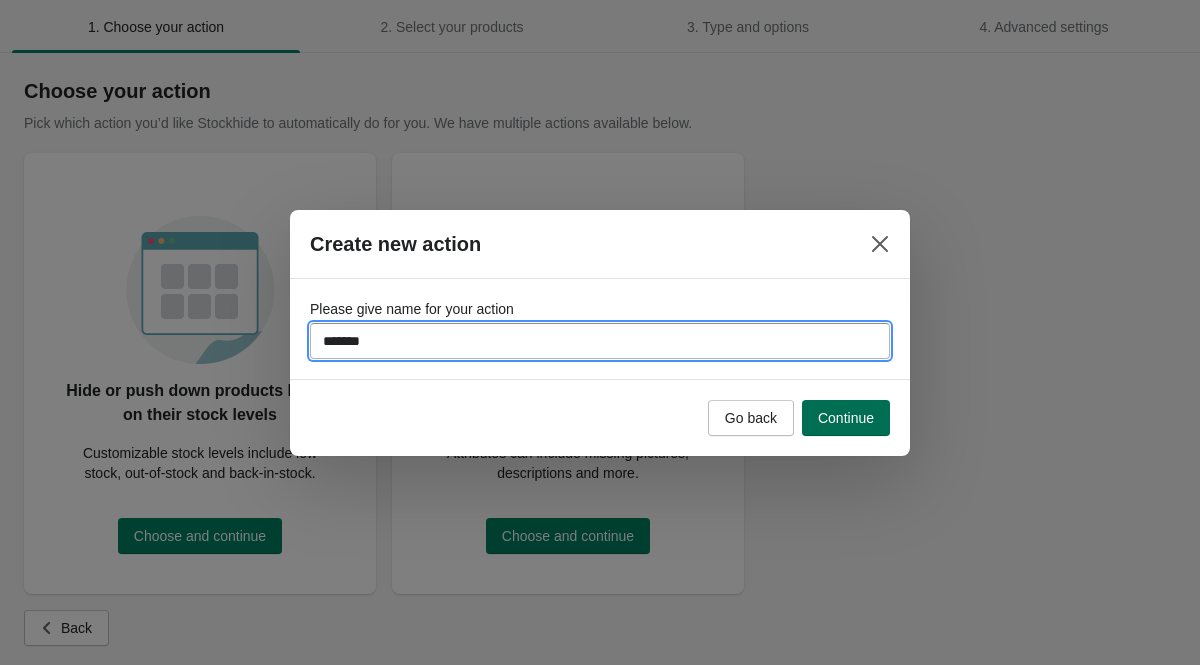 type on "*******" 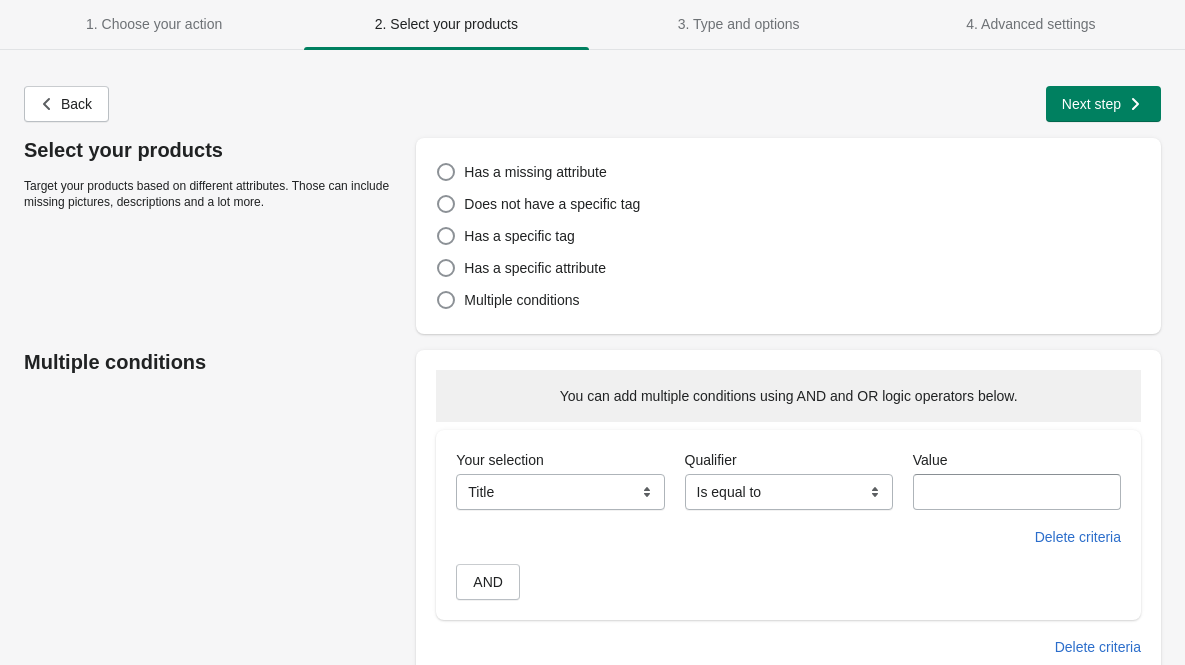 scroll, scrollTop: 0, scrollLeft: 0, axis: both 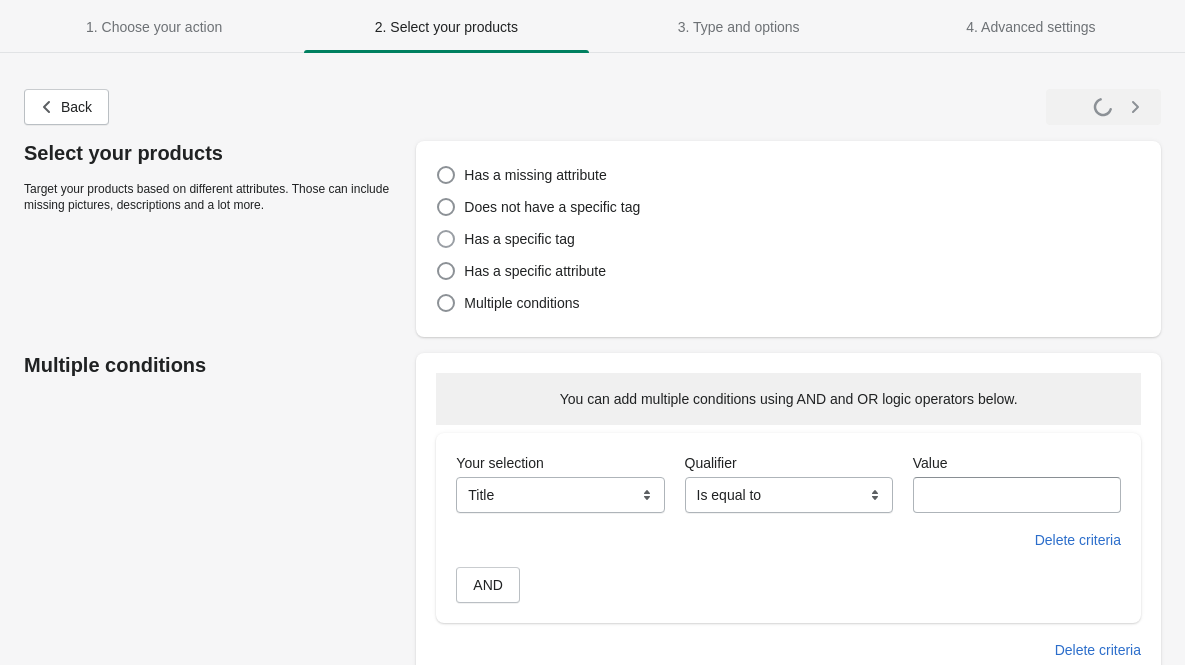 click at bounding box center [446, 239] 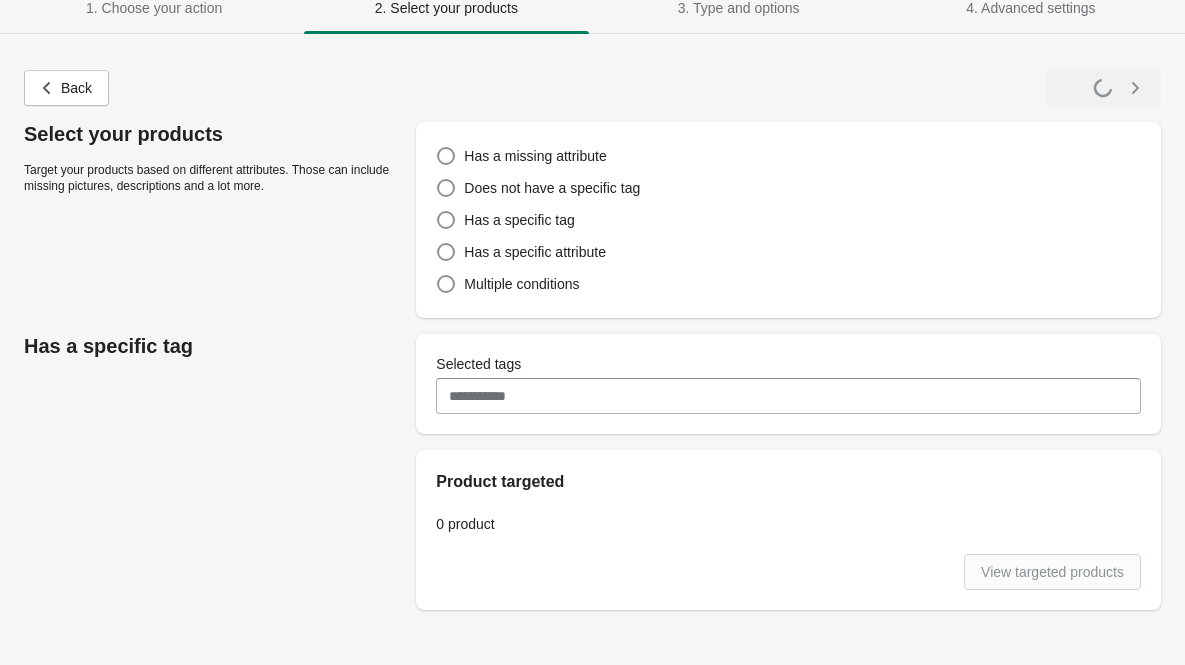 scroll, scrollTop: 28, scrollLeft: 0, axis: vertical 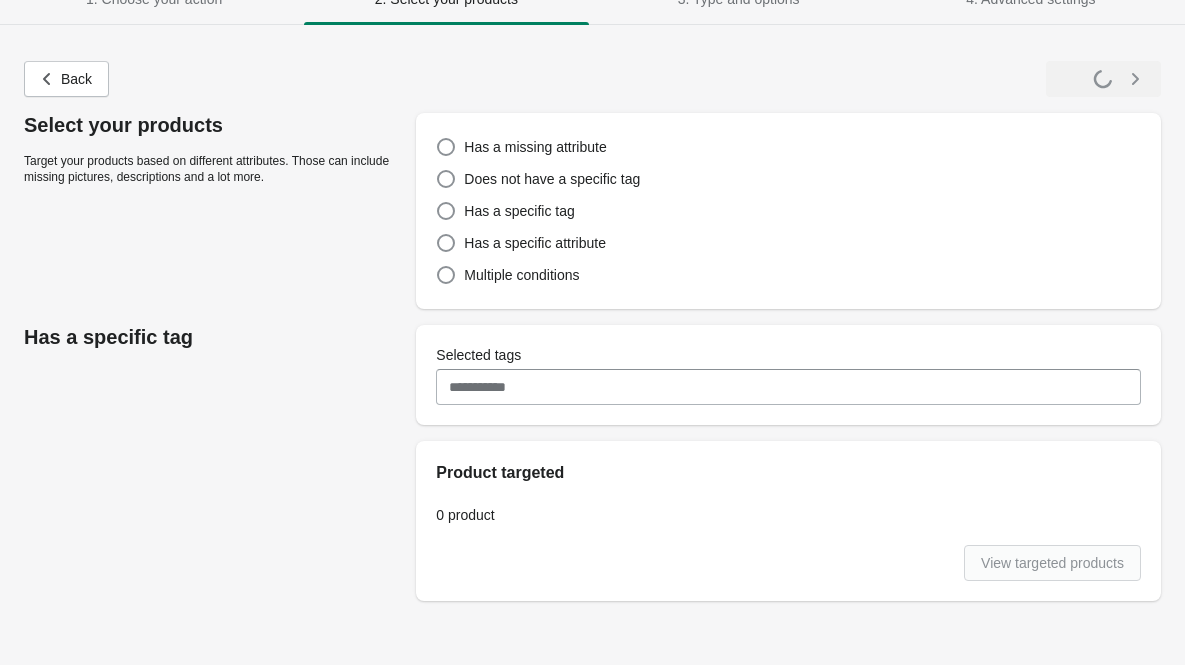 click on "Selected tags" at bounding box center [788, 387] 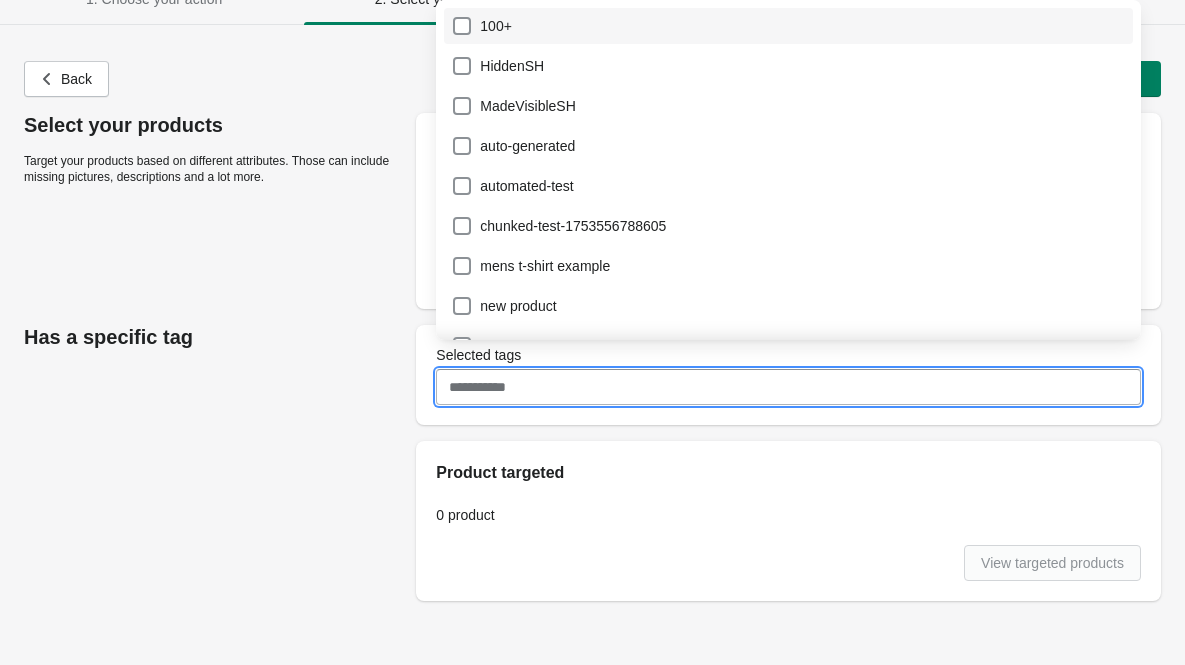 click on "100+" at bounding box center (788, 26) 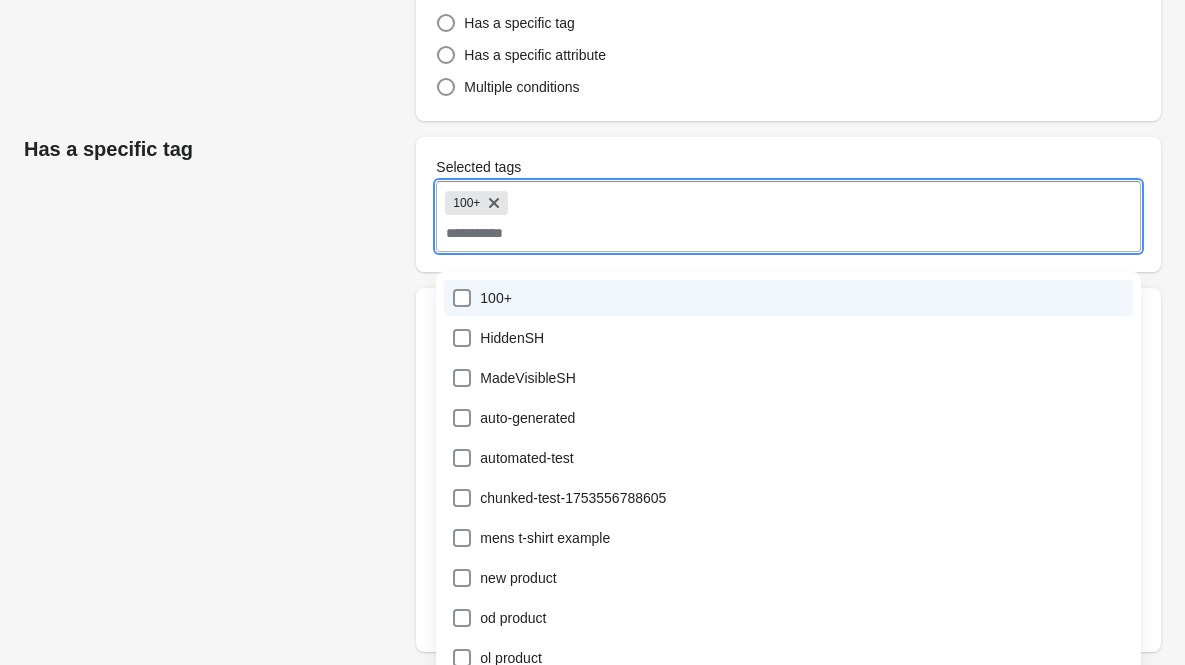 scroll, scrollTop: 282, scrollLeft: 0, axis: vertical 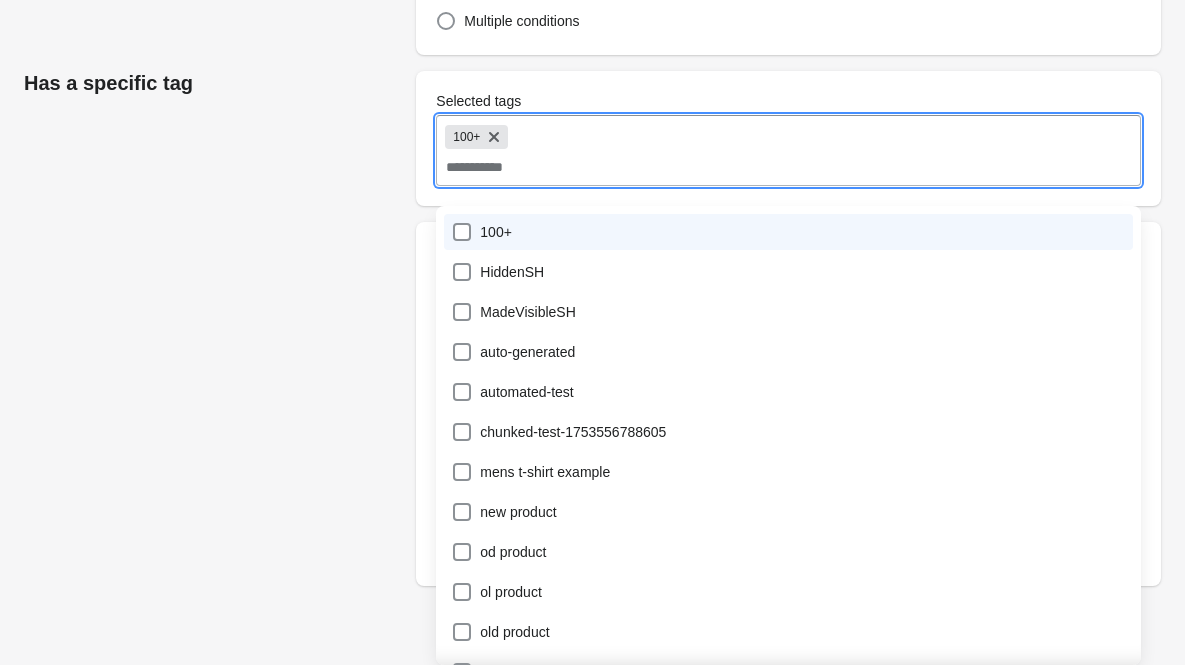 click on "Has a specific tag Selected tags 100+ Product targeted 92 products 4002 Stockhide product 4002 Stockhide product 4003 Stockhide product 4003 Stockhide product 4004 Stockhide product 4004 Stockhide product and 89 more products targeted... View targeted products" at bounding box center (582, 328) 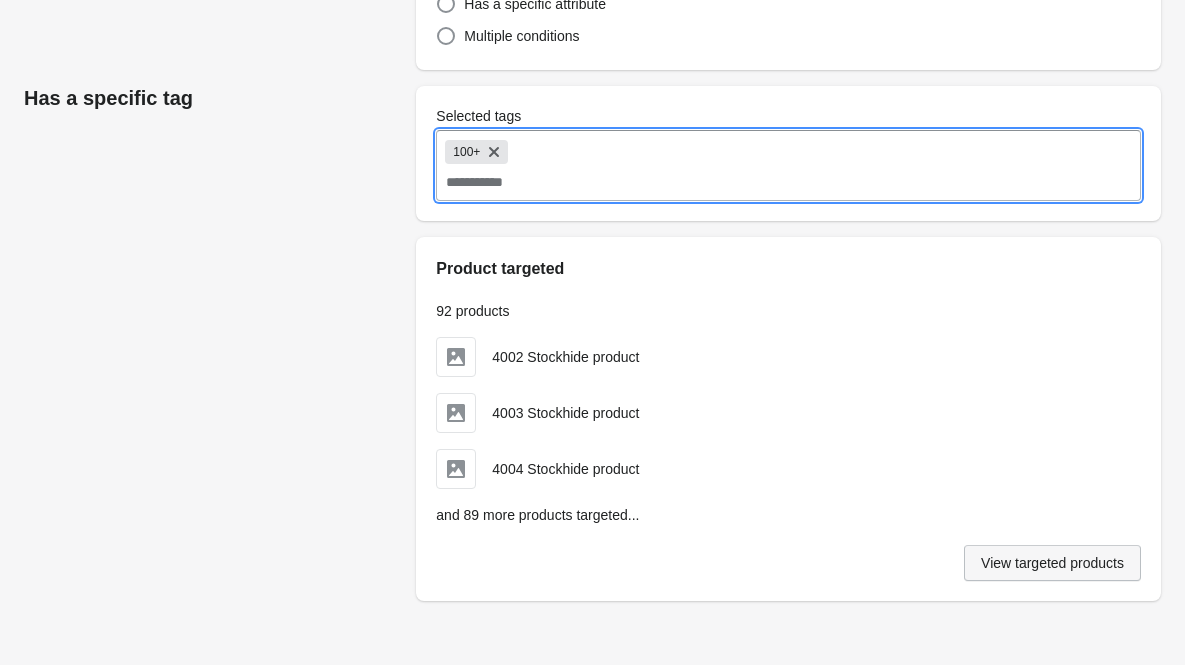 click on "View targeted products" at bounding box center (1052, 563) 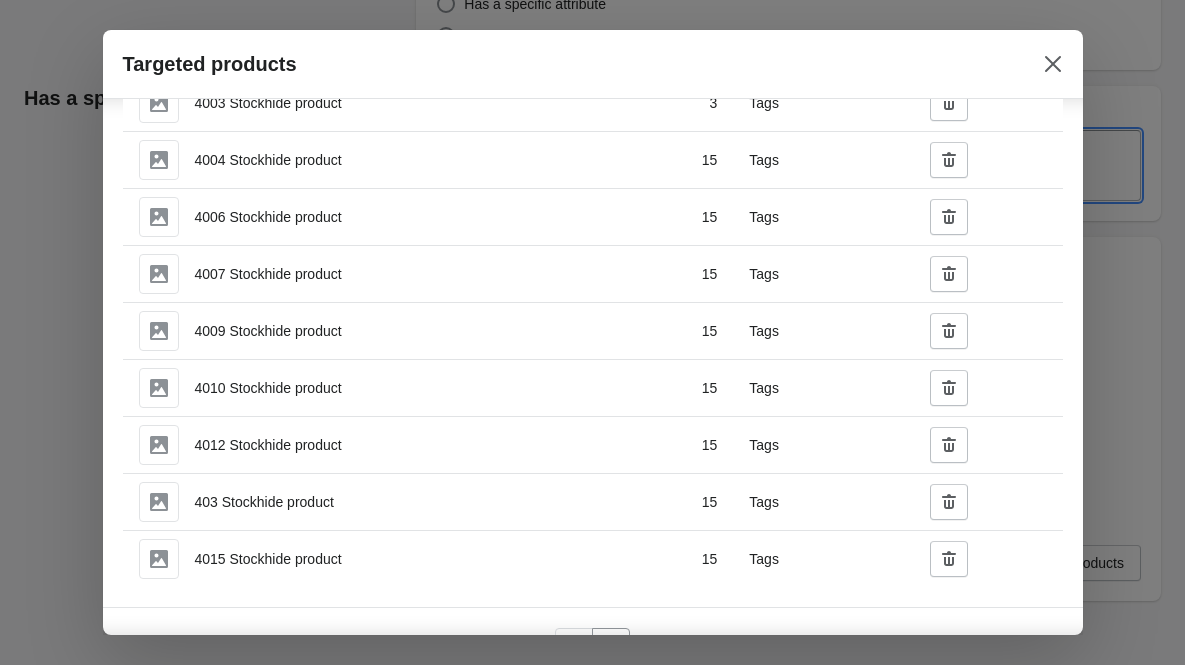 scroll, scrollTop: 187, scrollLeft: 0, axis: vertical 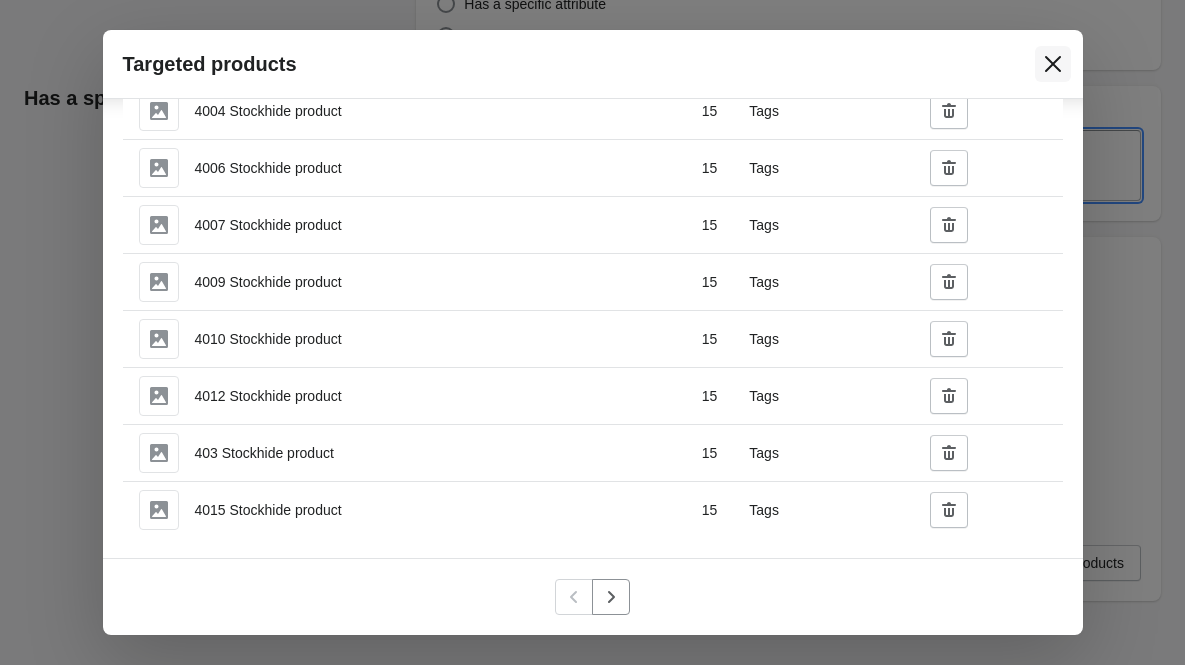 click at bounding box center [1053, 64] 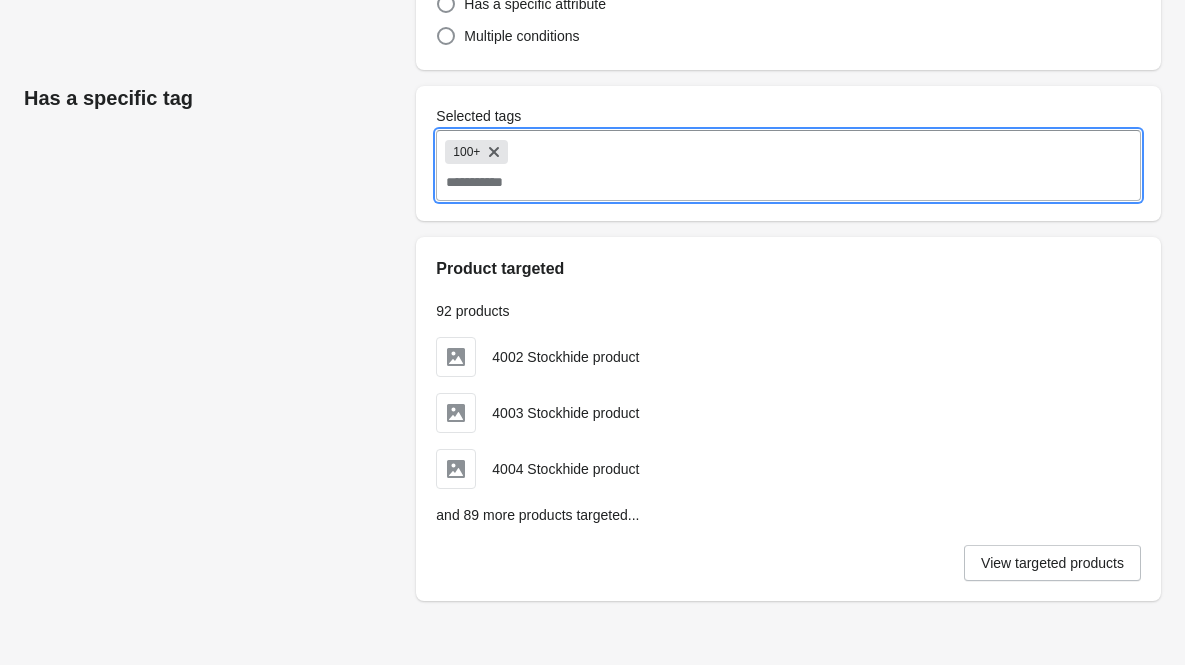 scroll, scrollTop: 0, scrollLeft: 0, axis: both 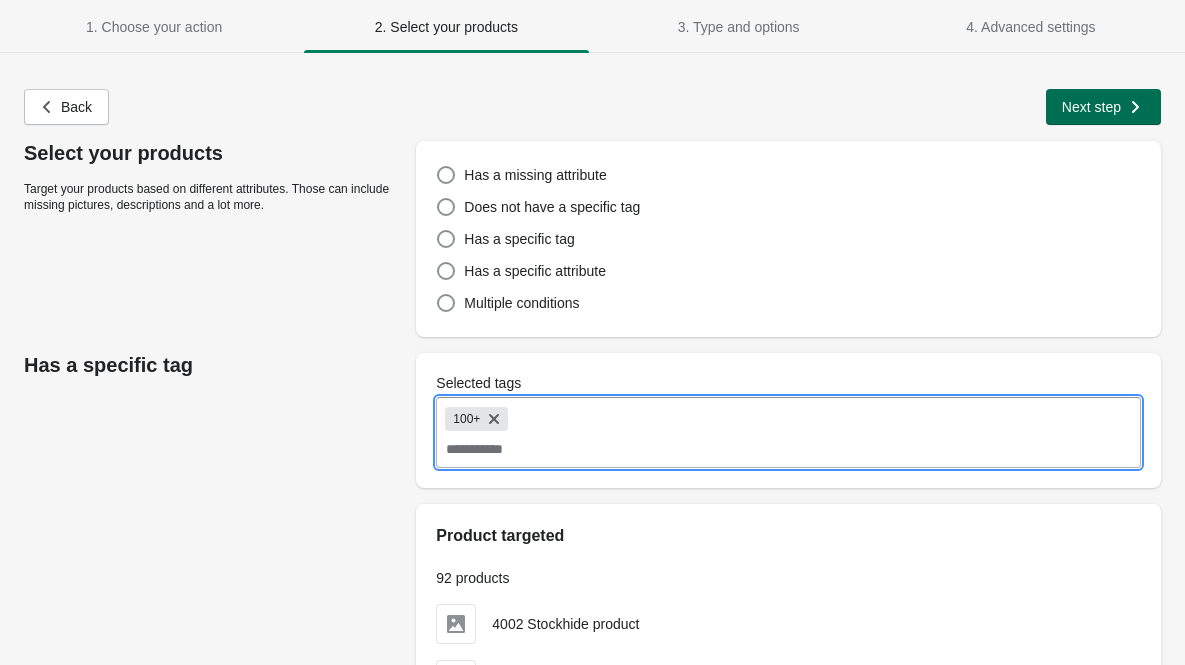 click on "Next step" at bounding box center (1101, 105) 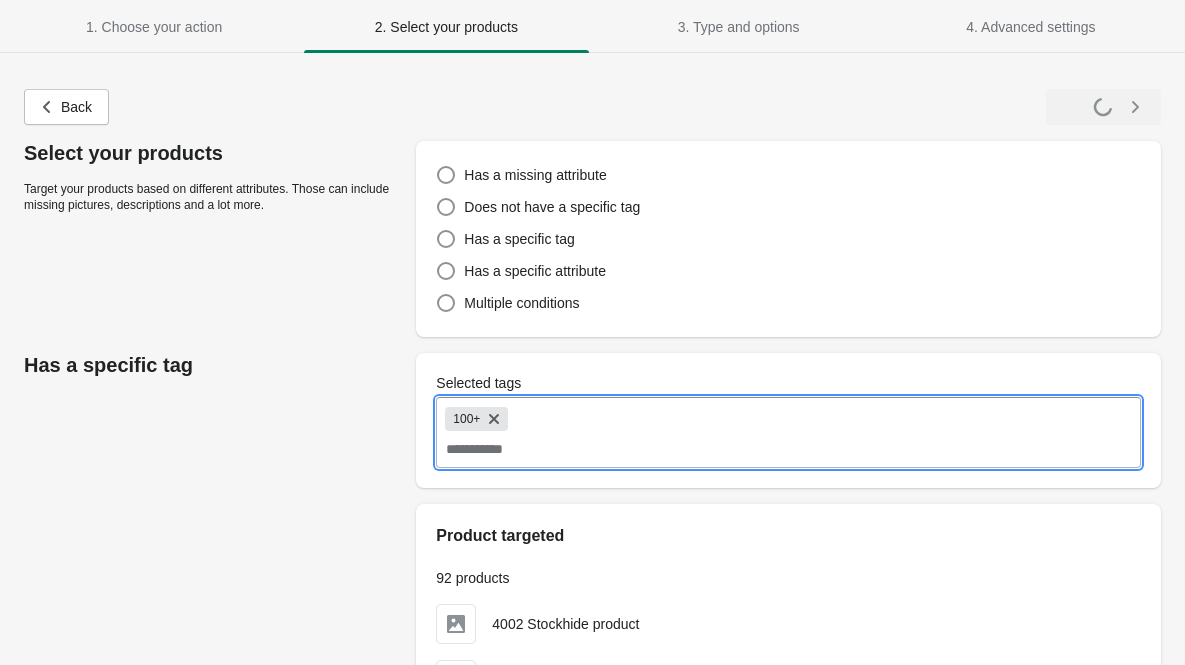 select on "**********" 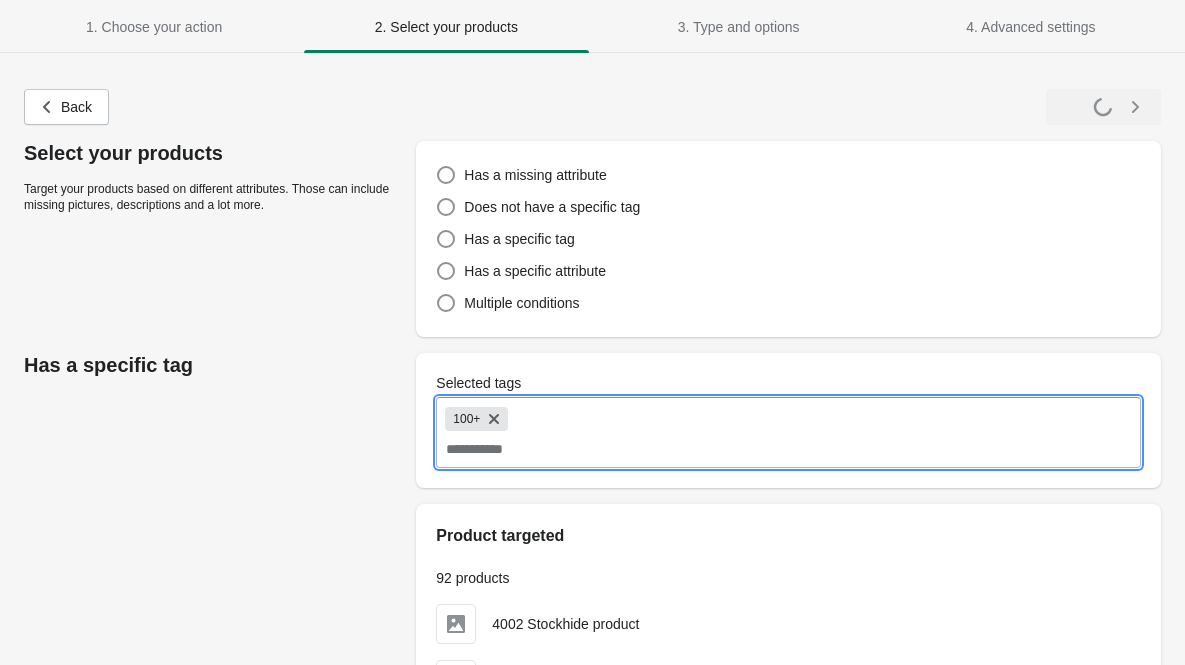 select on "**********" 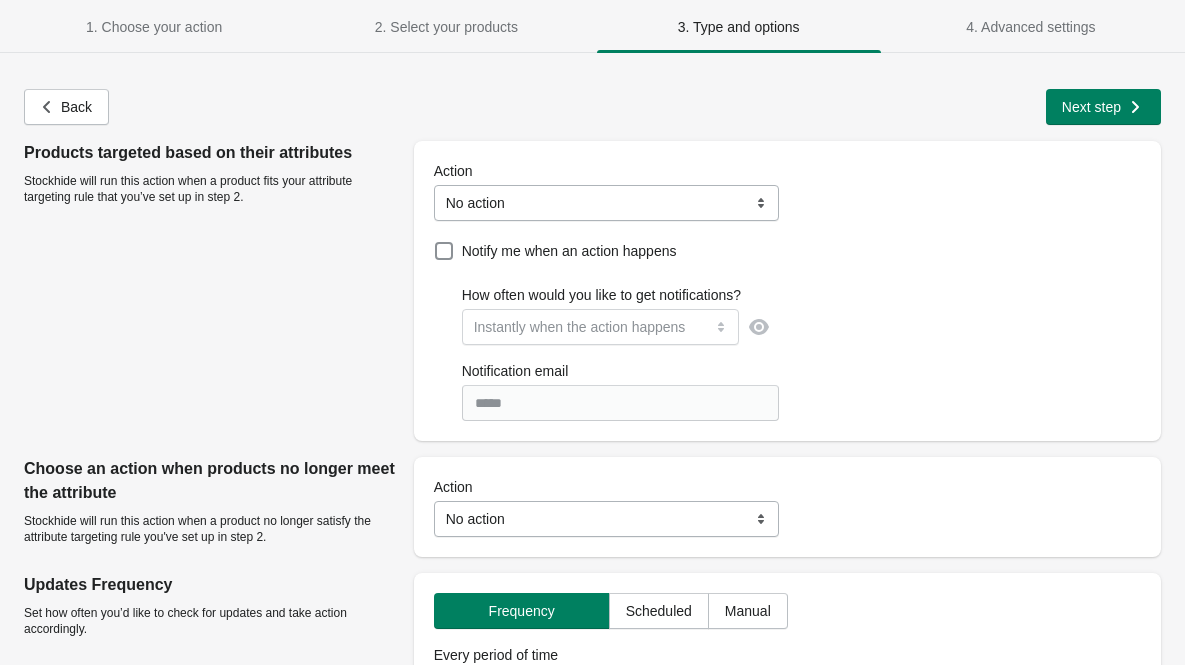 click on "**********" at bounding box center (607, 203) 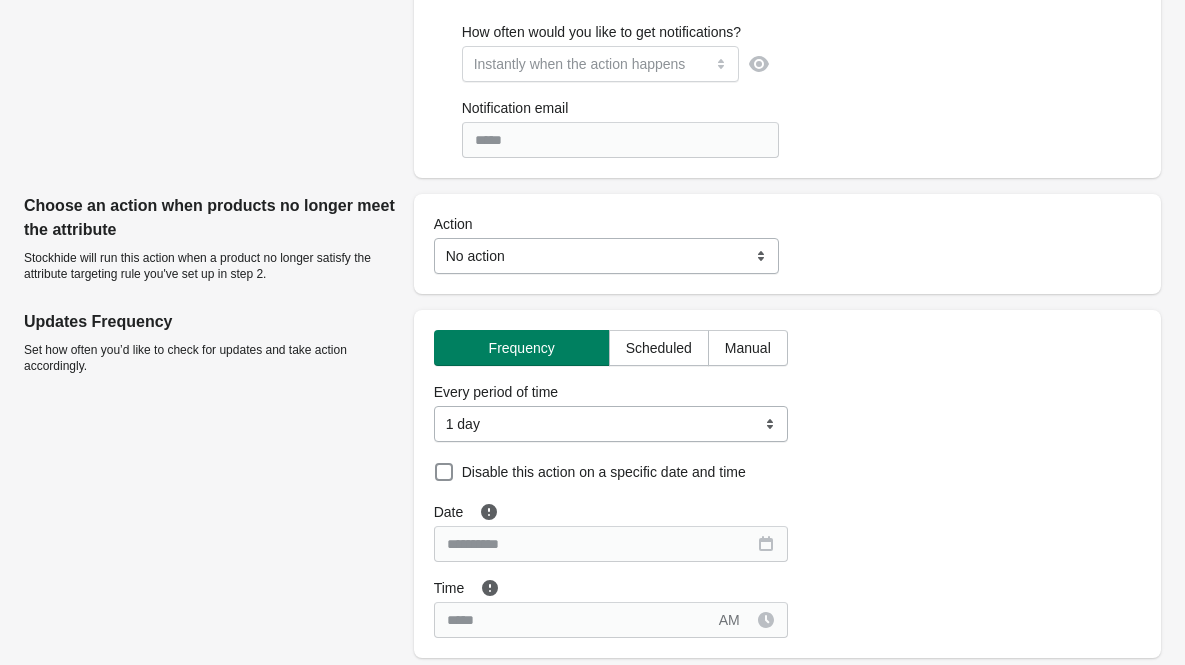 scroll, scrollTop: 264, scrollLeft: 0, axis: vertical 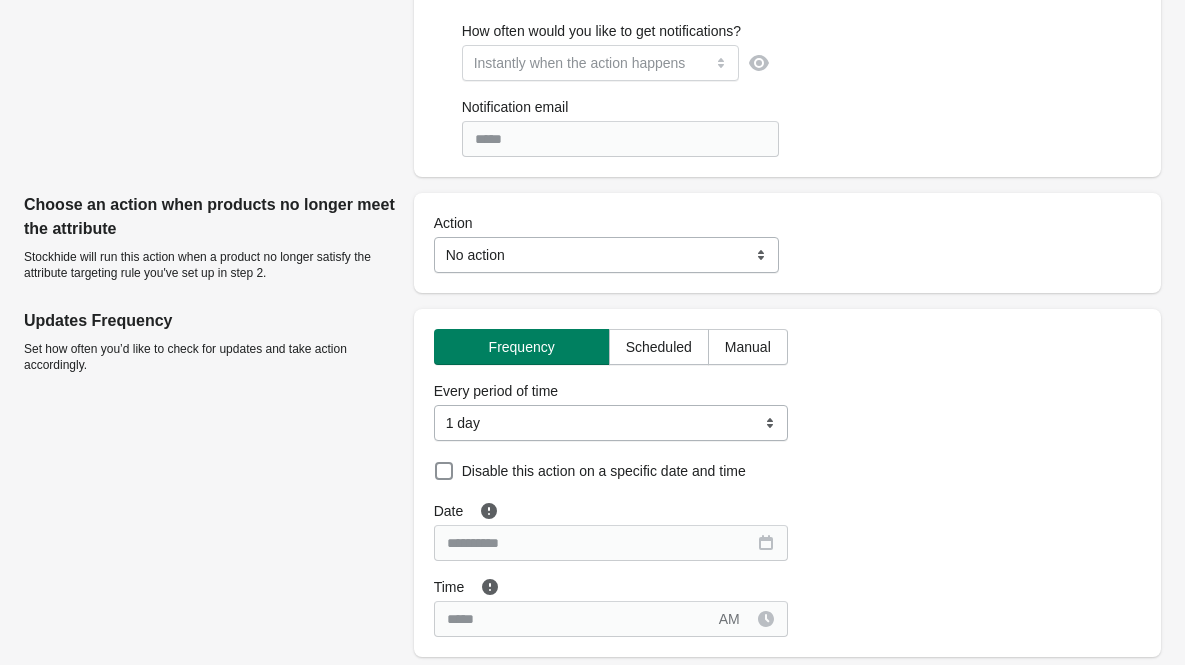 click on "**********" at bounding box center (607, 255) 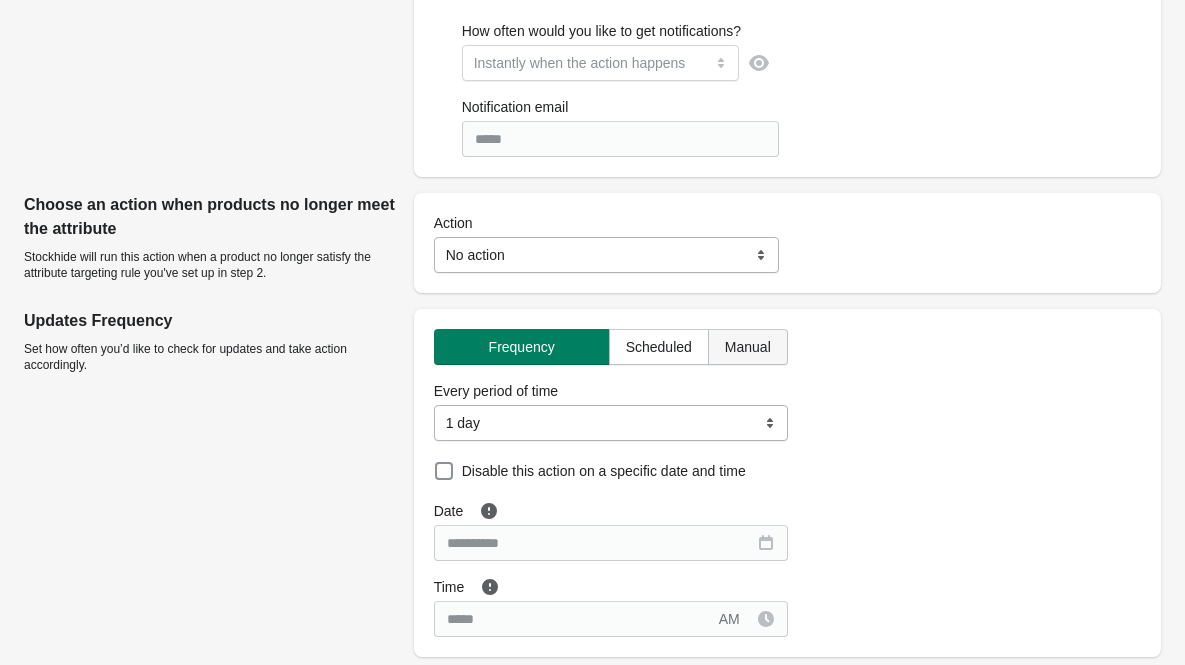 click on "Manual" at bounding box center (748, 347) 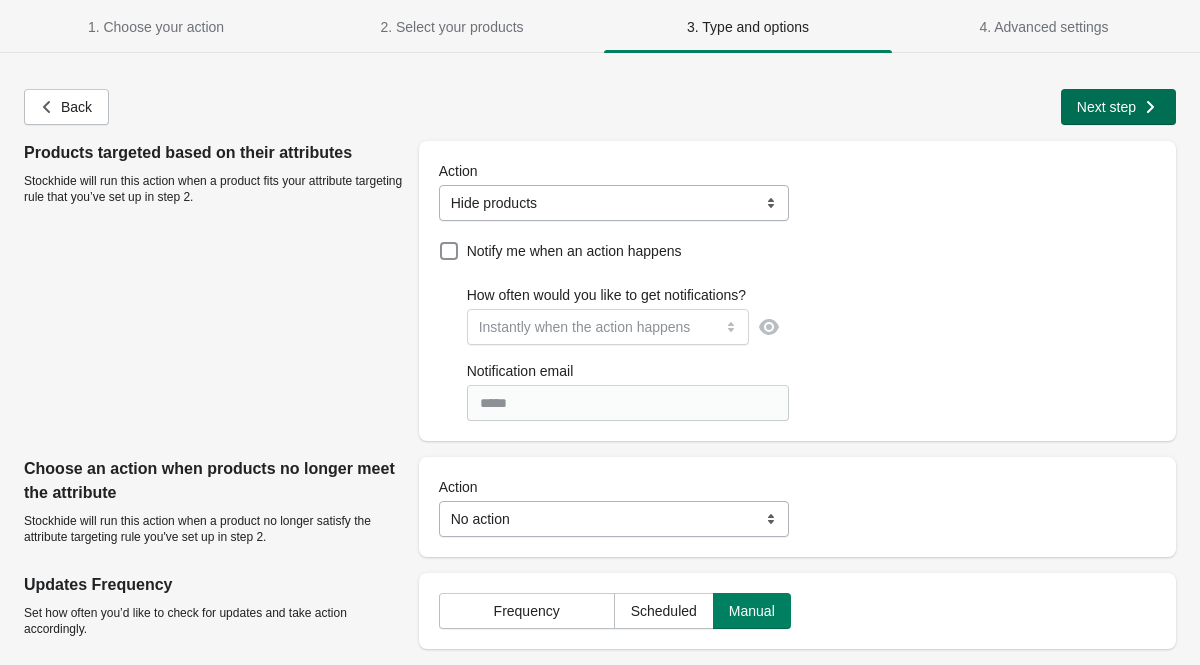 click on "Next step" at bounding box center [1106, 107] 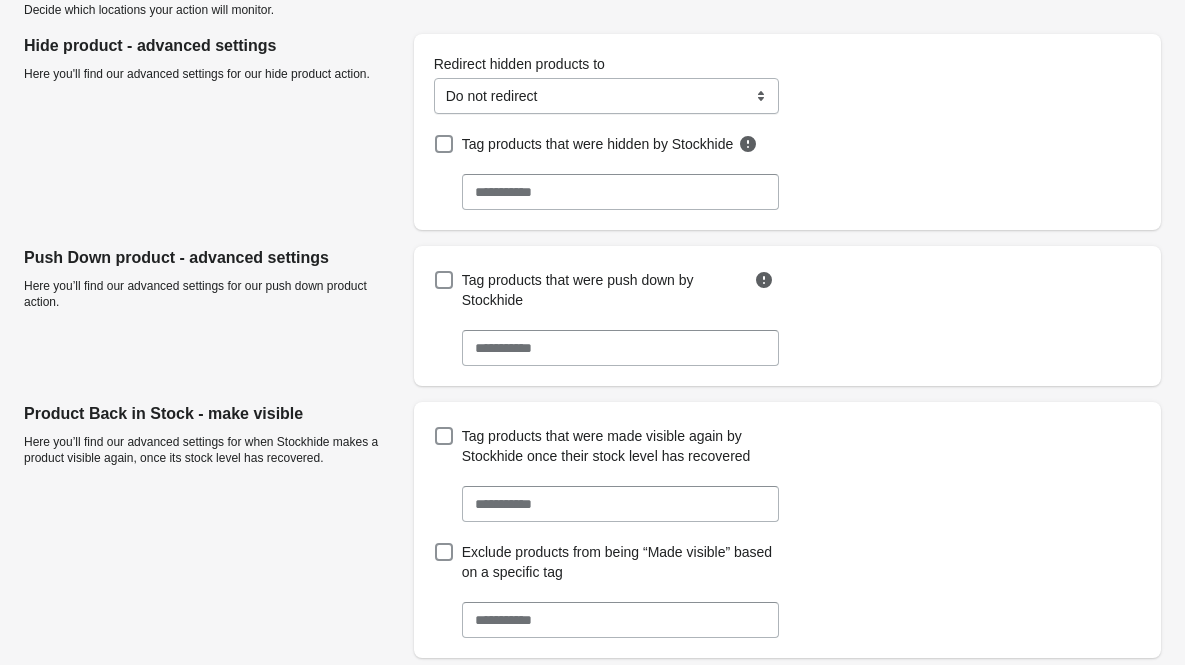 scroll, scrollTop: 0, scrollLeft: 0, axis: both 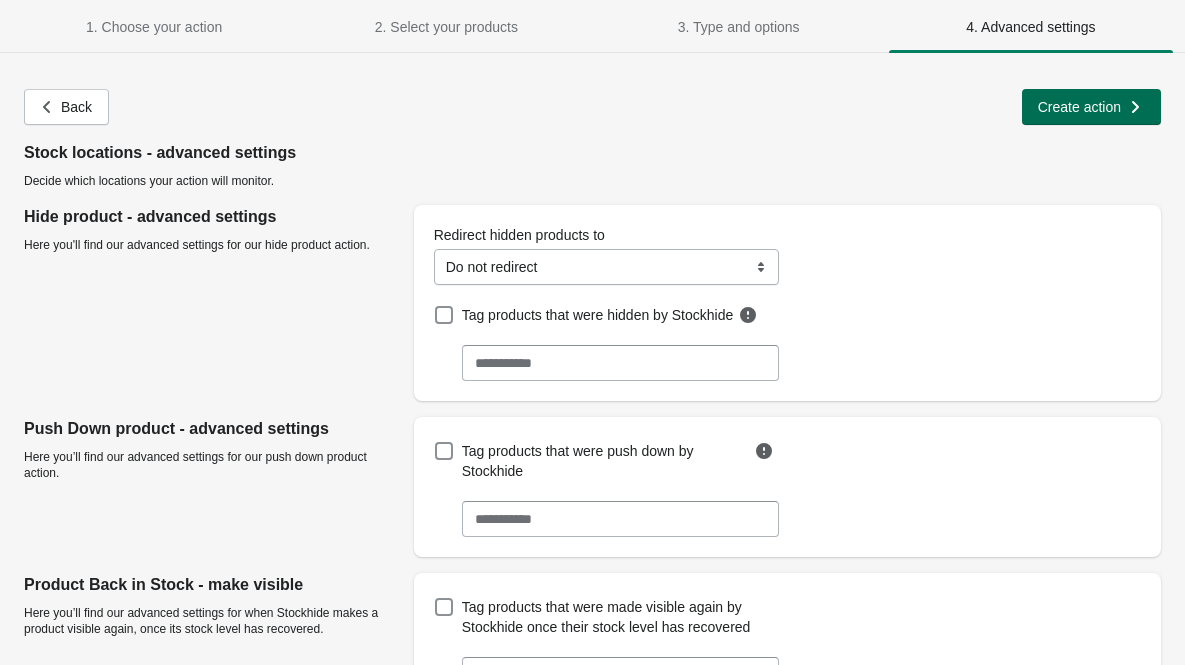 click on "Create action" at bounding box center (1079, 107) 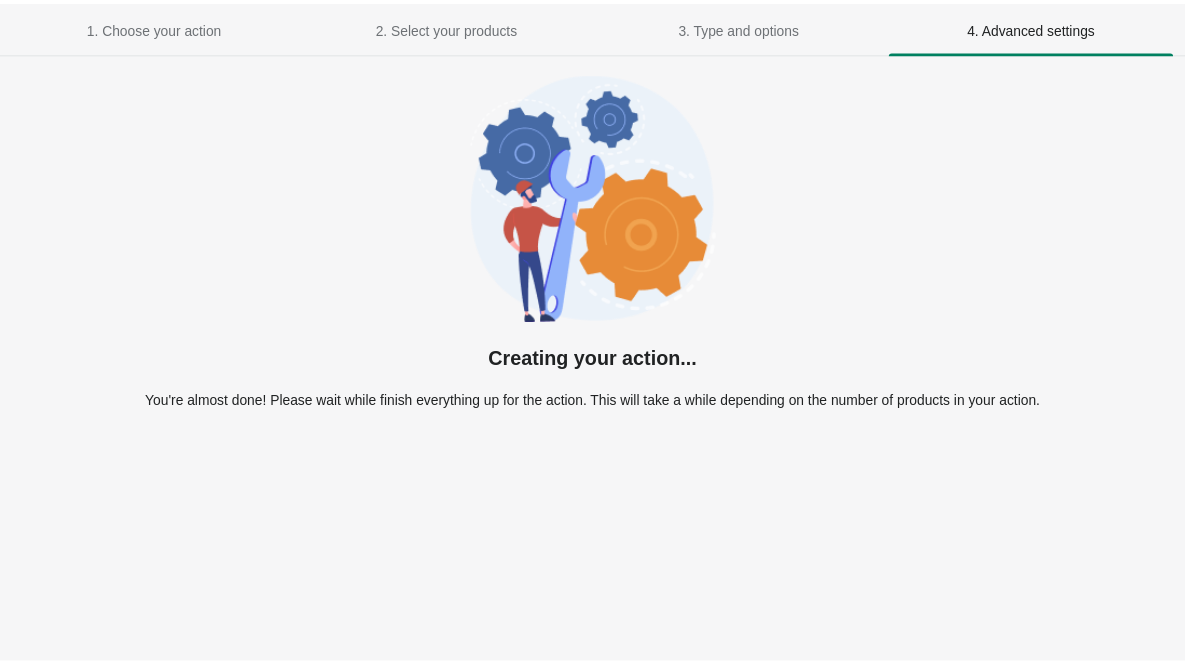 select on "**********" 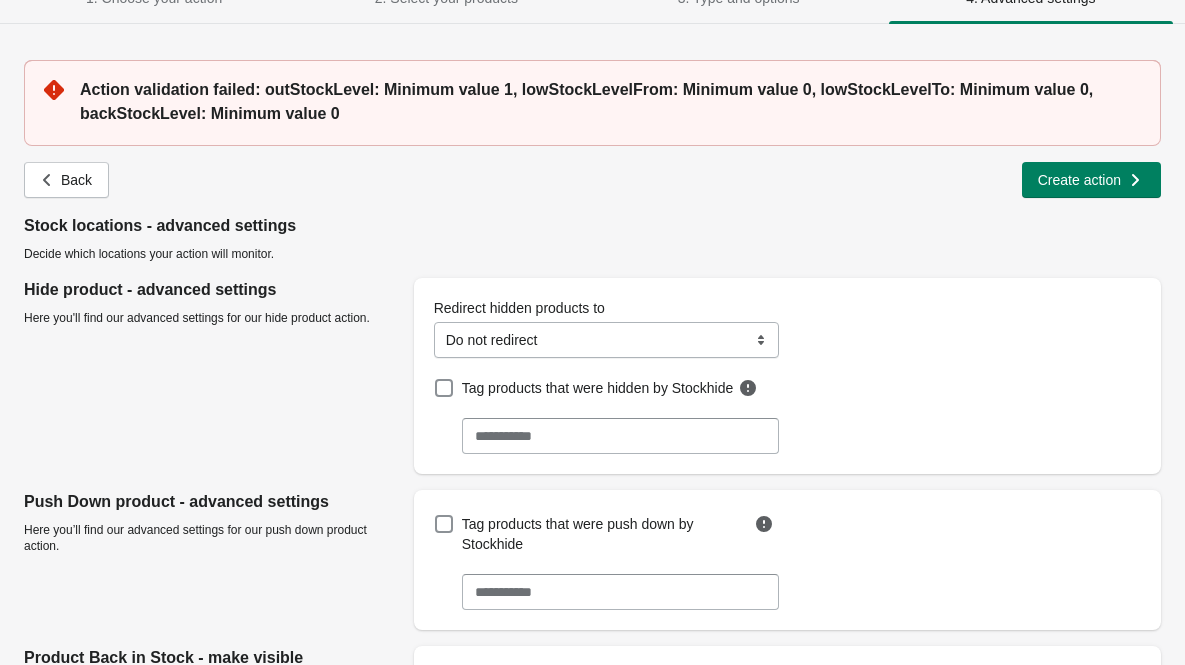scroll, scrollTop: 0, scrollLeft: 0, axis: both 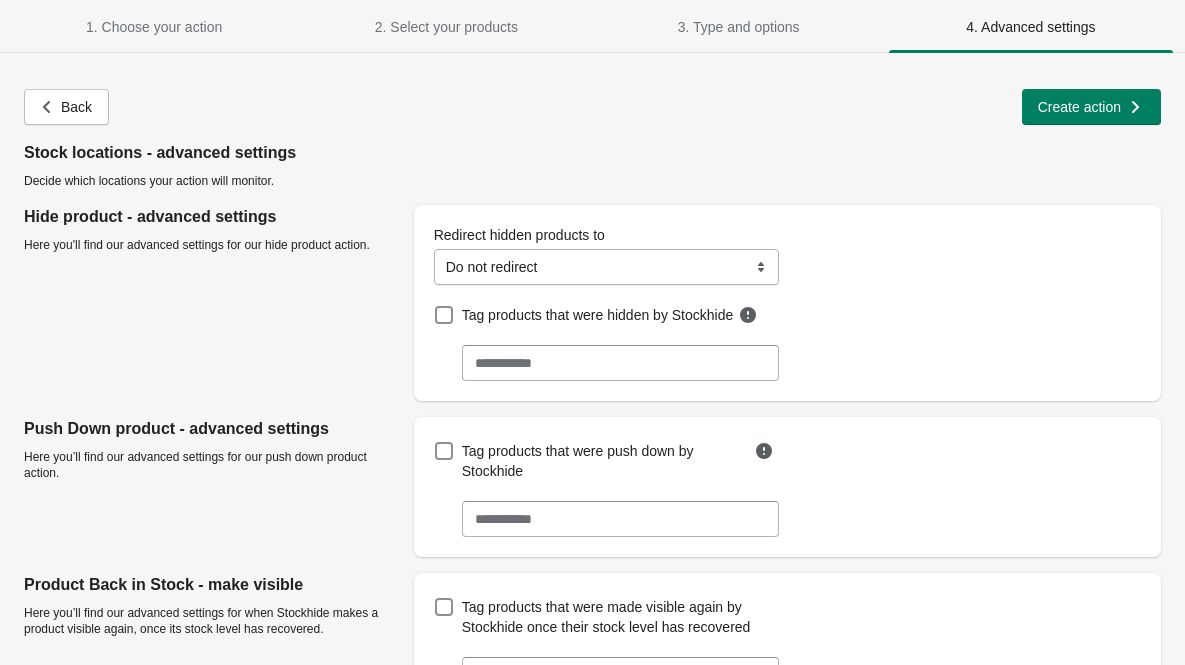 select on "**********" 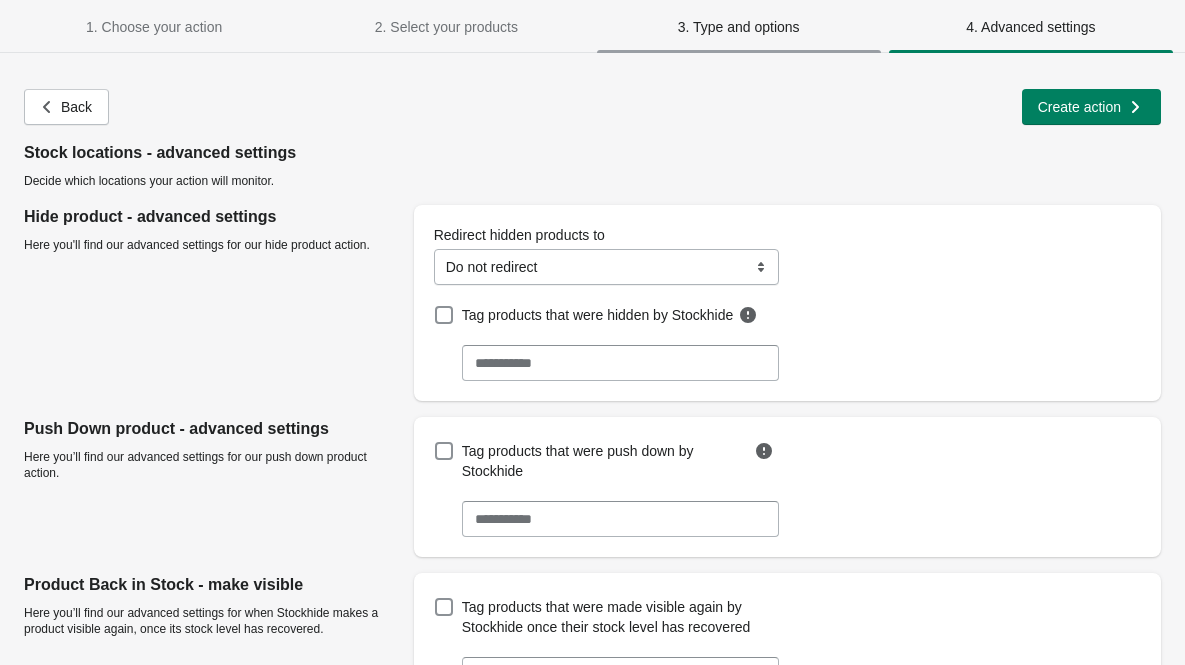 click on "3. Type and options" at bounding box center (739, 27) 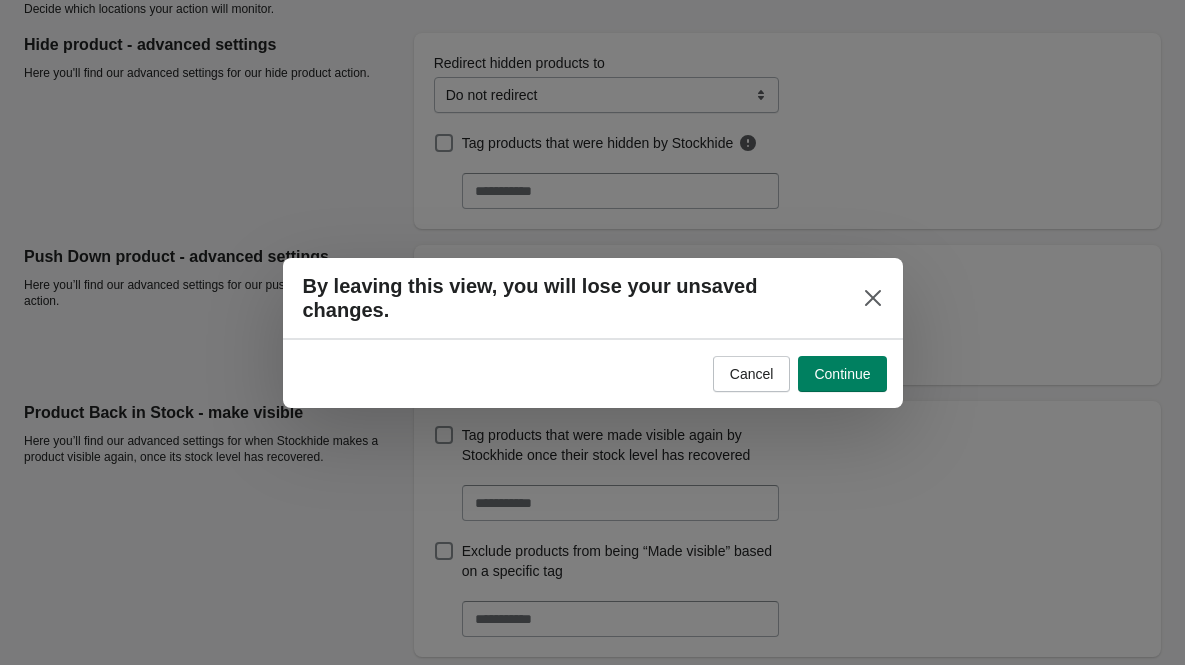scroll, scrollTop: 0, scrollLeft: 0, axis: both 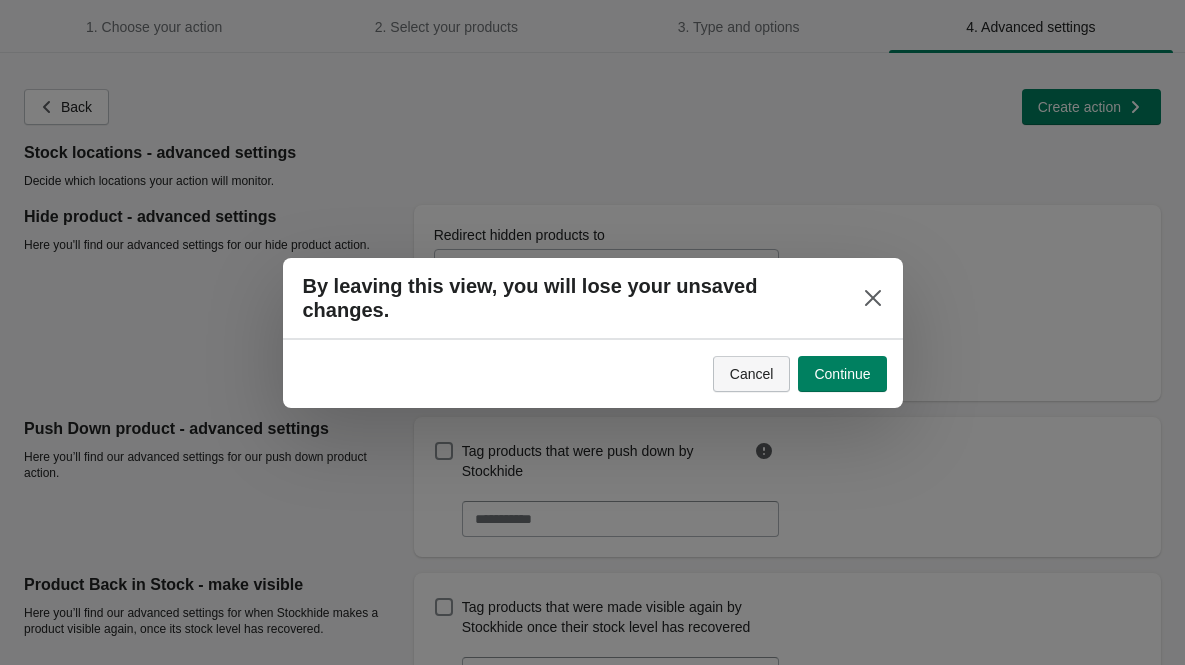 click on "Cancel" at bounding box center [752, 374] 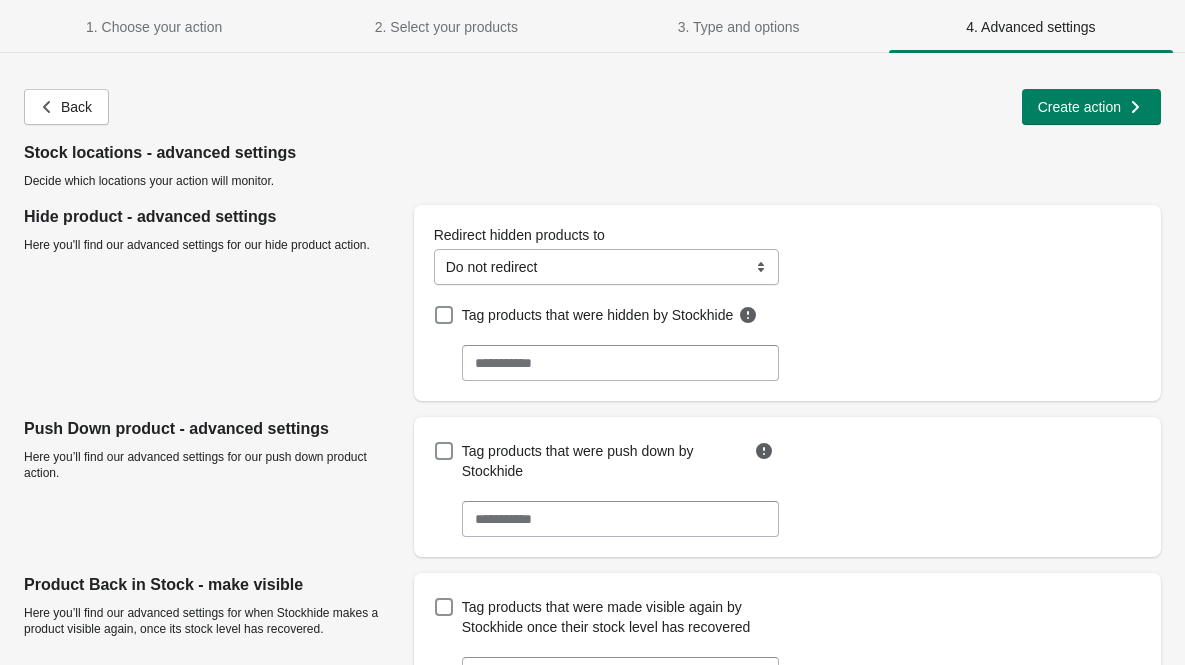 click on "**********" at bounding box center (582, 477) 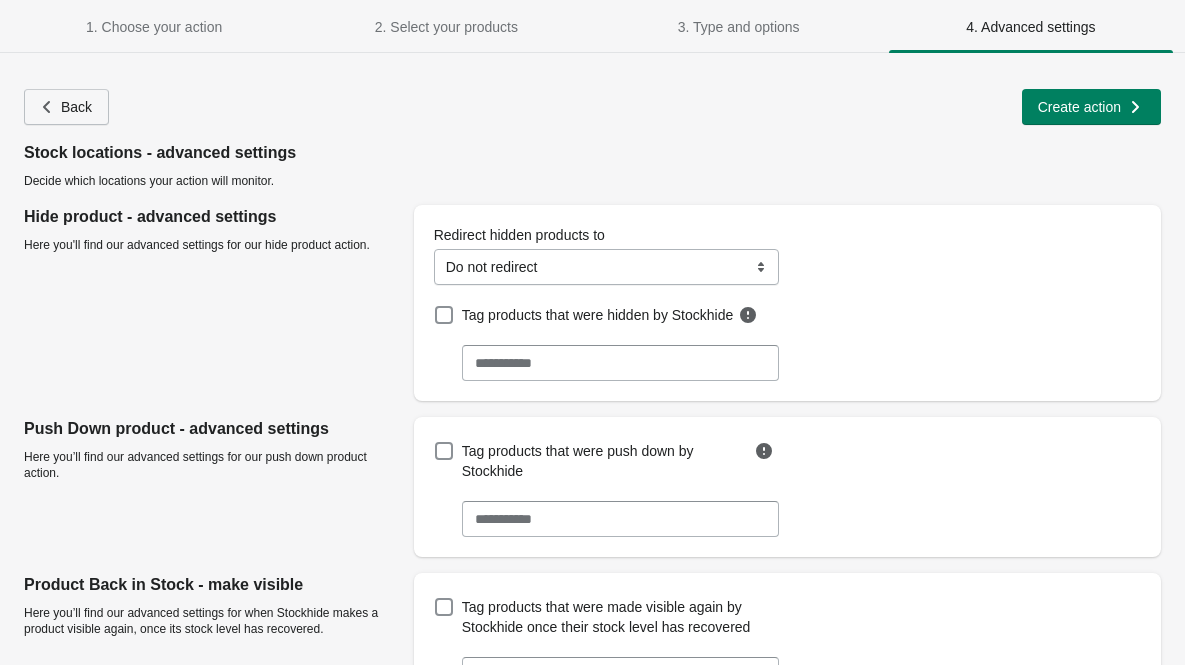 click on "Back" at bounding box center [66, 107] 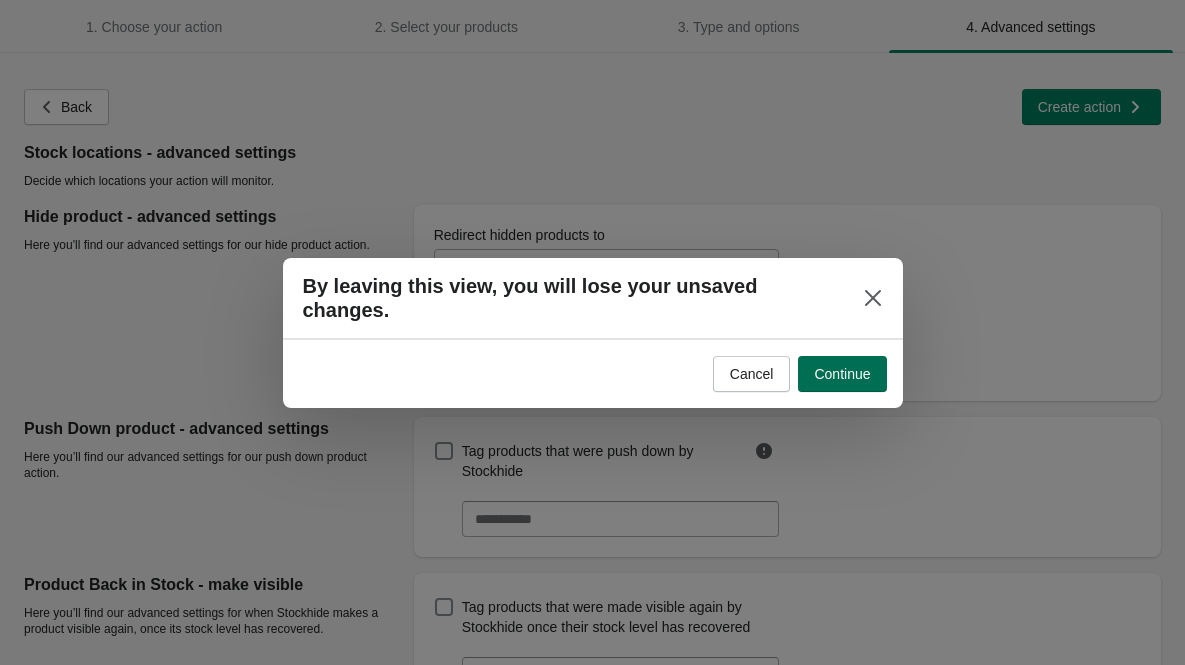 click on "Continue" at bounding box center (842, 374) 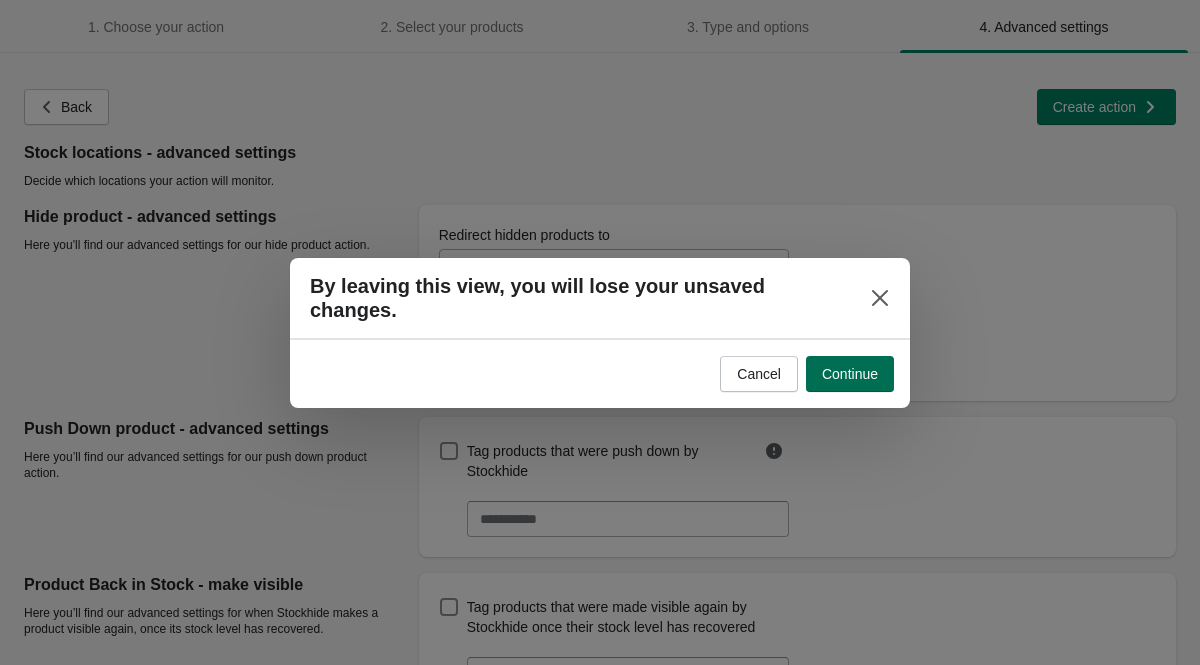 select on "**********" 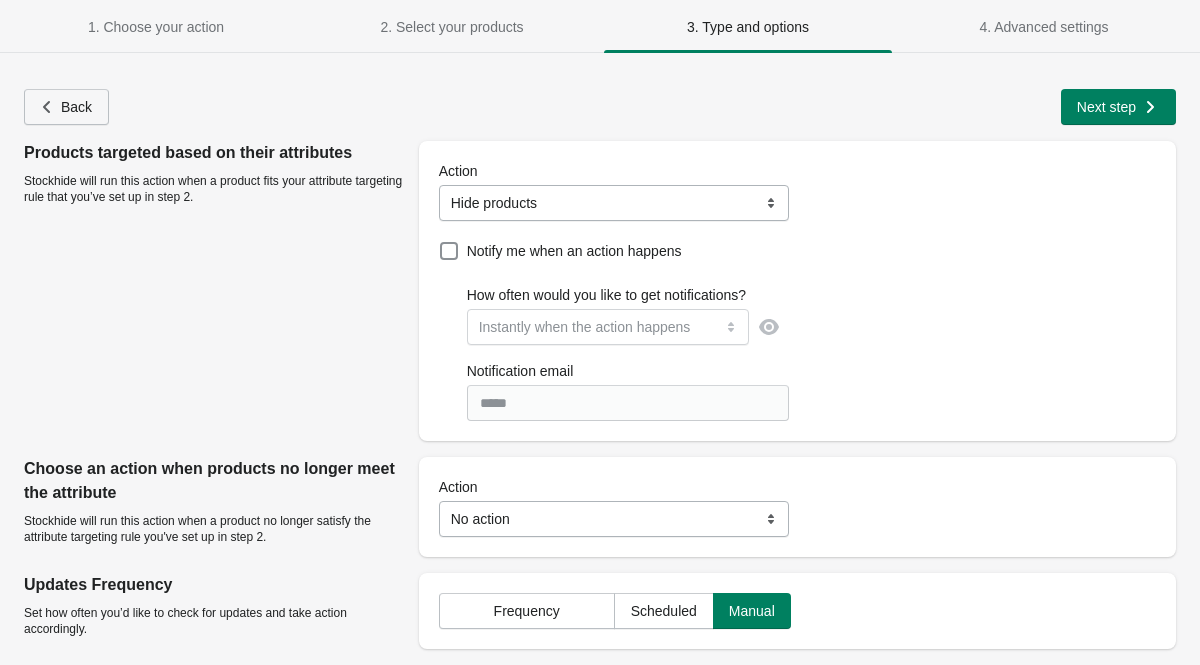 click on "Back" at bounding box center [76, 107] 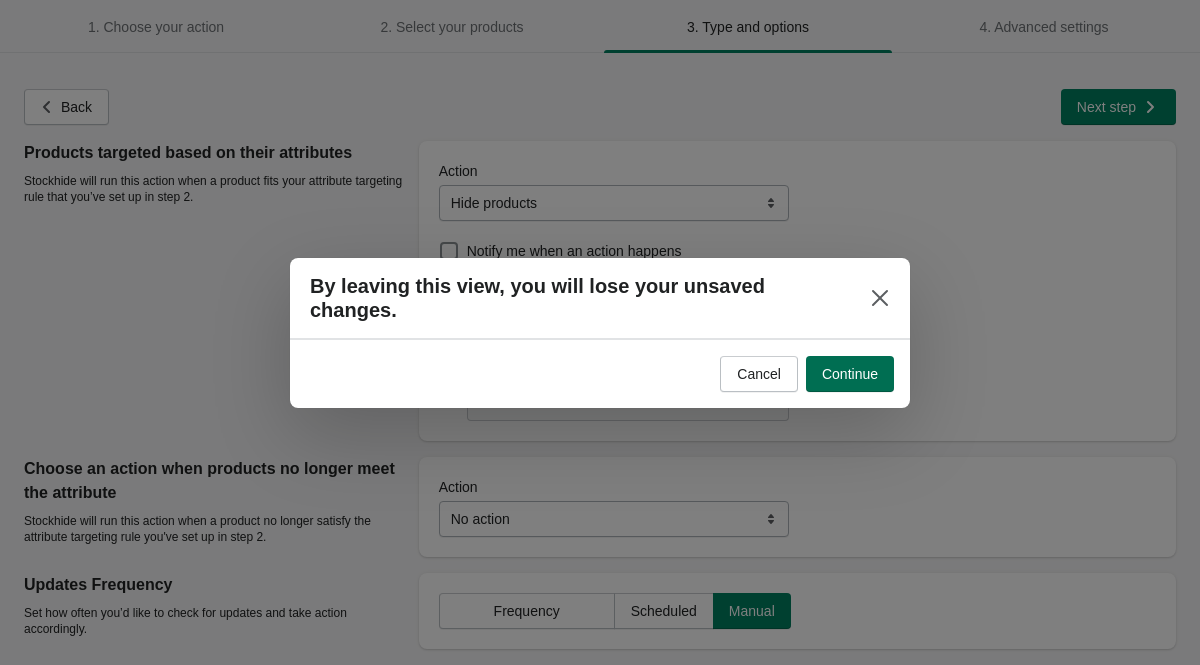 click on "Continue" at bounding box center [850, 374] 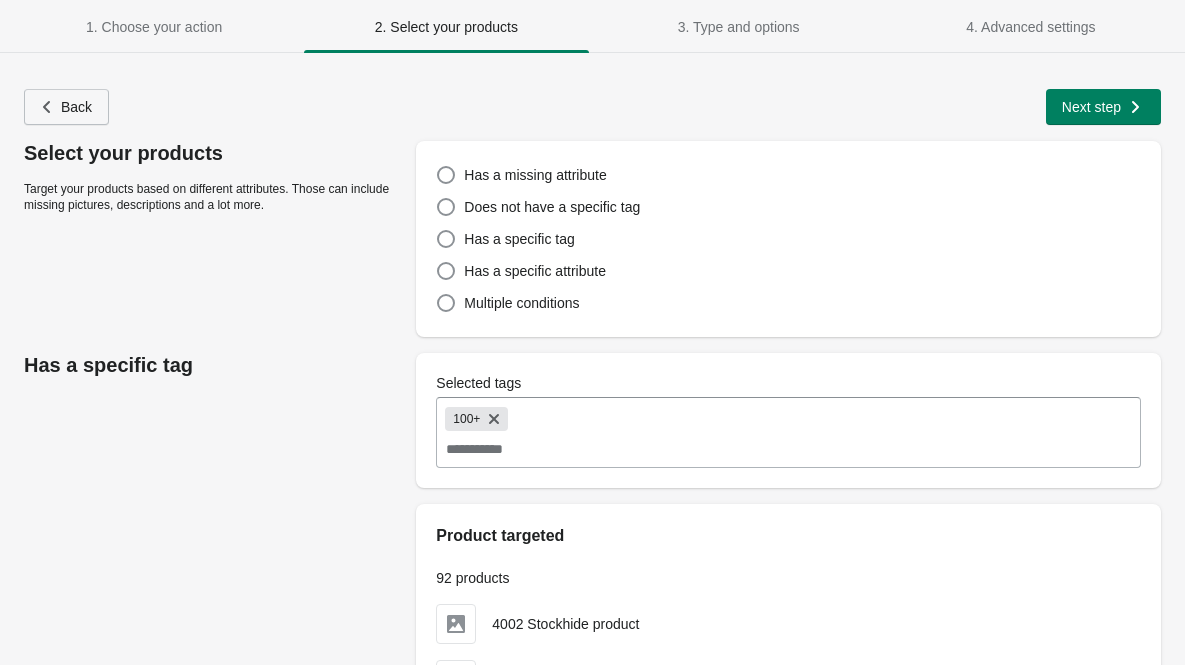 click on "Back" at bounding box center (76, 107) 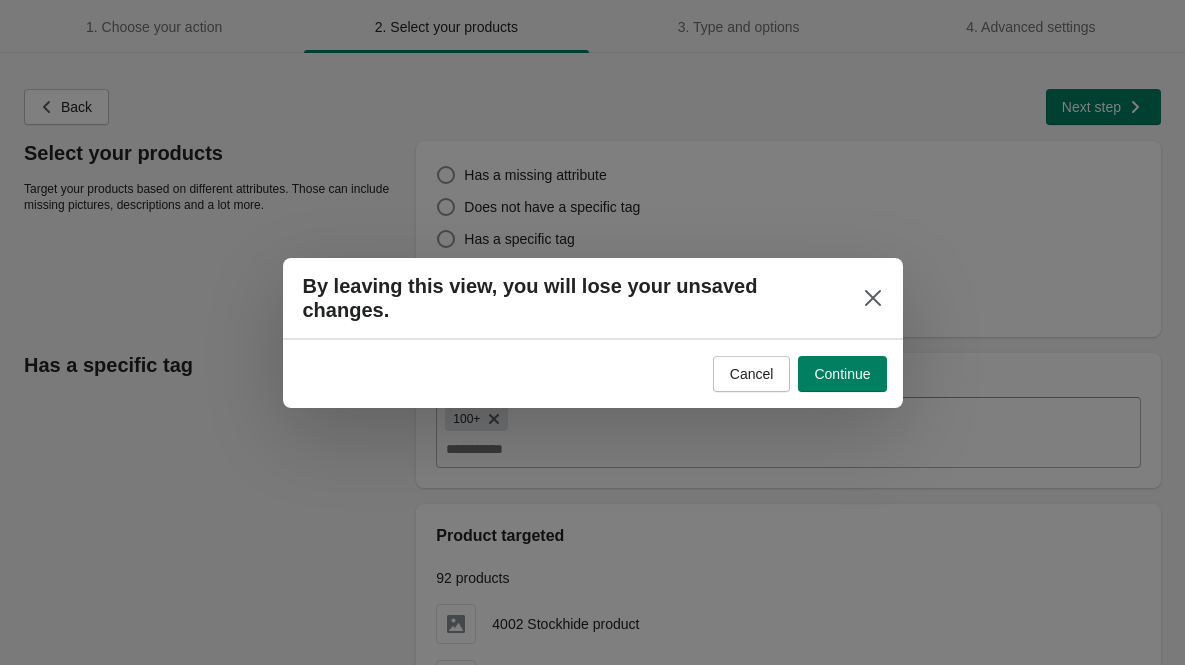 click on "Cancel Continue" at bounding box center (593, 373) 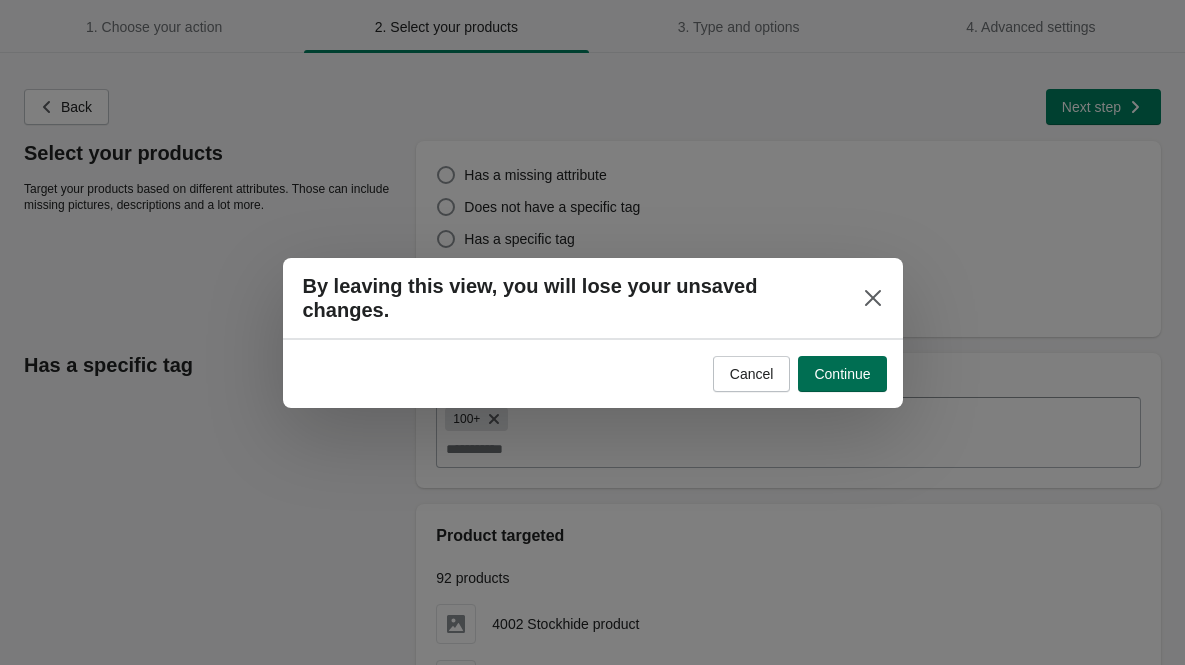 click on "Continue" at bounding box center [842, 374] 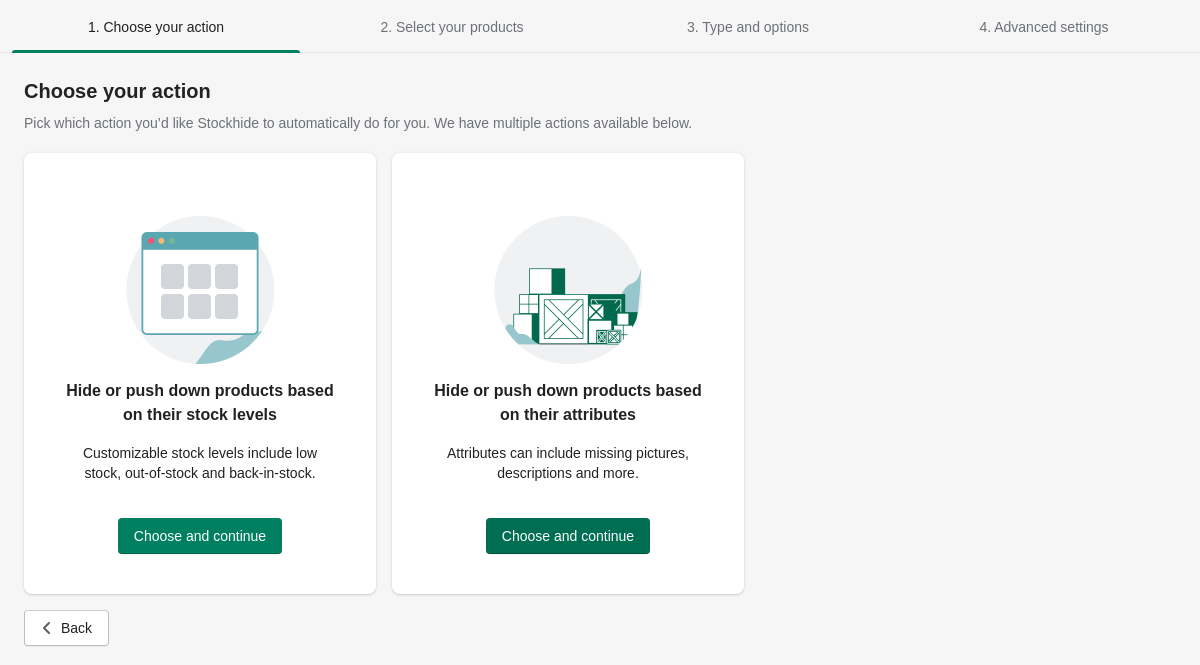 click on "Choose and continue" at bounding box center [568, 536] 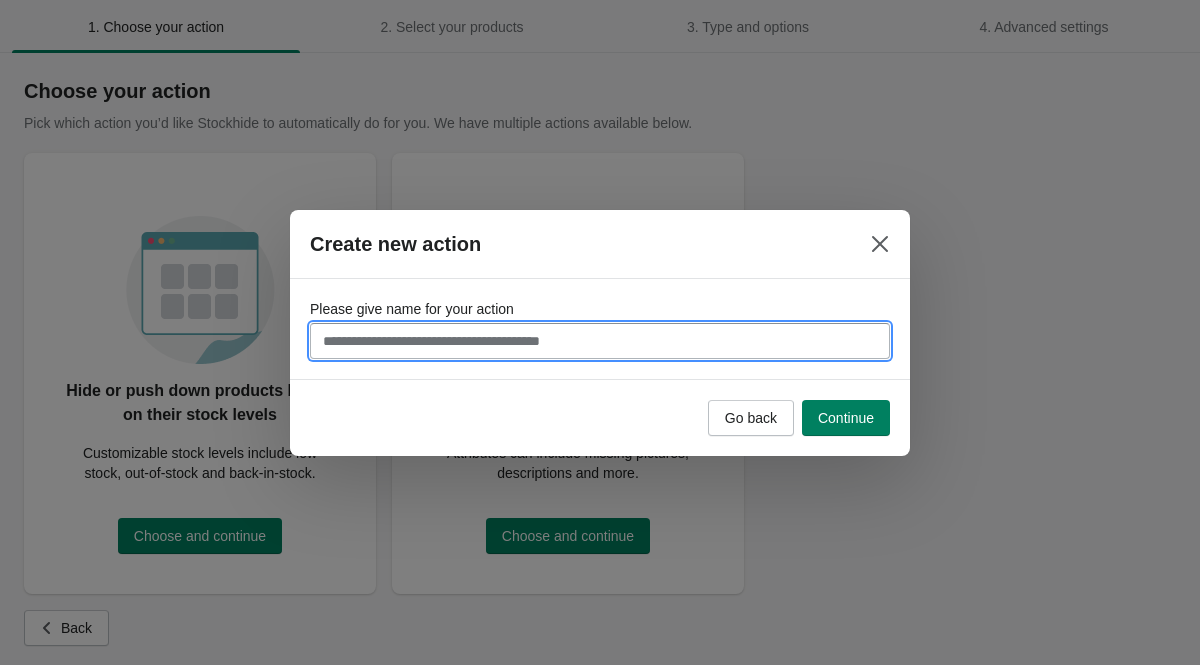 click on "Please give name for your action" at bounding box center [600, 341] 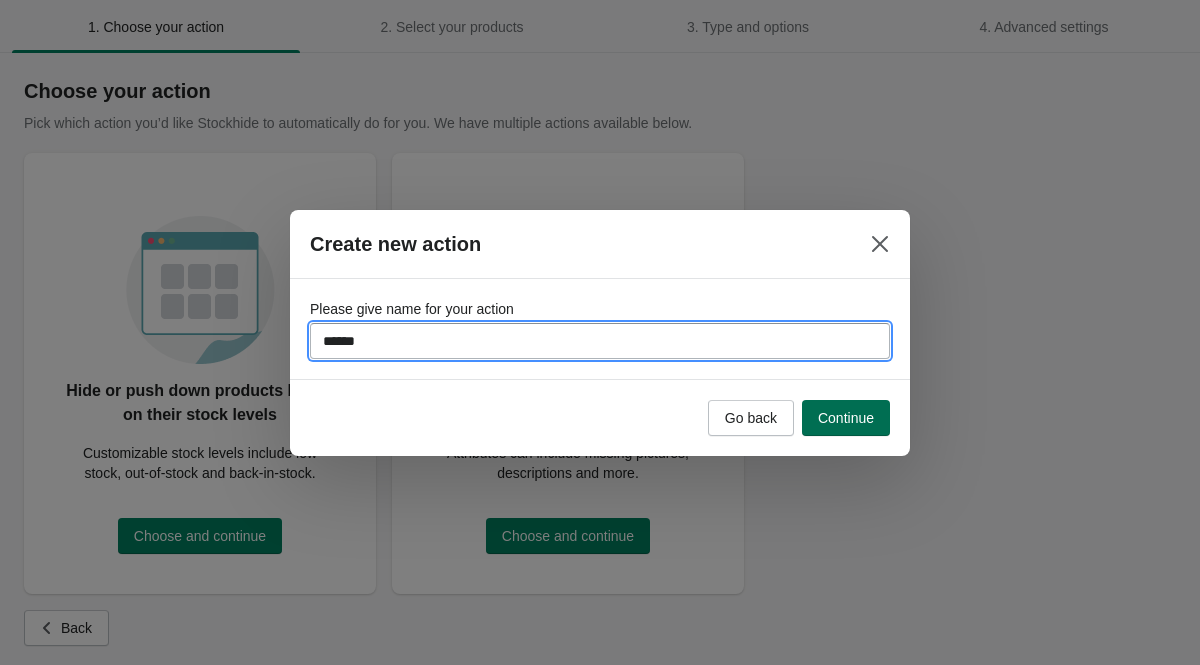 type on "******" 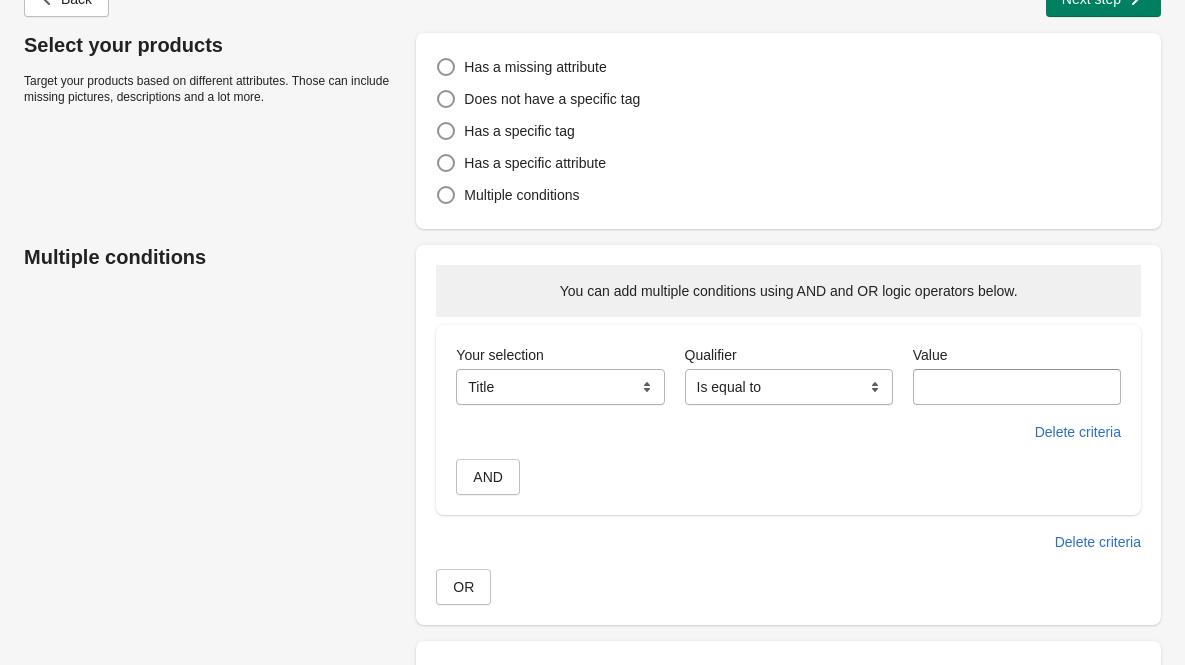 scroll, scrollTop: 124, scrollLeft: 0, axis: vertical 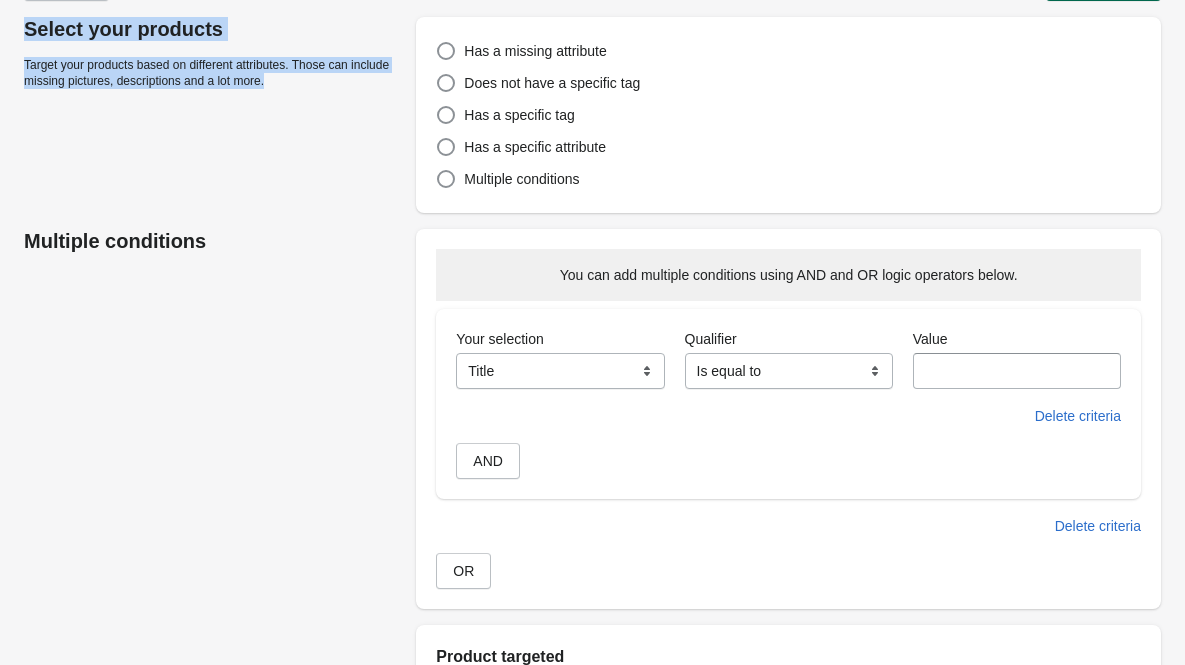 drag, startPoint x: 23, startPoint y: 29, endPoint x: 307, endPoint y: 103, distance: 293.48254 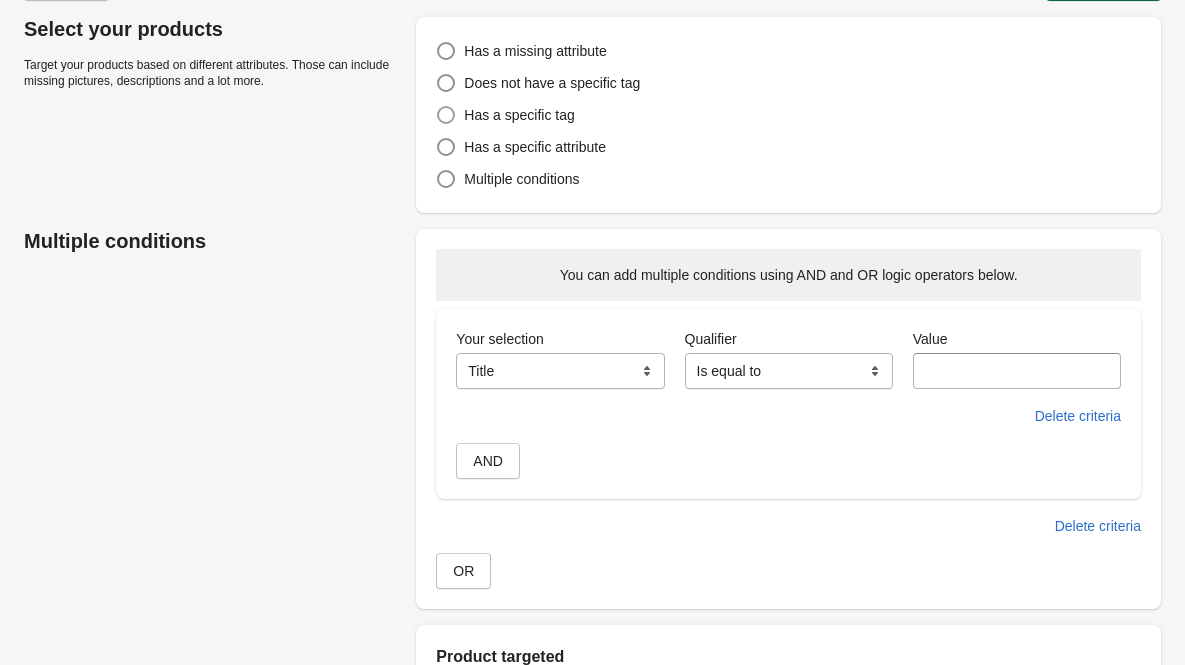 click at bounding box center (446, 115) 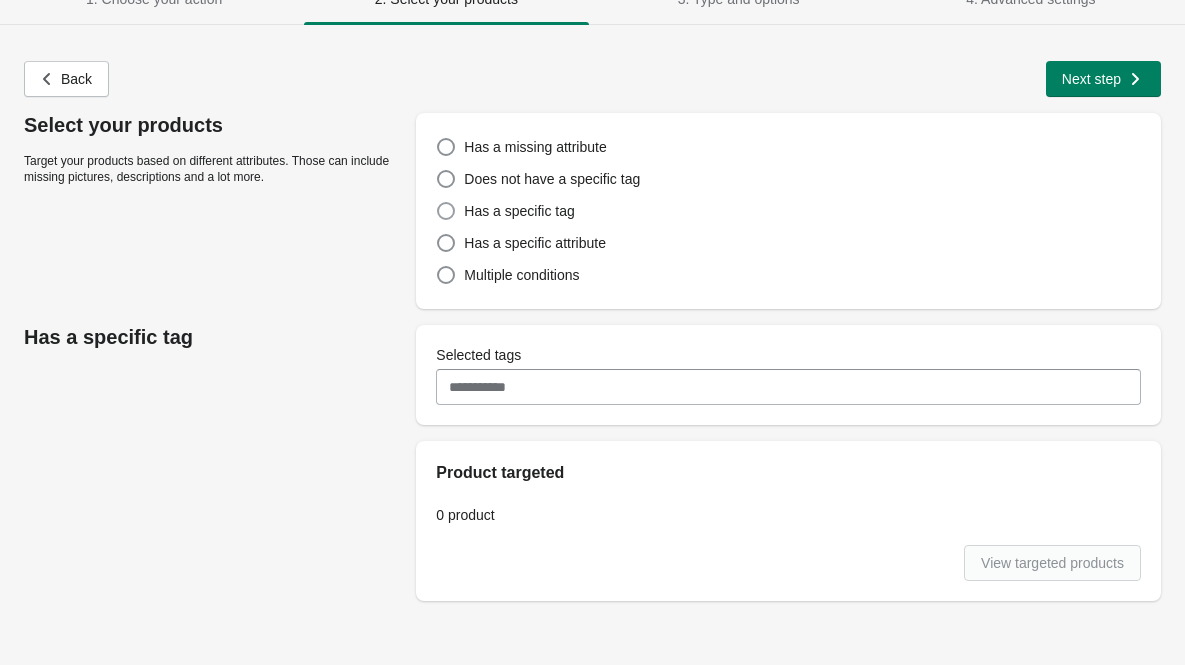 scroll, scrollTop: 28, scrollLeft: 0, axis: vertical 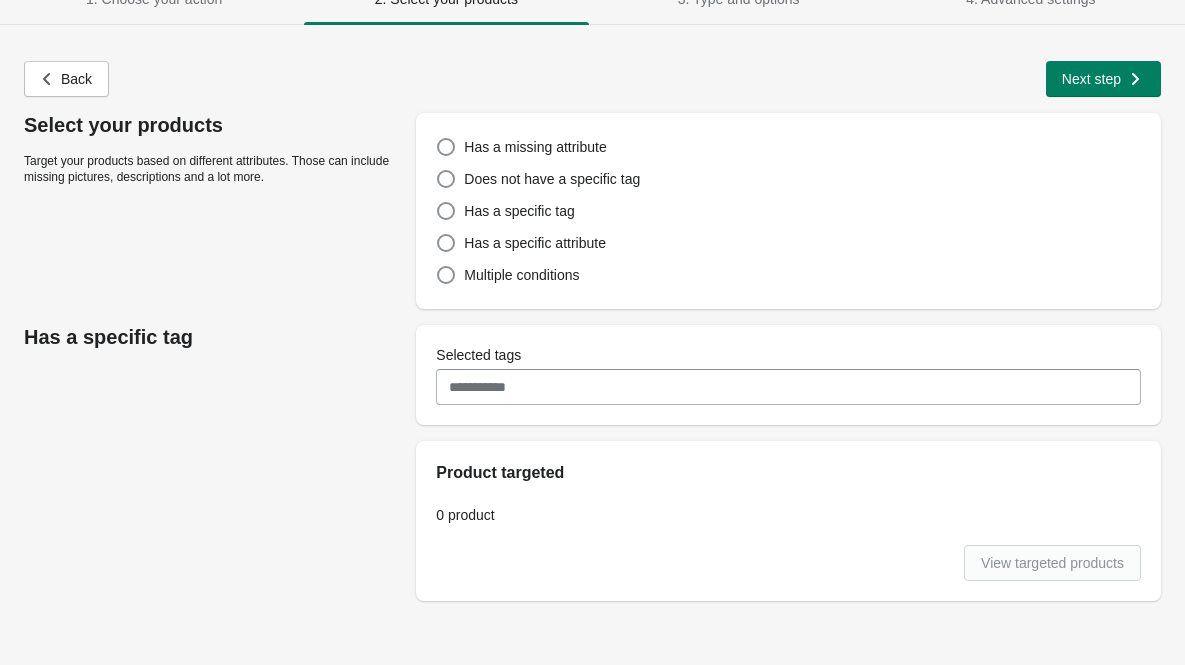 click on "Selected tags" at bounding box center [788, 387] 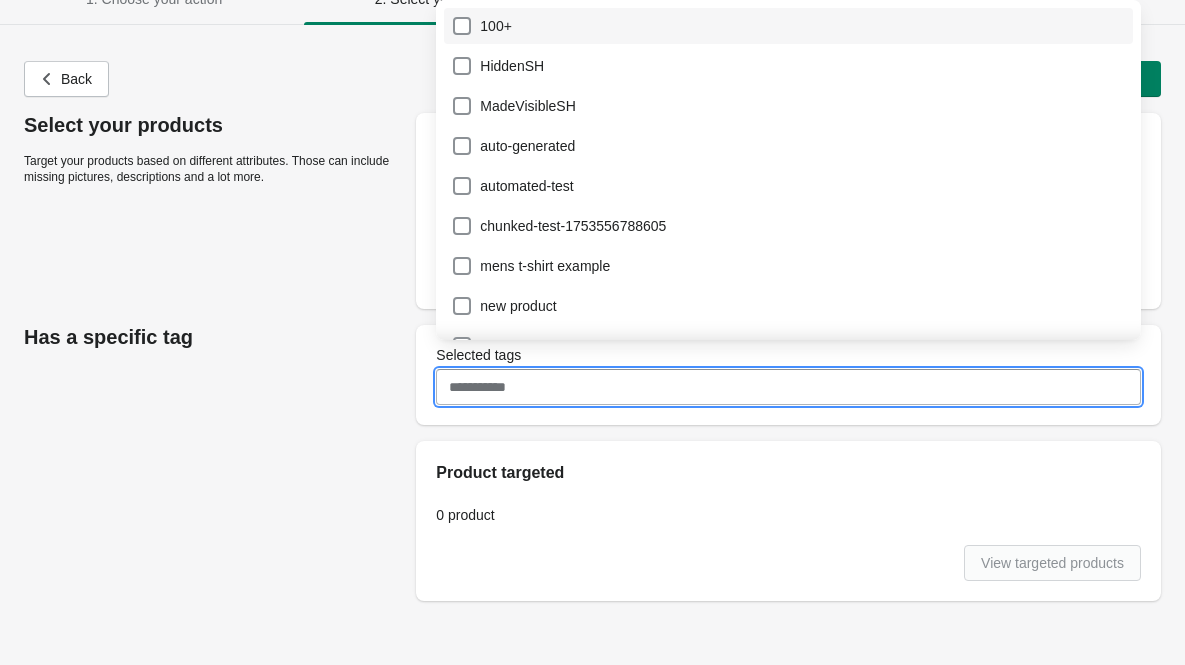 click on "100+" at bounding box center (788, 26) 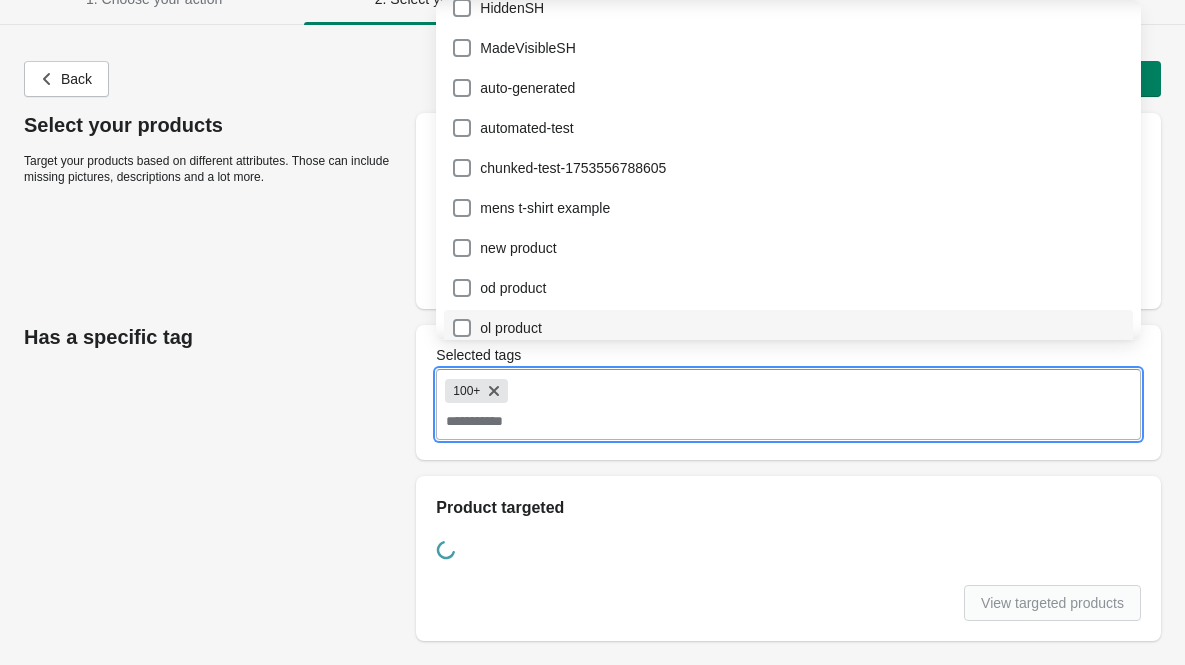 scroll, scrollTop: 234, scrollLeft: 0, axis: vertical 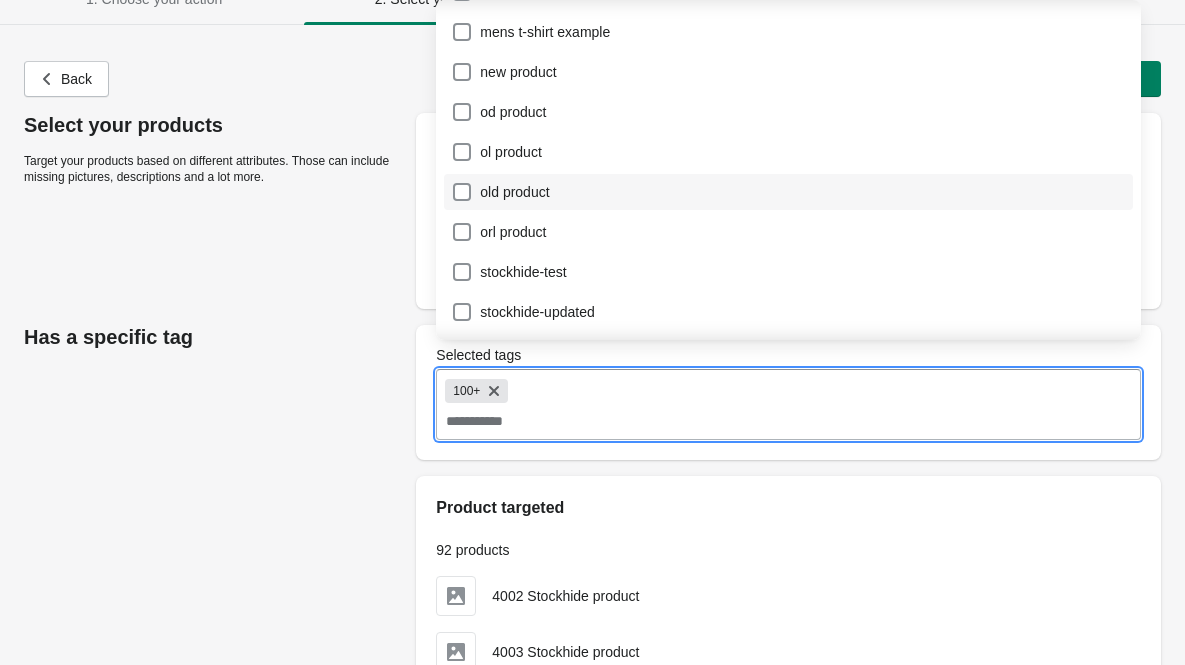 click on "old product" at bounding box center (788, 192) 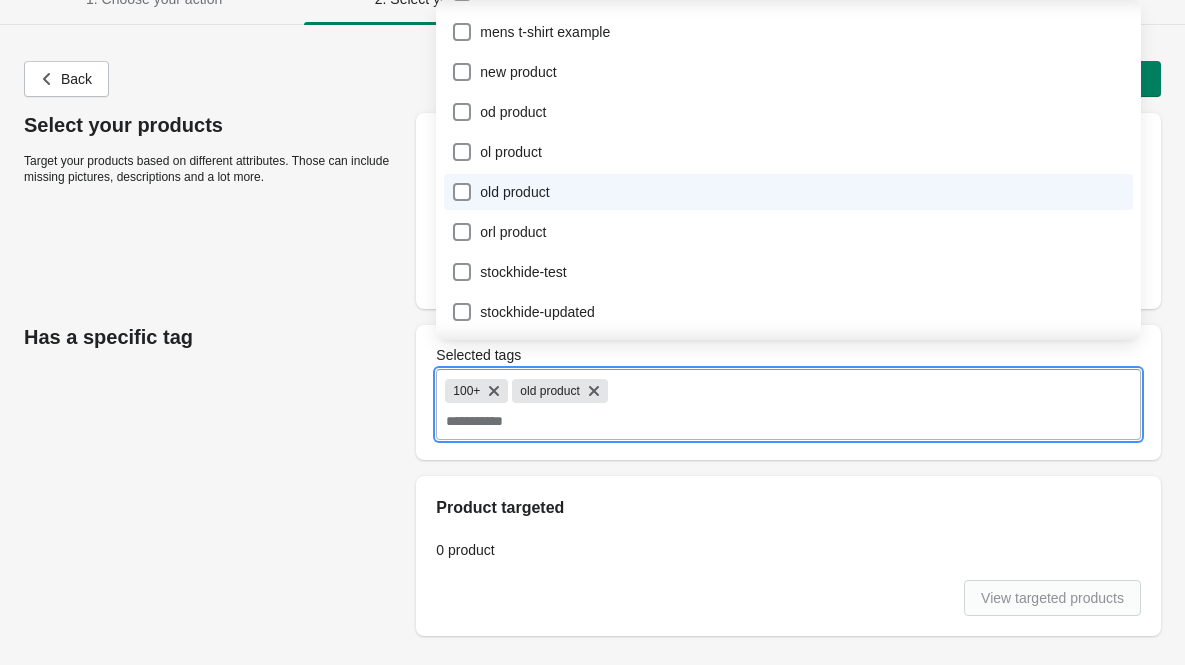 click on "Has a specific tag" at bounding box center [210, 329] 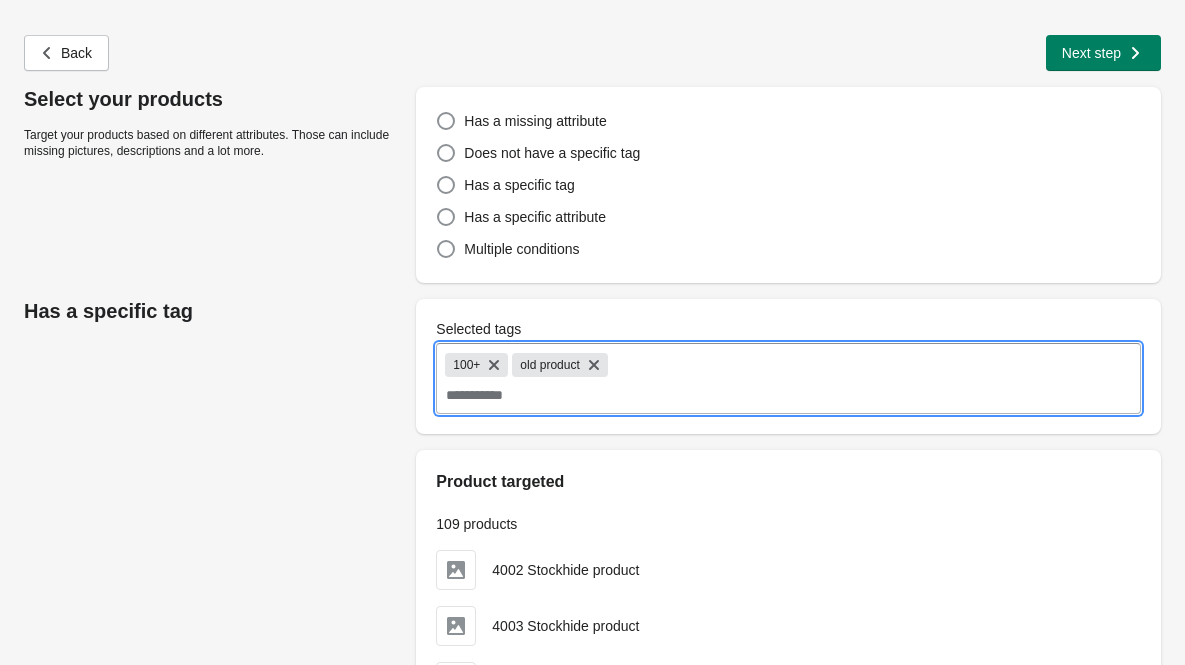 scroll, scrollTop: 0, scrollLeft: 0, axis: both 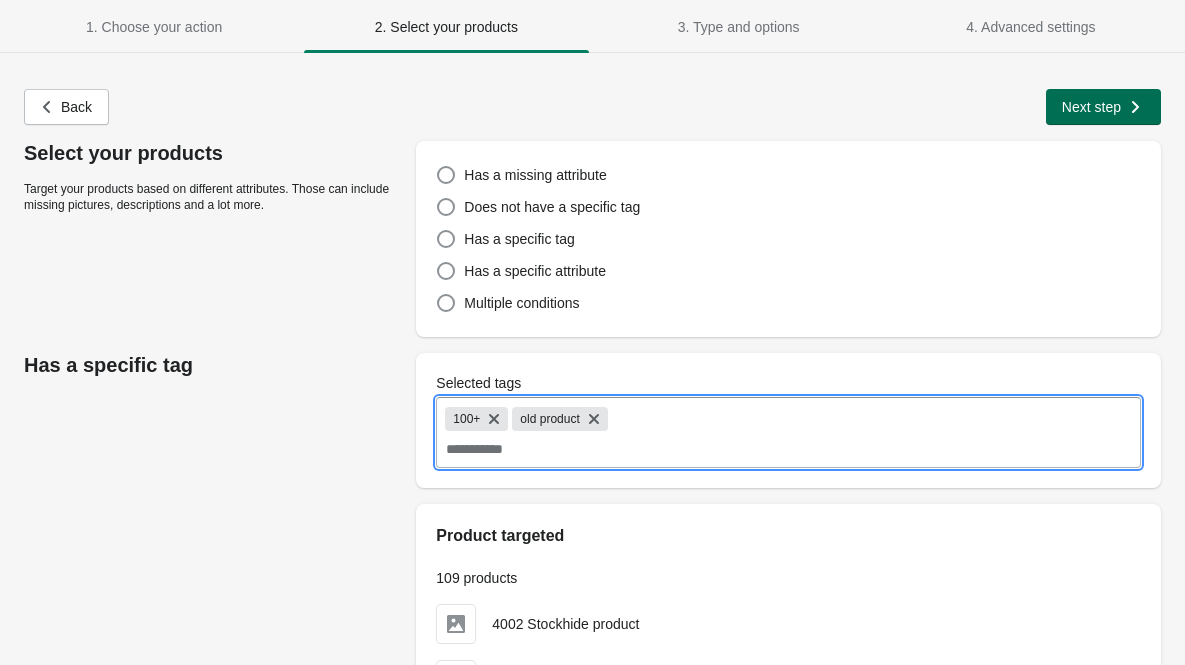 click on "Next step" at bounding box center (1101, 105) 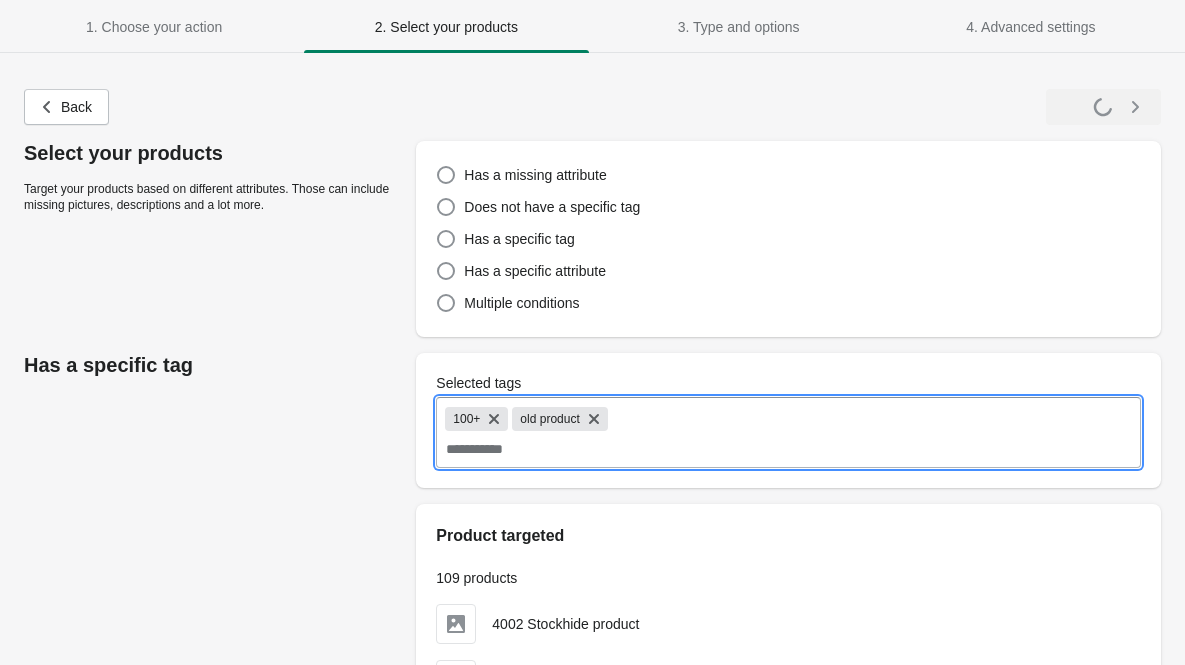 select on "**********" 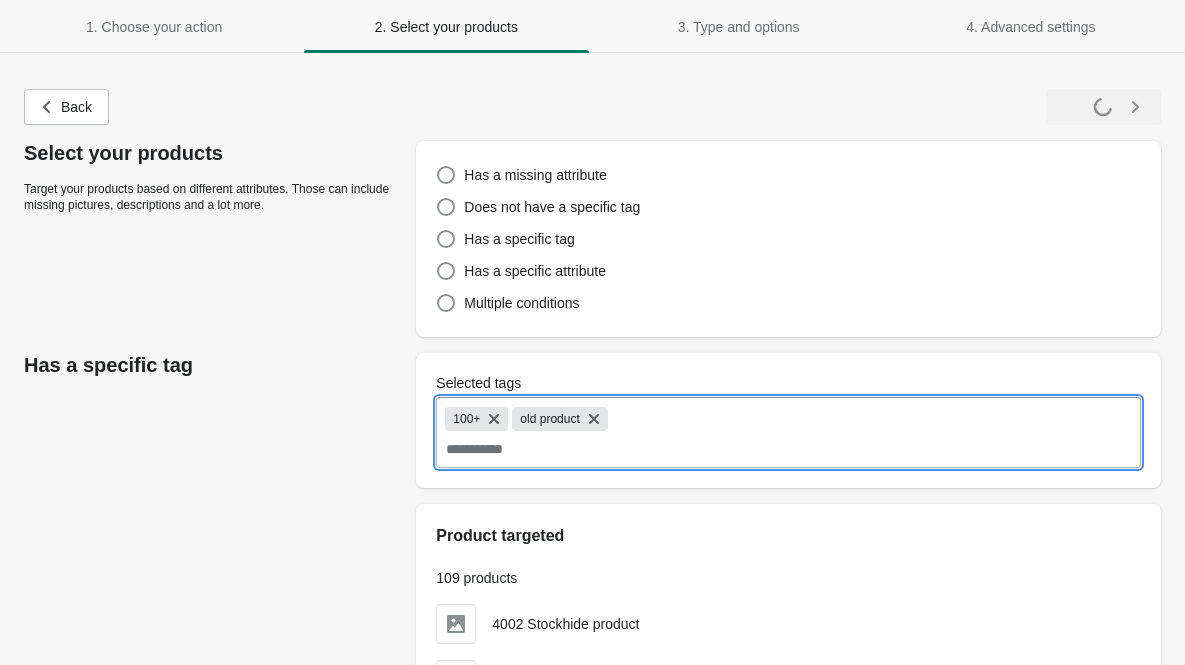 select on "**********" 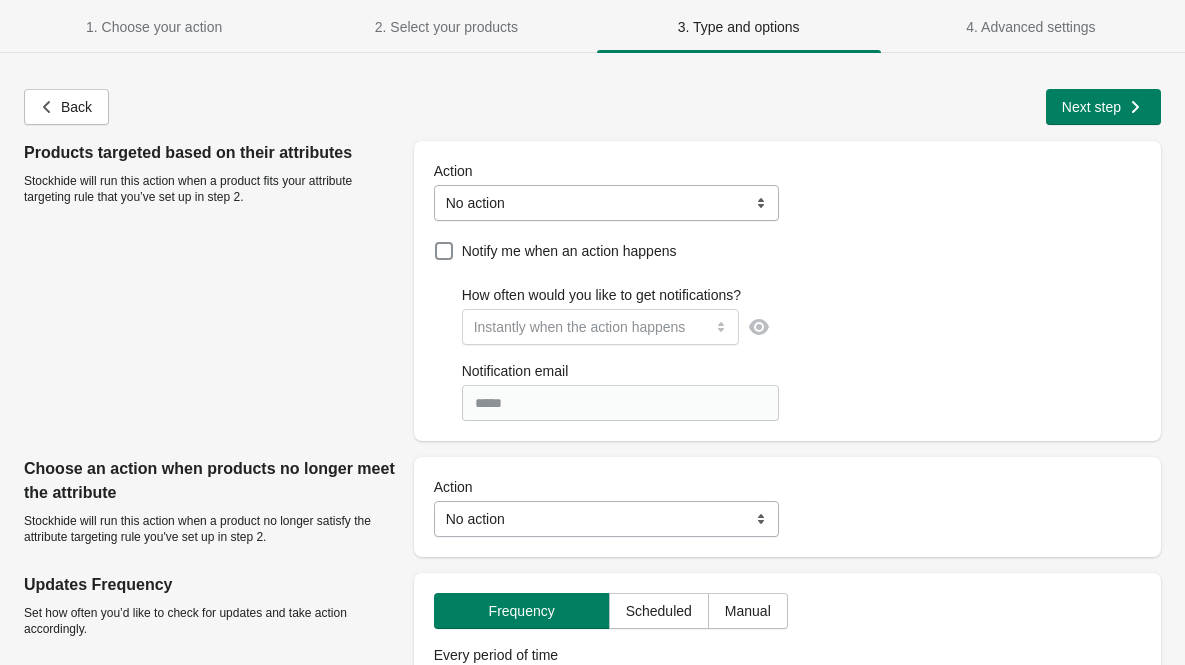 click on "**********" at bounding box center [607, 203] 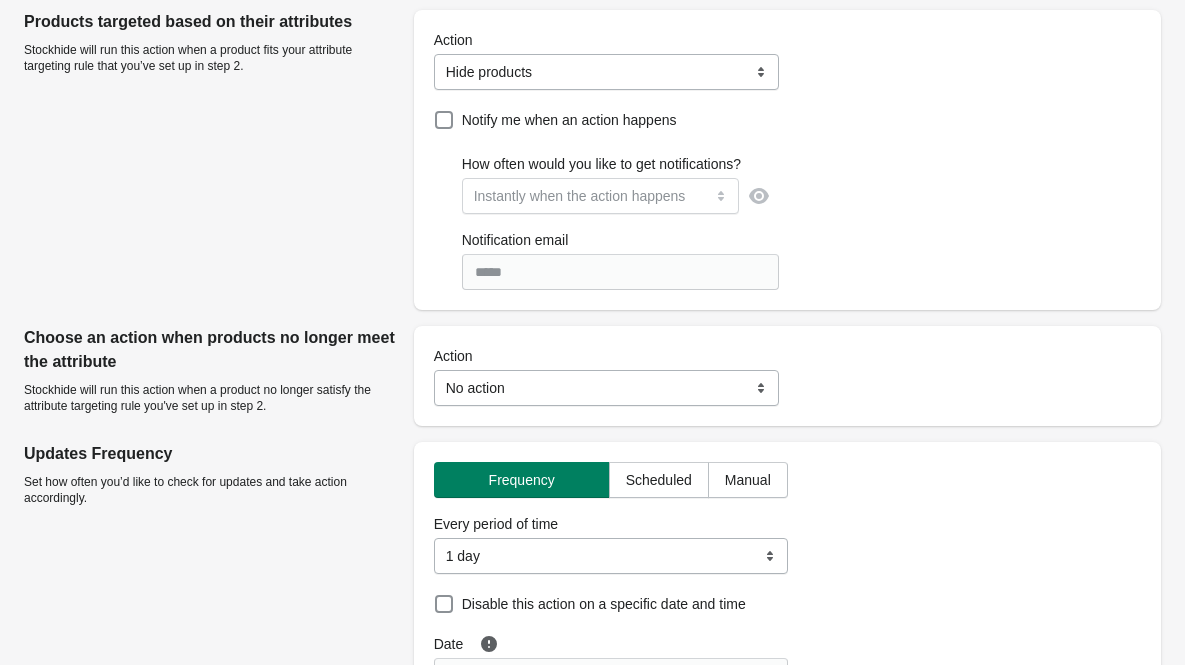 scroll, scrollTop: 264, scrollLeft: 0, axis: vertical 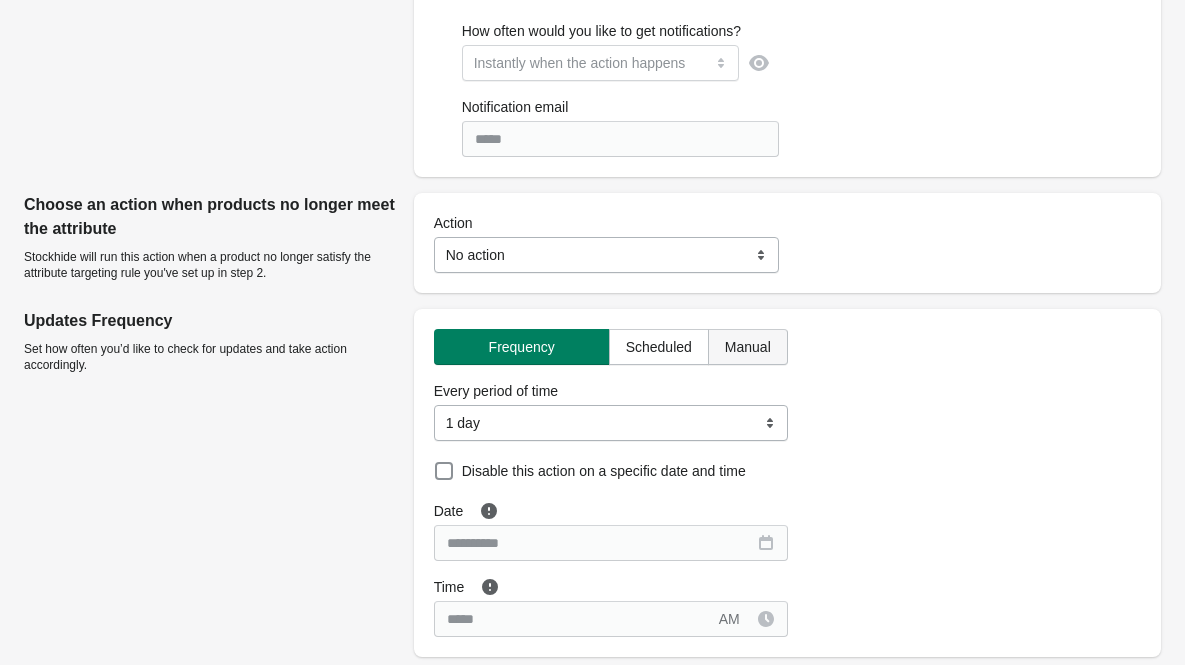 click on "Manual" at bounding box center [748, 347] 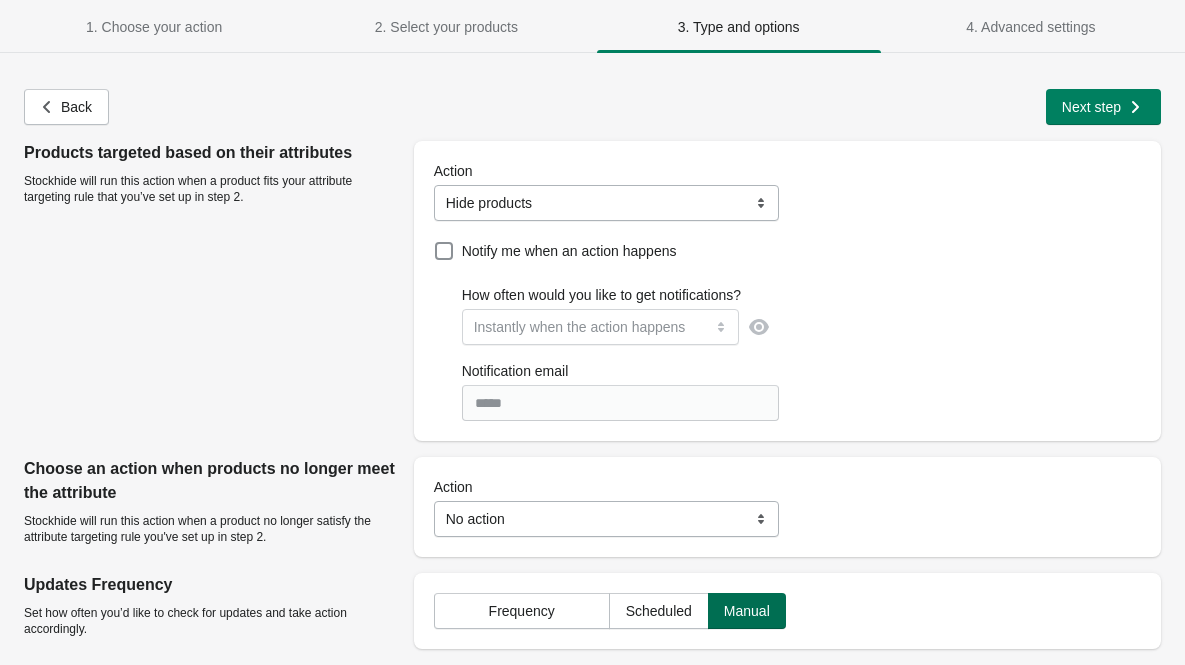 scroll, scrollTop: 0, scrollLeft: 0, axis: both 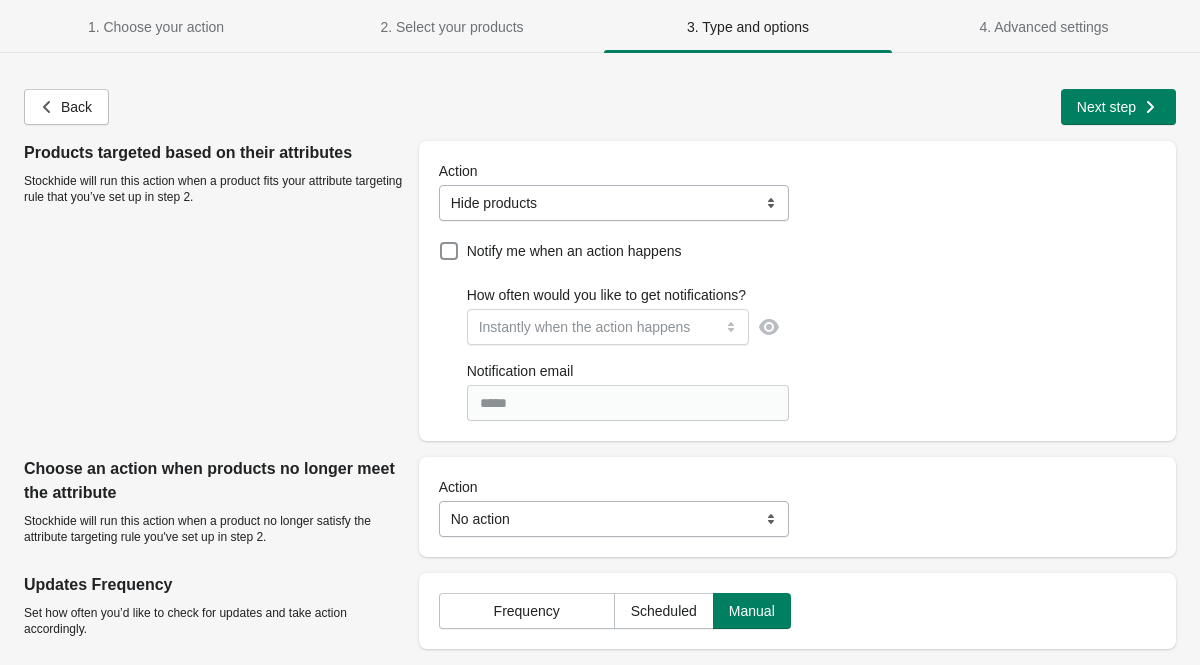 click on "**********" at bounding box center (614, 519) 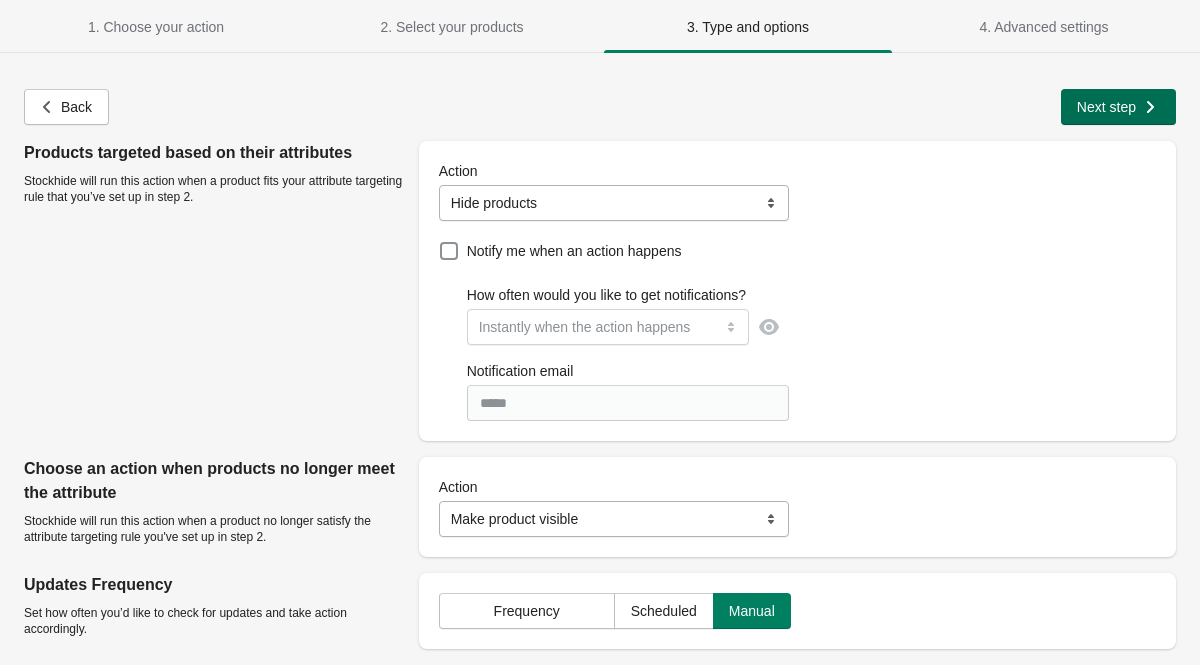 click on "Next step" at bounding box center [1106, 107] 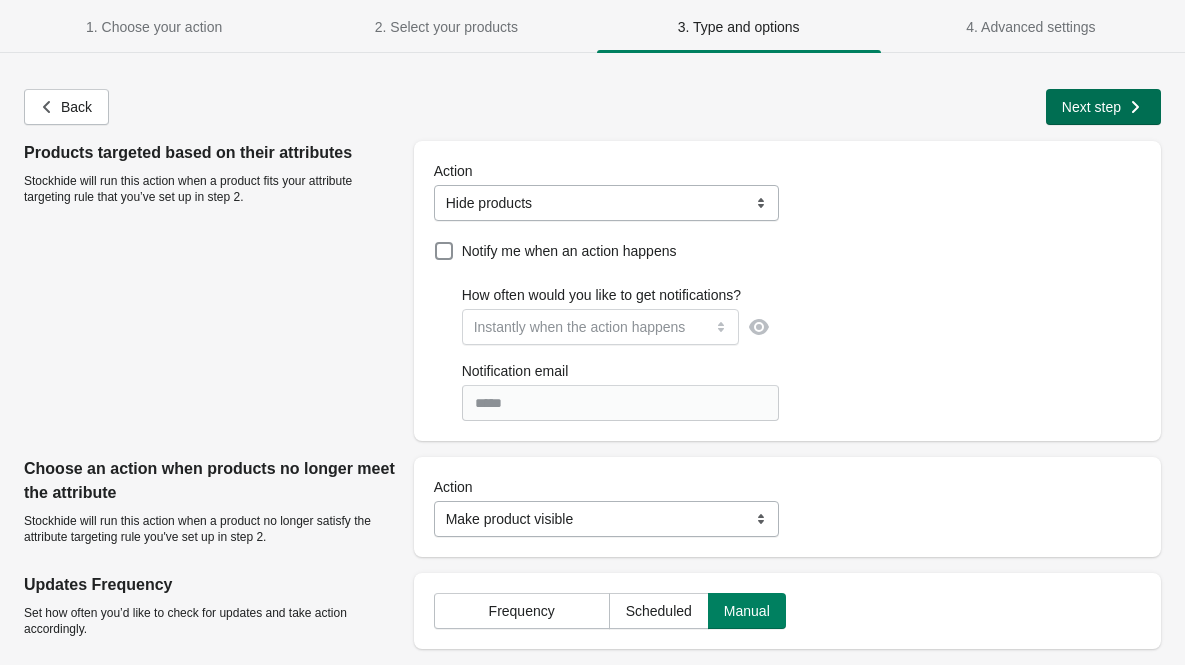 select on "**********" 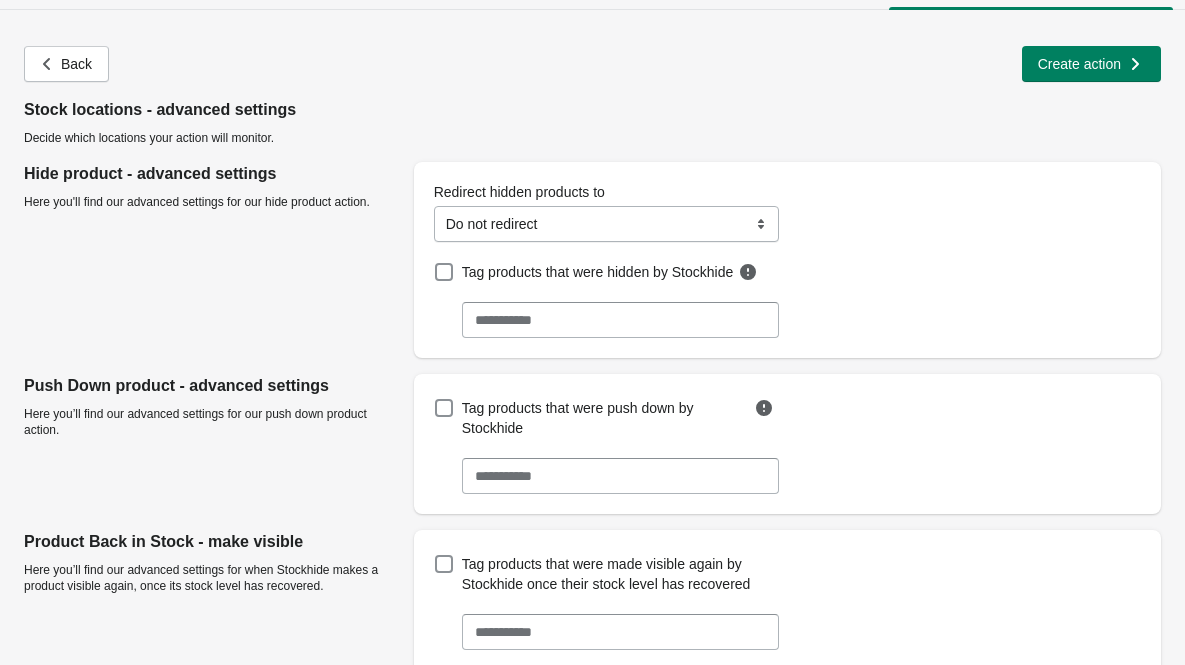 scroll, scrollTop: 0, scrollLeft: 0, axis: both 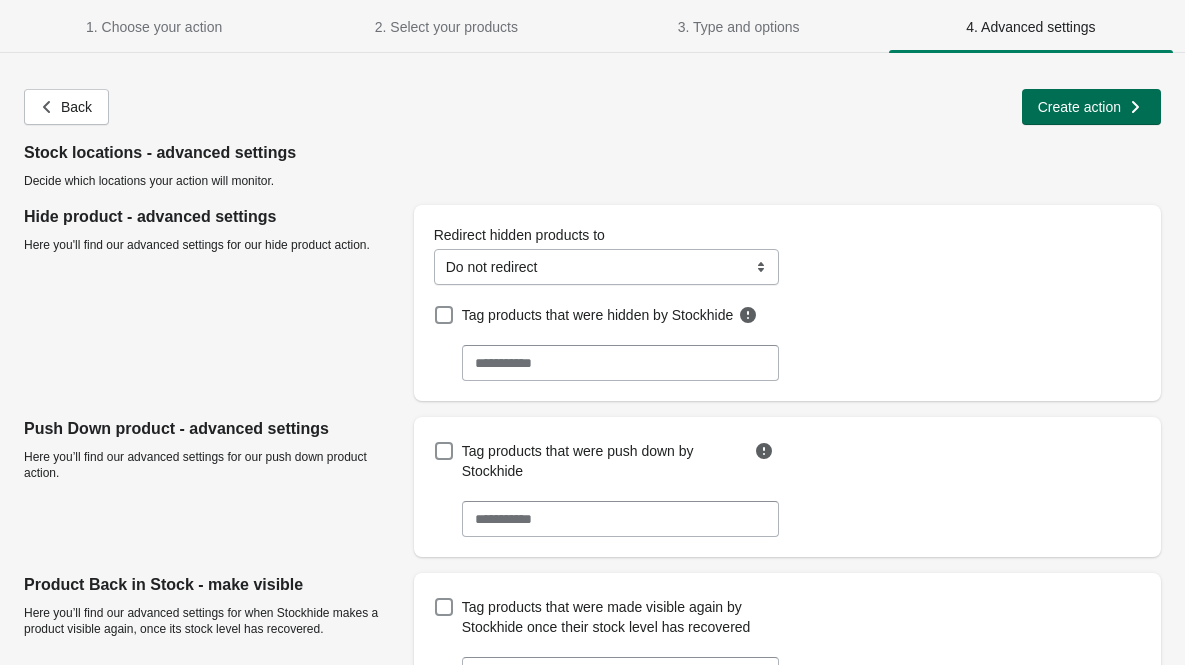 click on "Create action" at bounding box center (1079, 107) 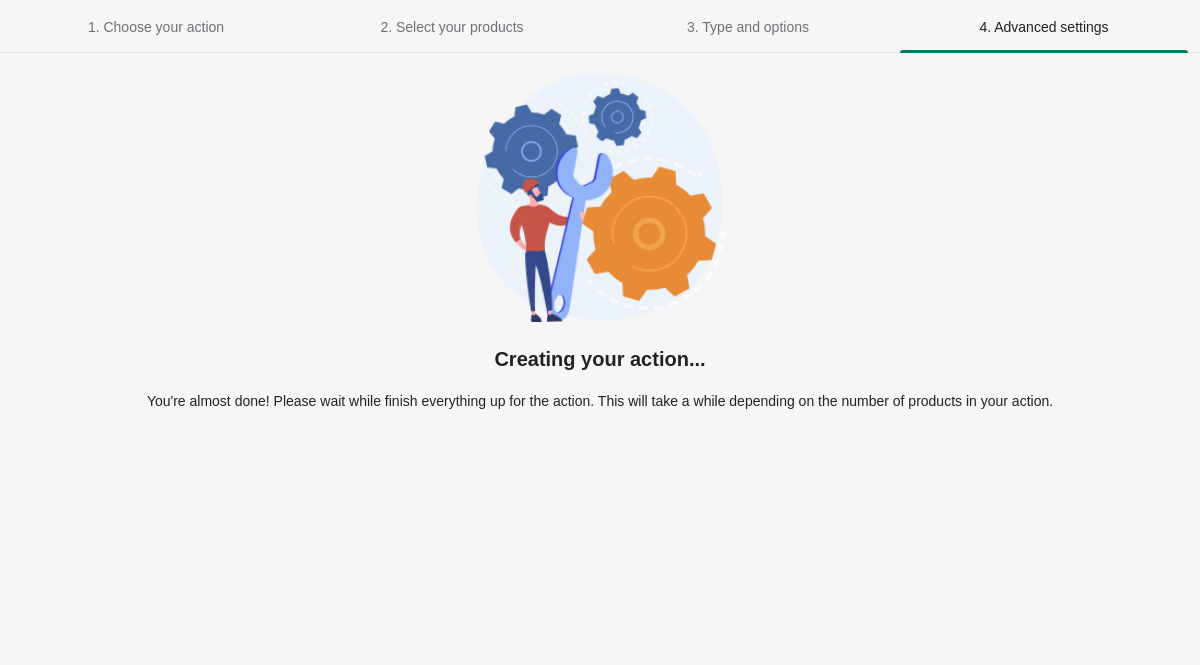 select on "**********" 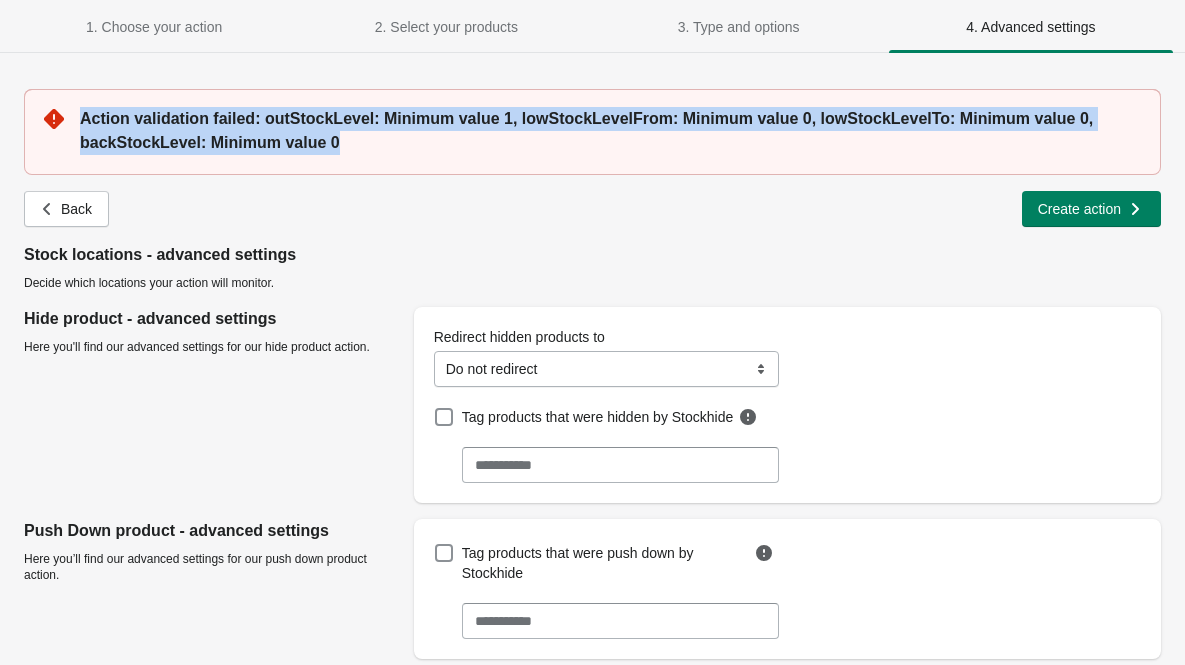 drag, startPoint x: 71, startPoint y: 117, endPoint x: 388, endPoint y: 174, distance: 322.08383 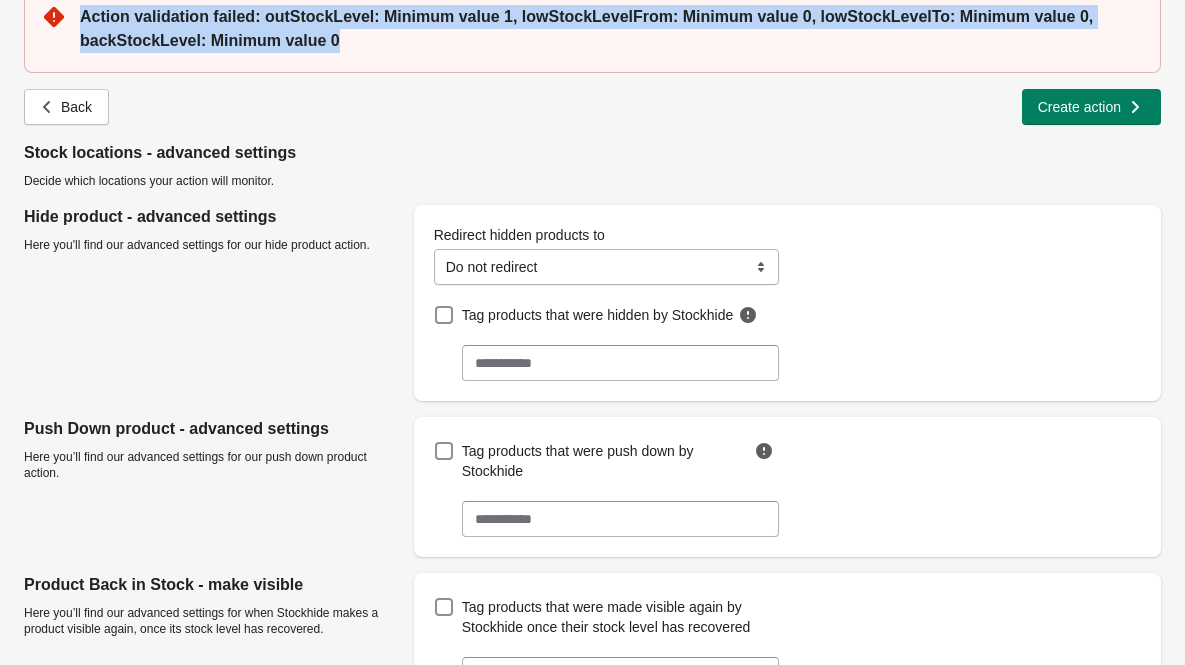scroll, scrollTop: 0, scrollLeft: 0, axis: both 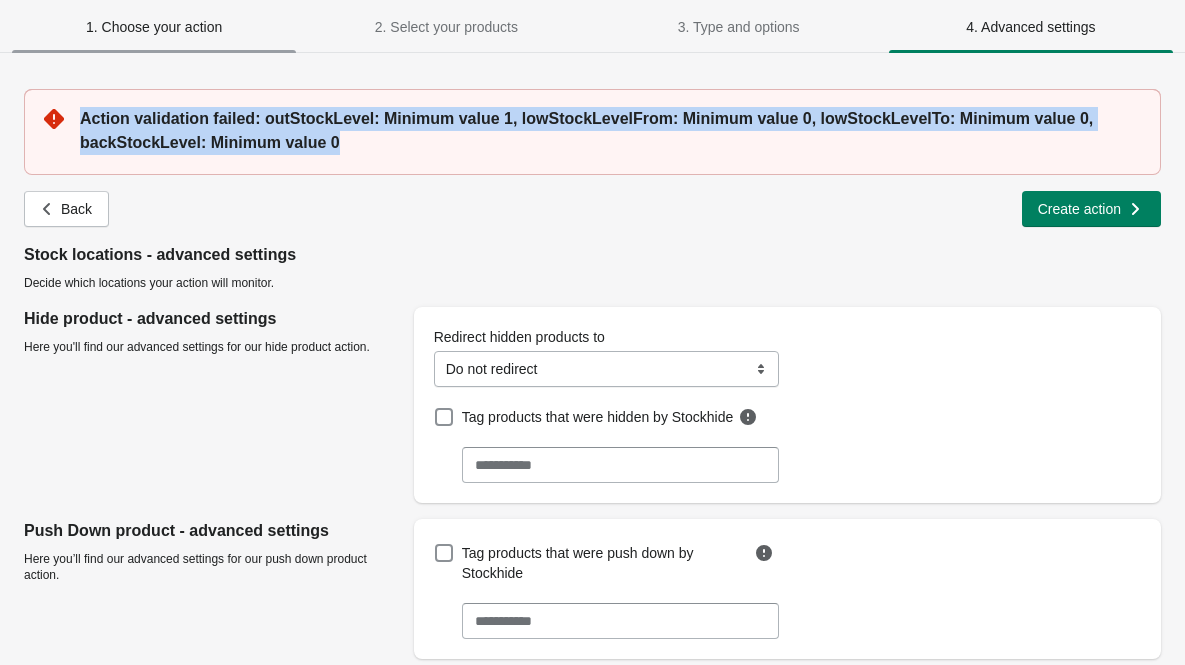 click on "1. Choose your action" at bounding box center [154, 27] 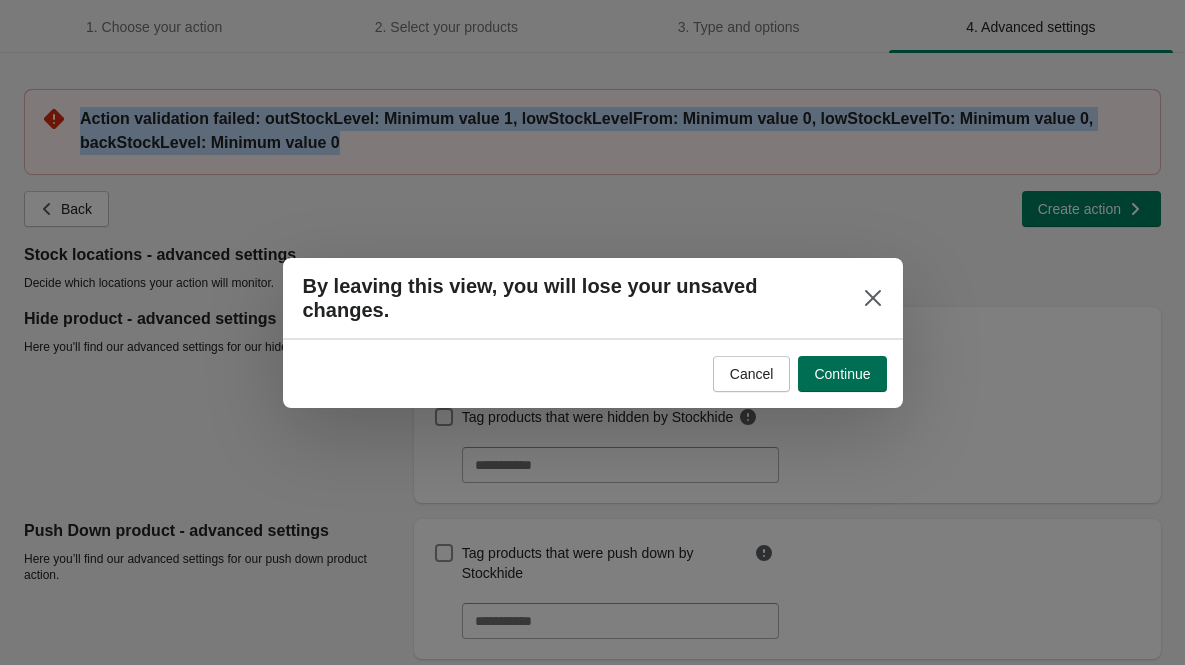 click on "Continue" at bounding box center (842, 374) 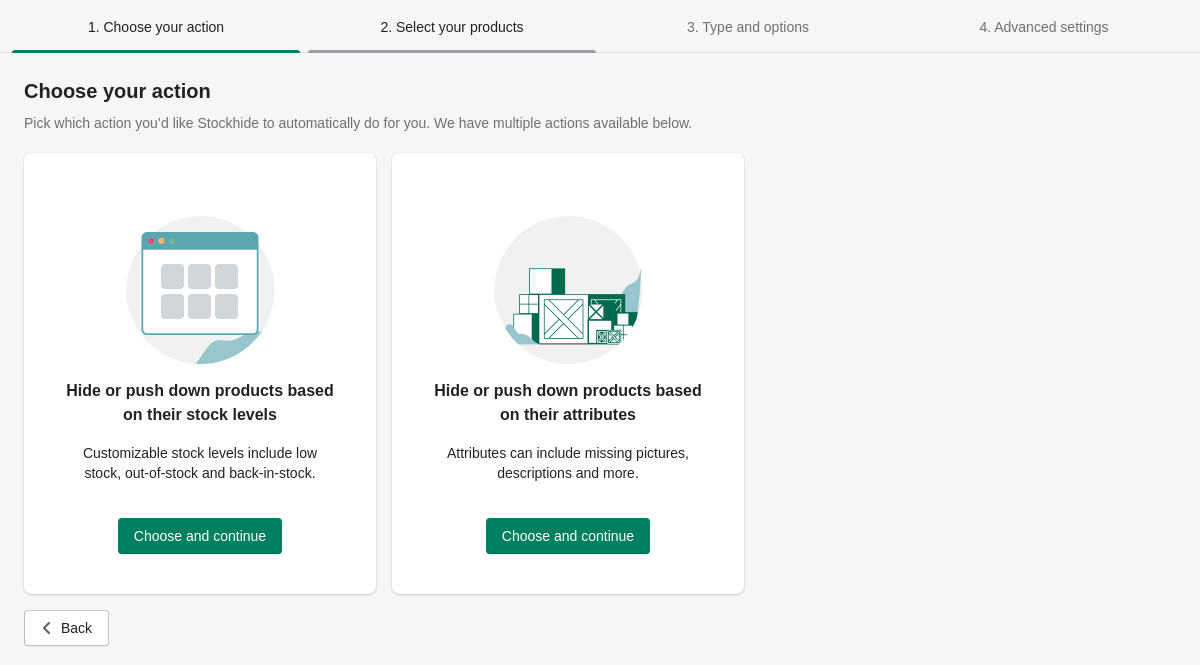 click on "2. Select your products" at bounding box center [451, 27] 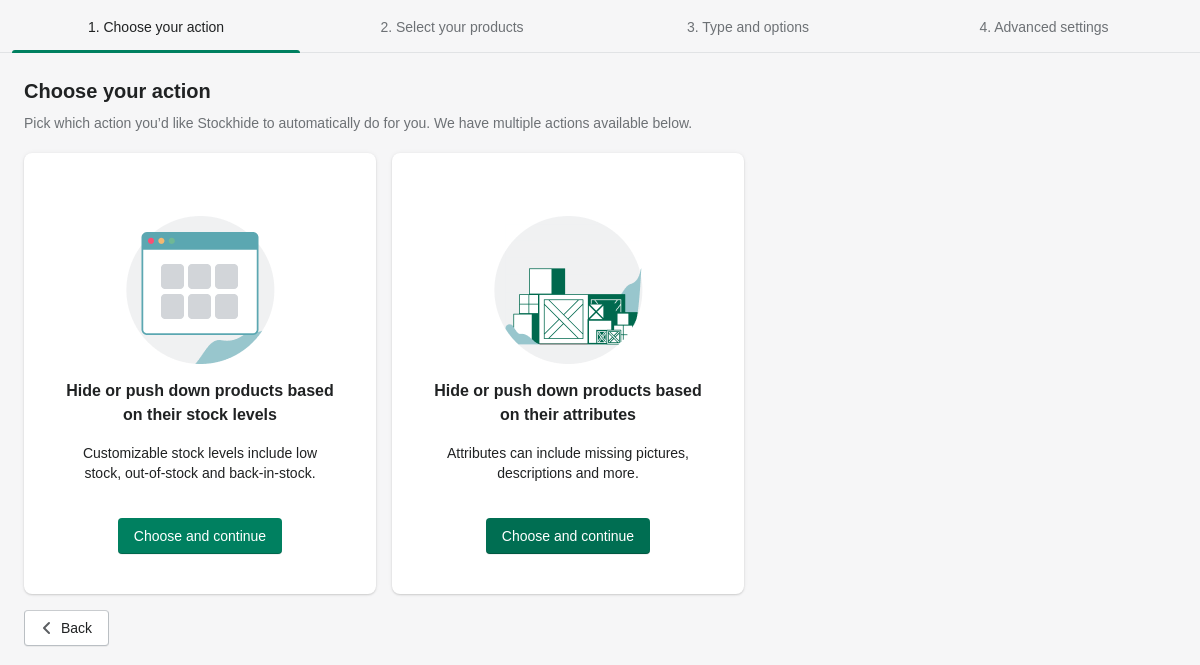 click on "Choose and continue" at bounding box center (568, 536) 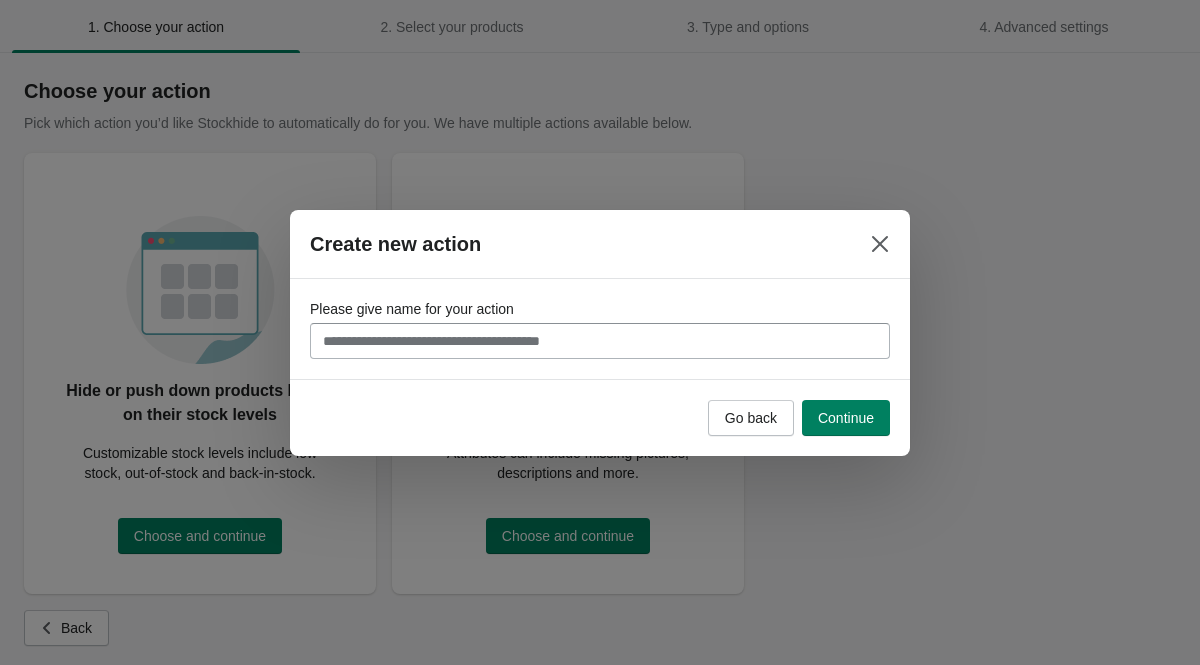 click on "Create new action" at bounding box center [600, 244] 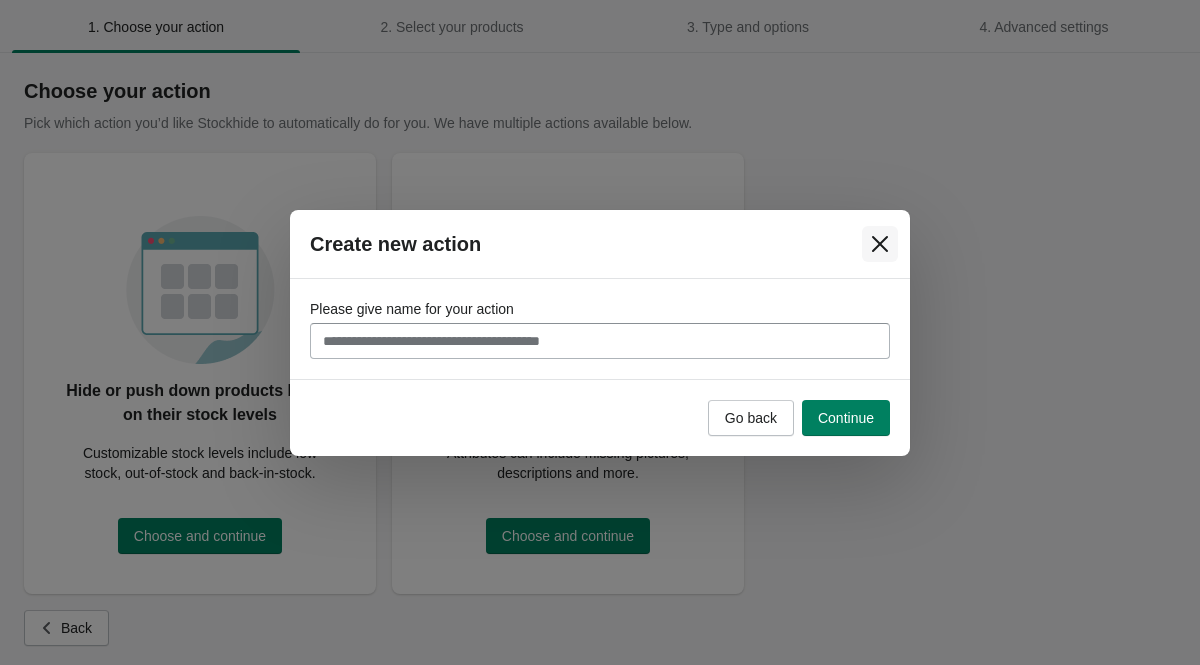 click 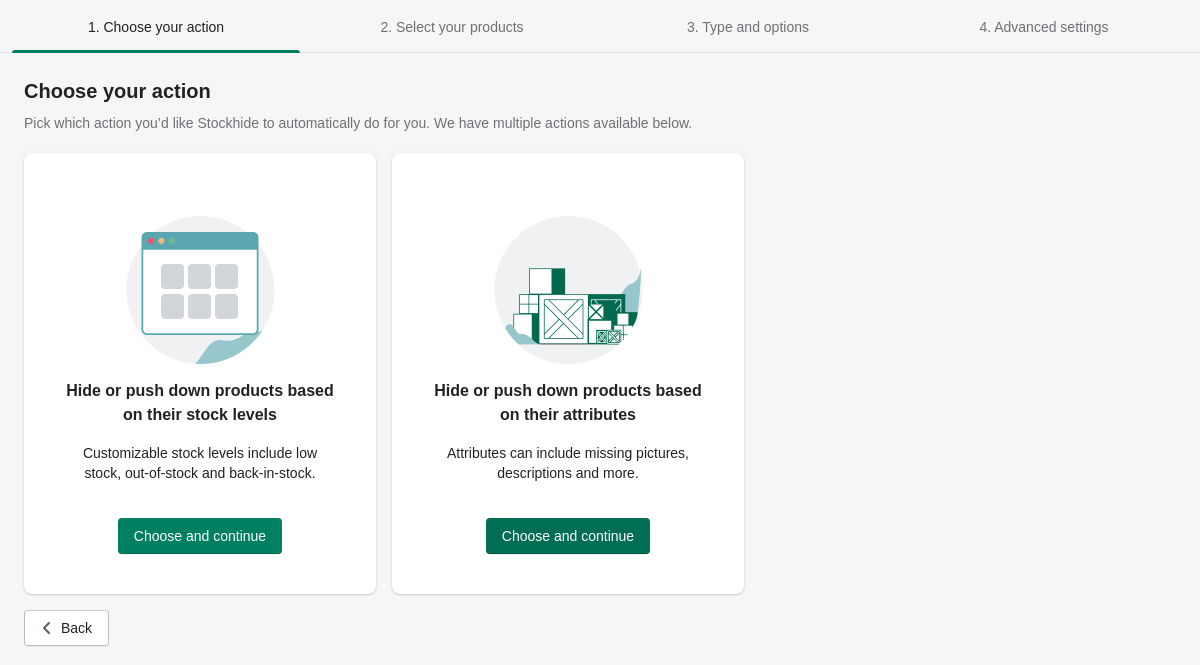 click on "Choose and continue" at bounding box center [568, 536] 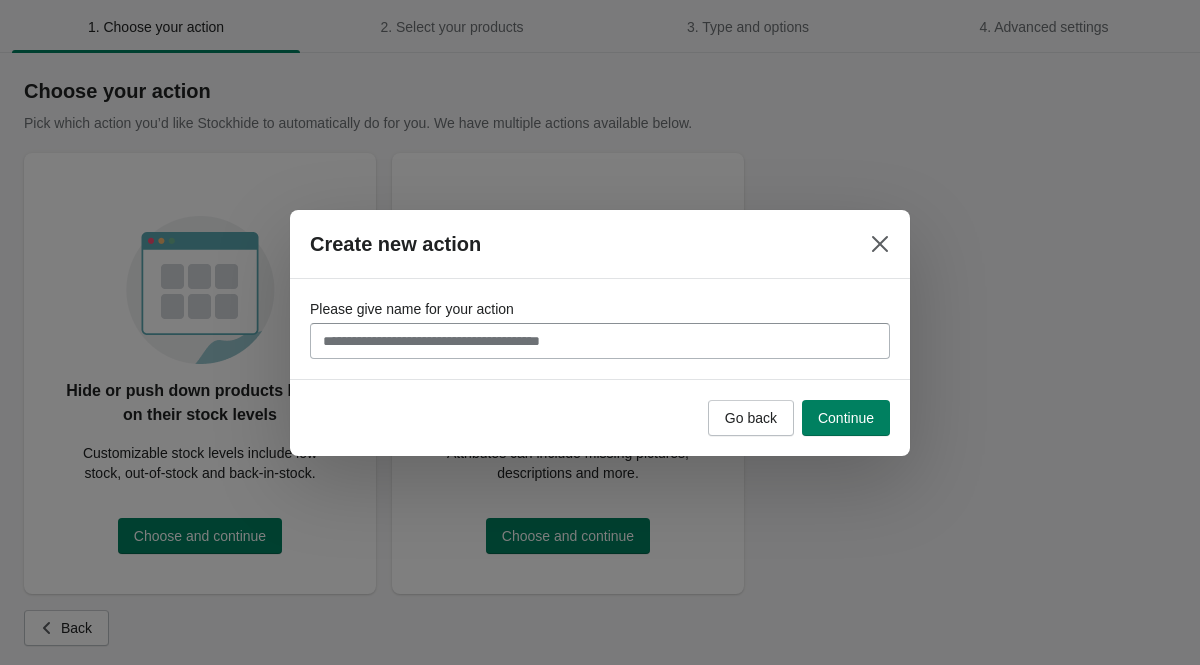 click on "Please give name for your action" at bounding box center [600, 341] 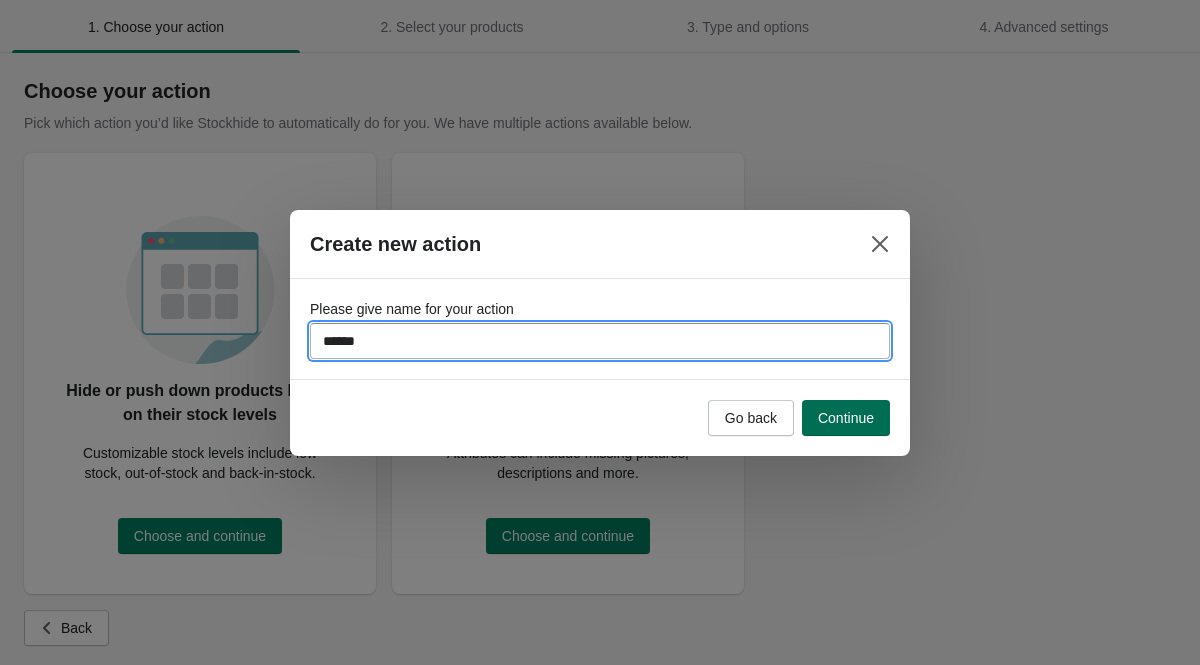 type on "******" 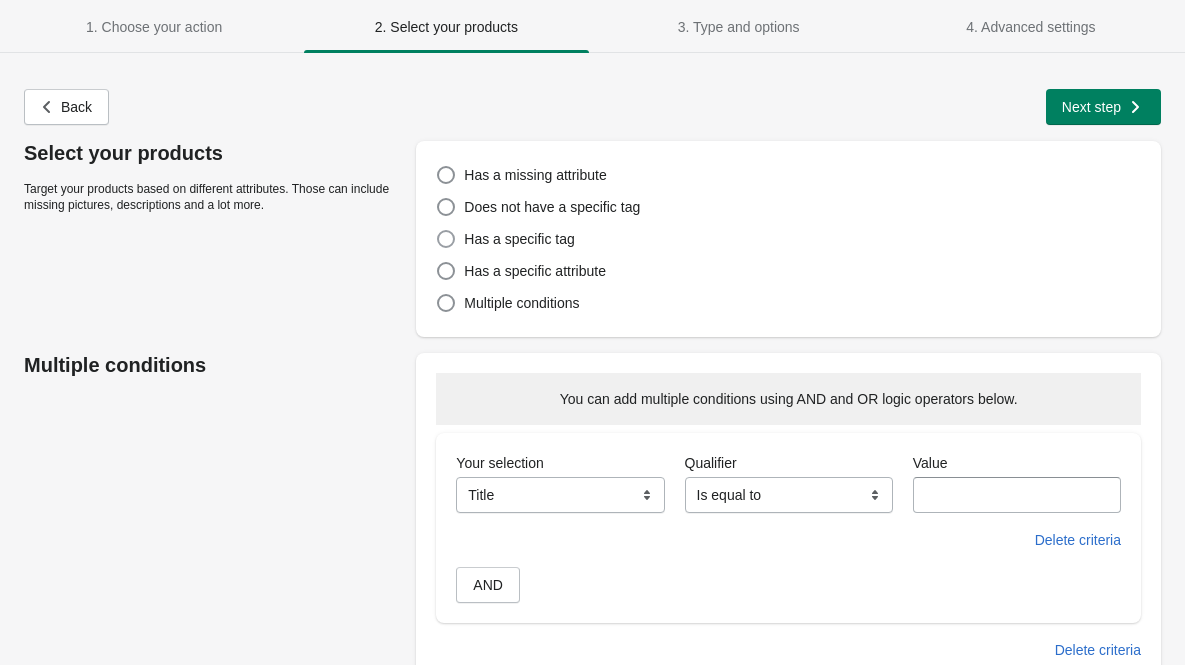 click at bounding box center [446, 239] 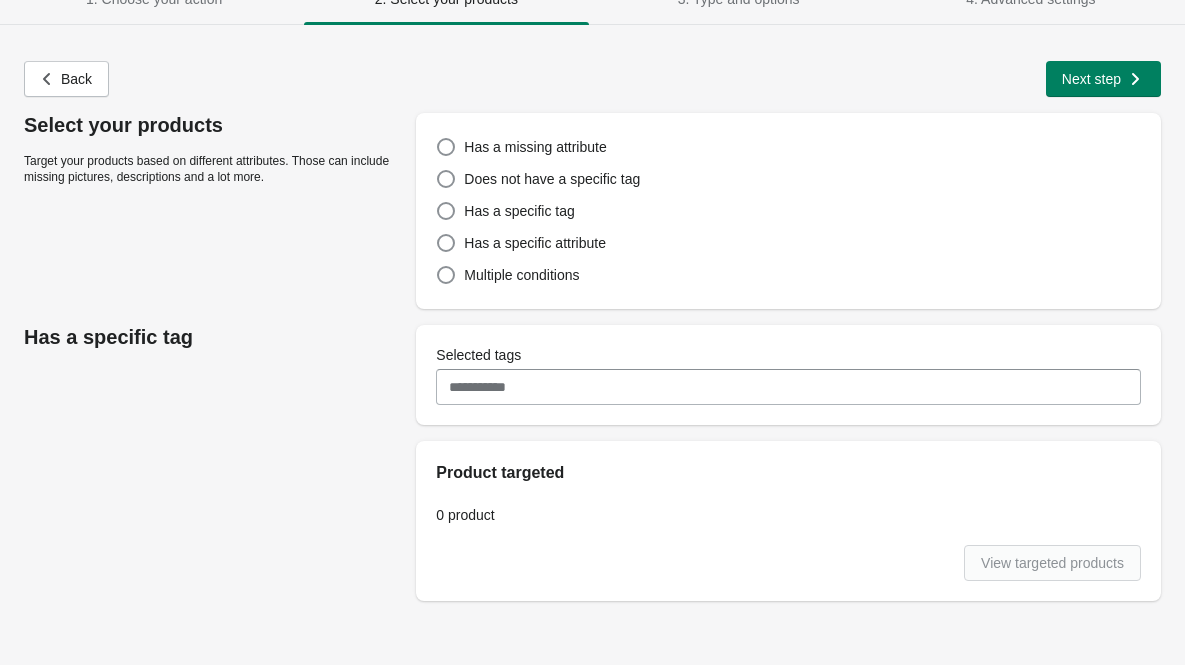 scroll, scrollTop: 28, scrollLeft: 0, axis: vertical 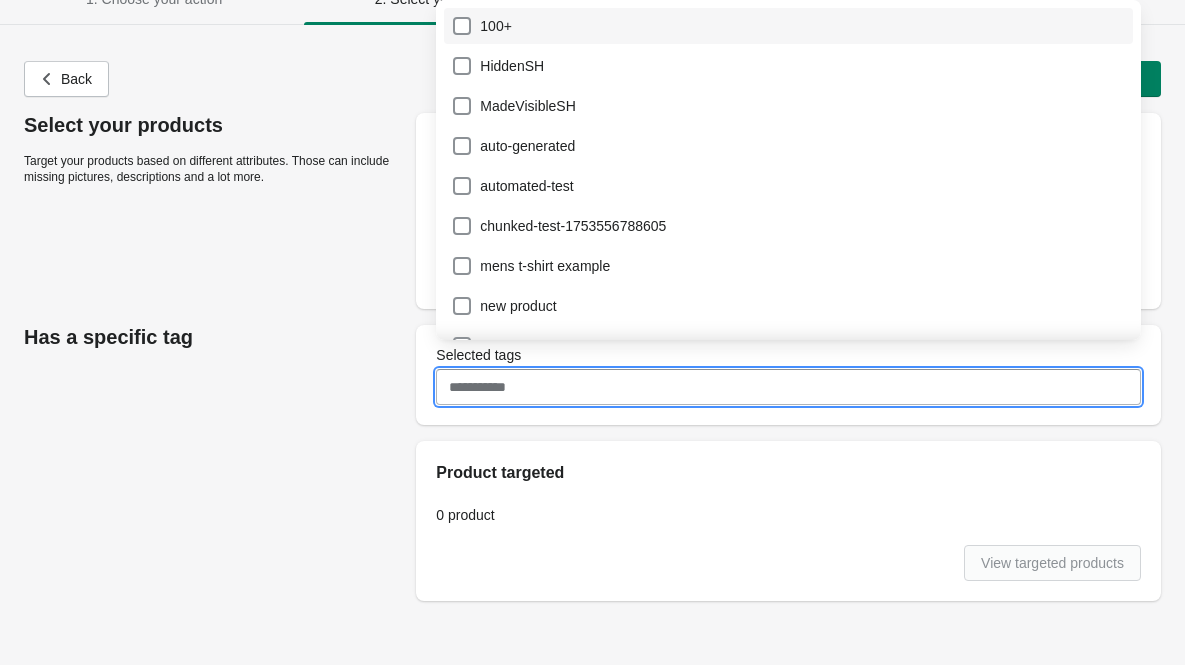 click on "100+" at bounding box center [788, 26] 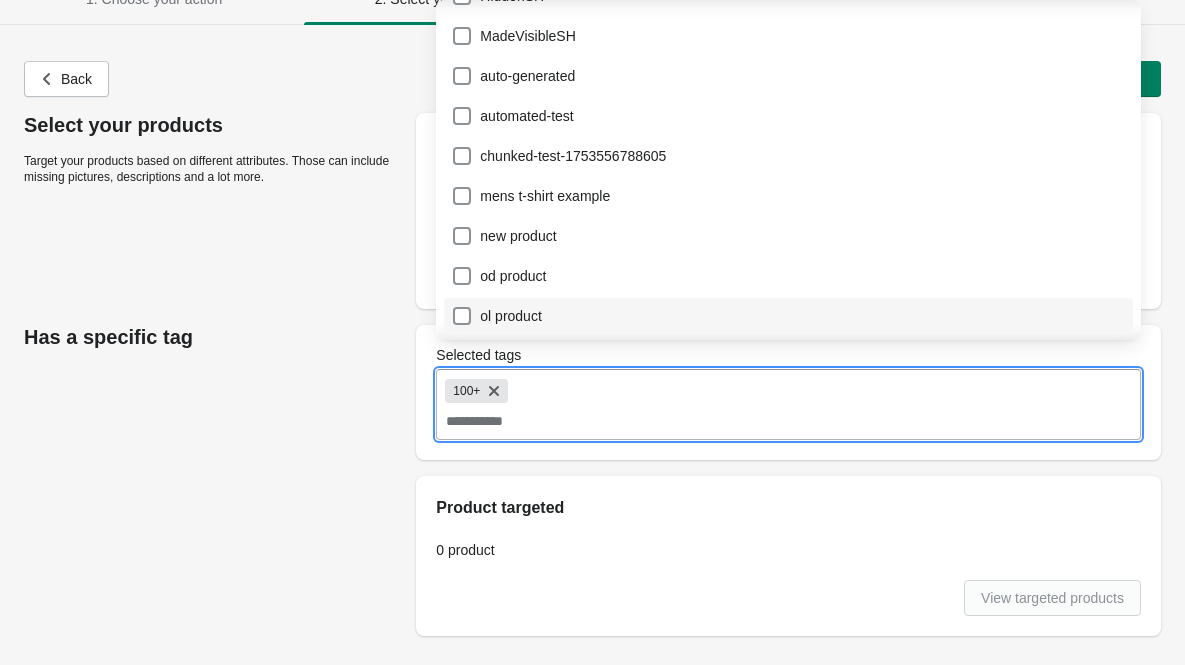 scroll, scrollTop: 228, scrollLeft: 0, axis: vertical 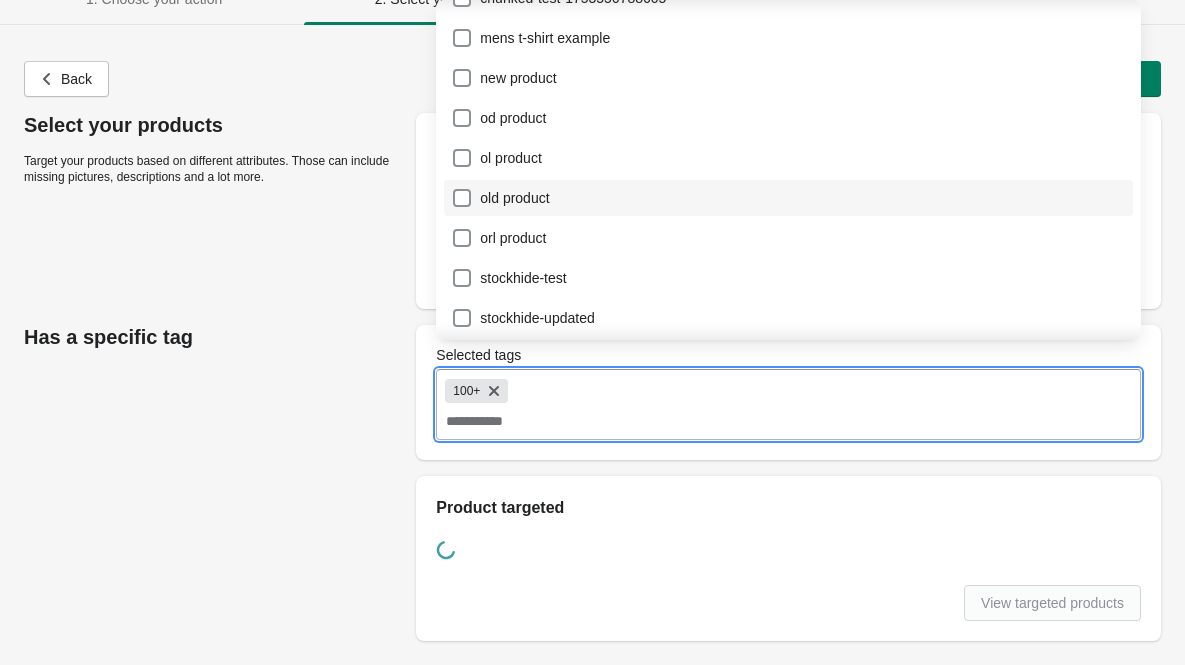 click on "old product" at bounding box center (788, 198) 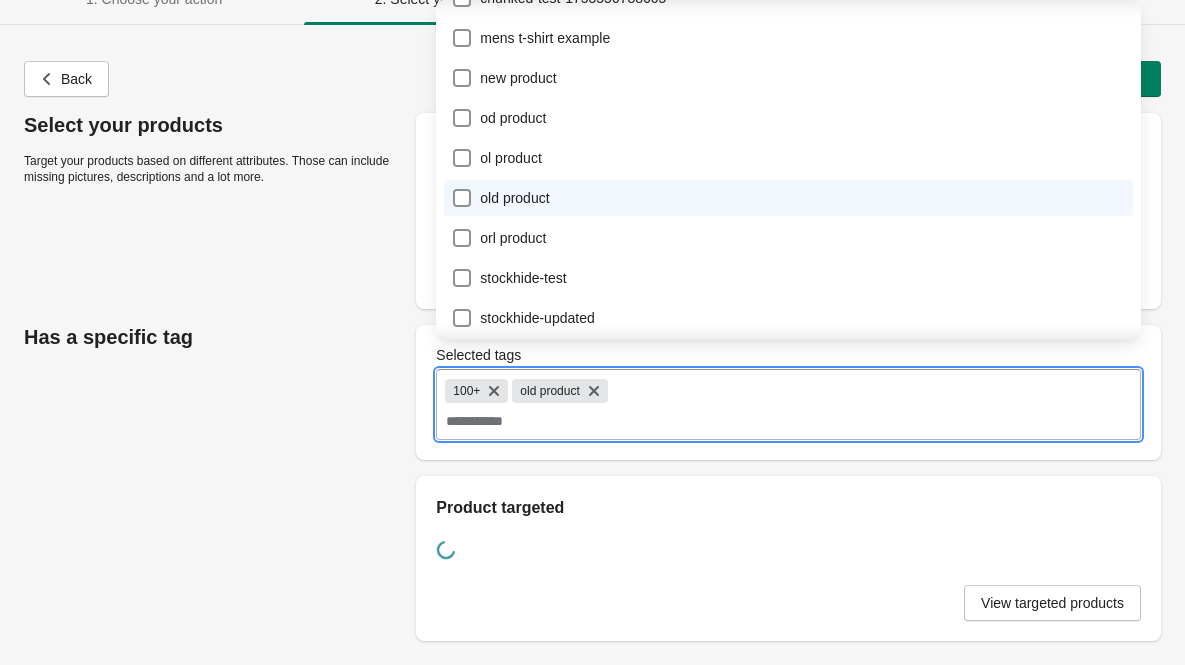 click on "Selected tags" at bounding box center [788, 421] 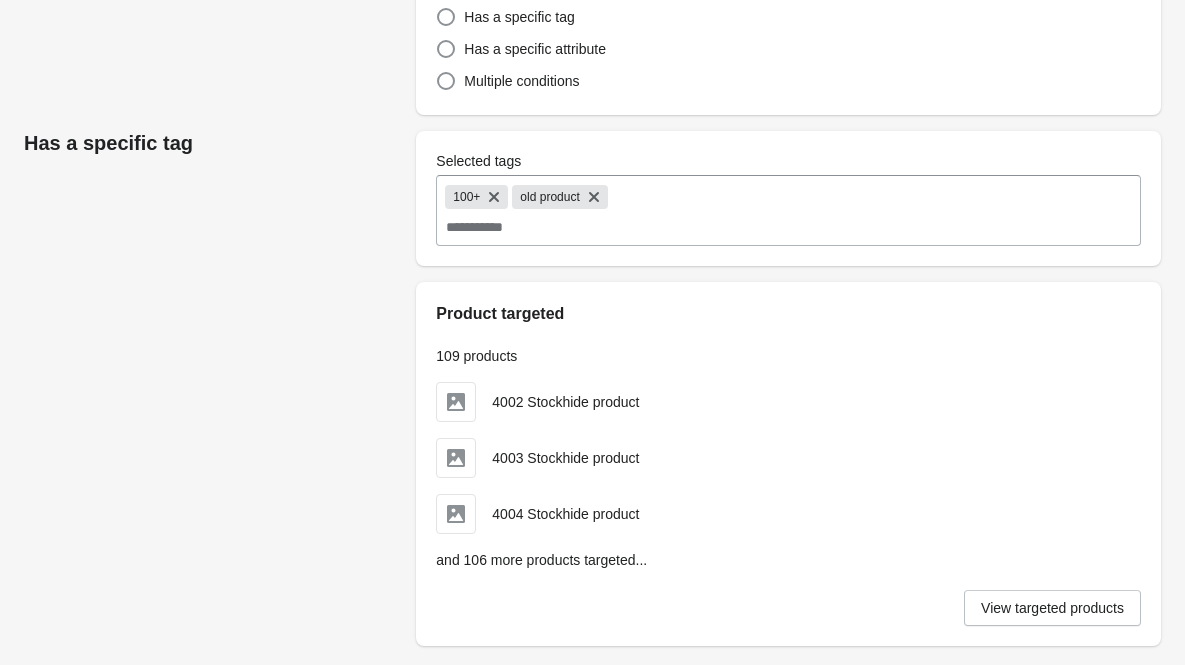 scroll, scrollTop: 282, scrollLeft: 0, axis: vertical 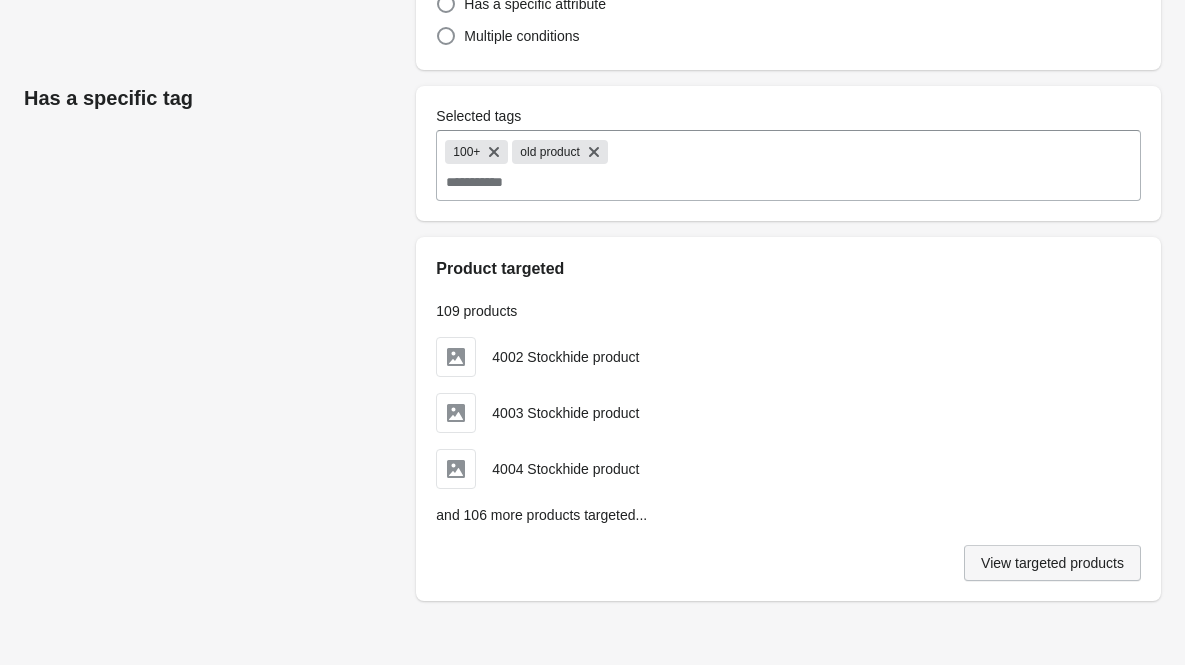 click on "View targeted products" at bounding box center (1052, 563) 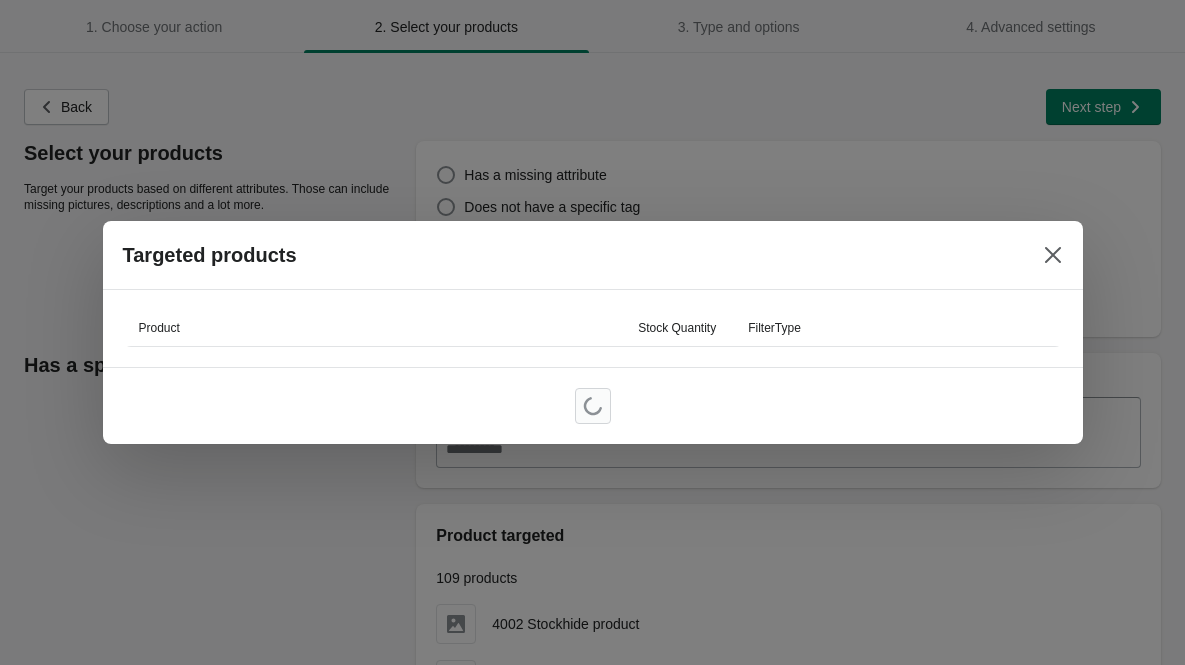 scroll, scrollTop: 0, scrollLeft: 0, axis: both 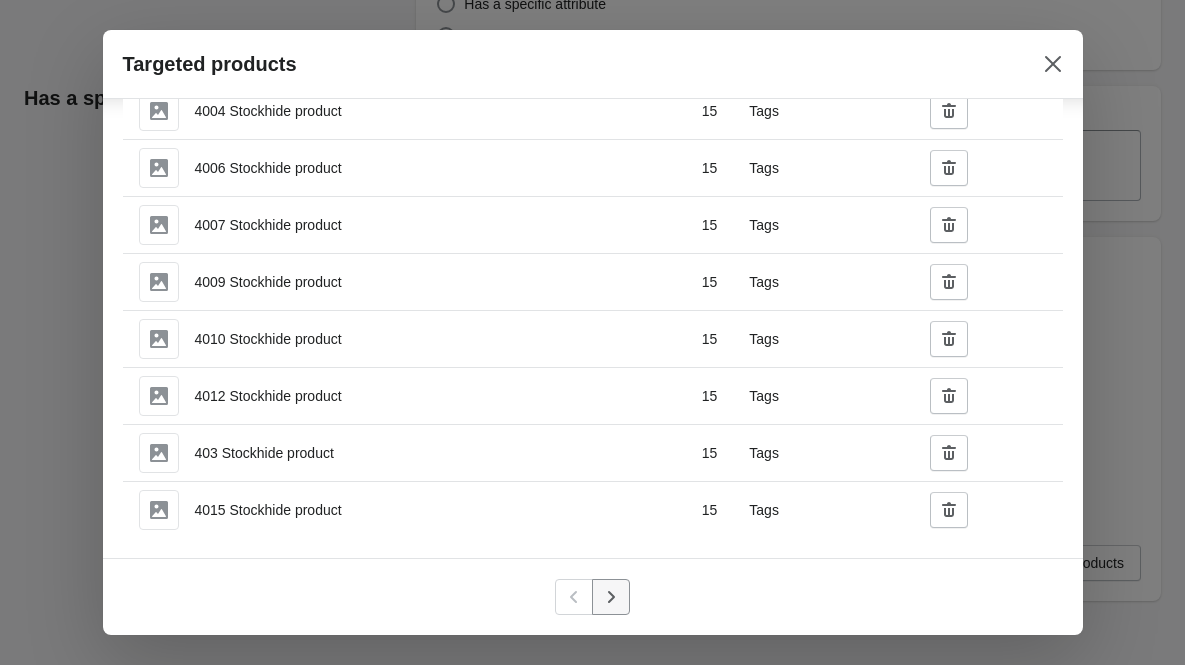 click 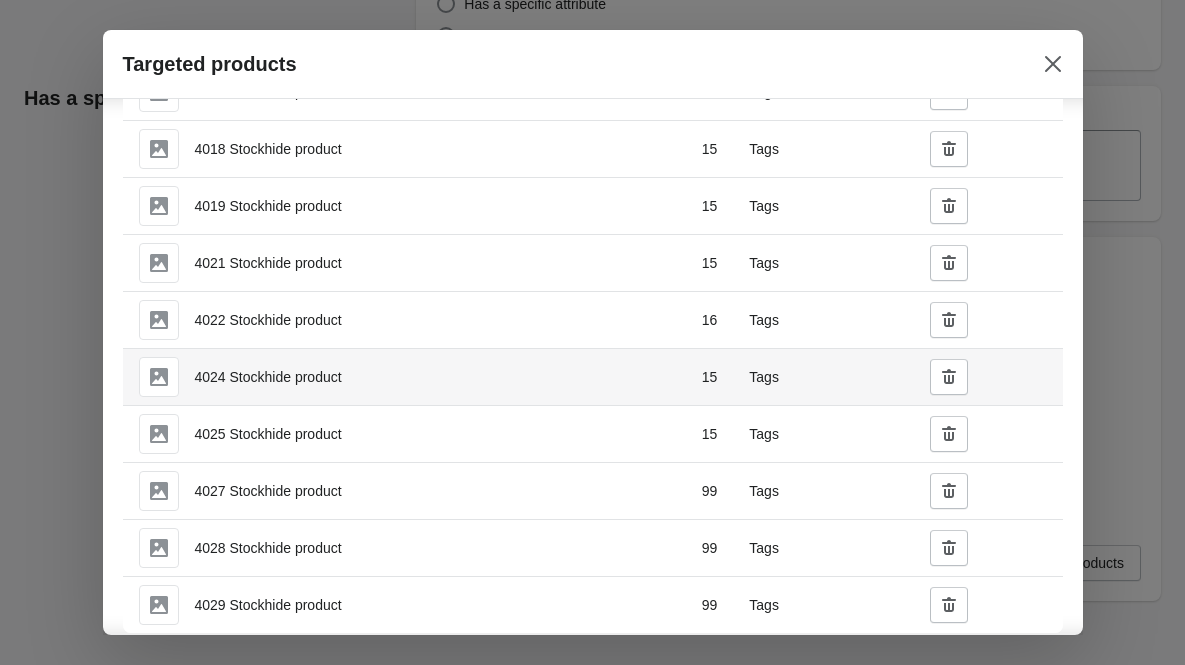 scroll, scrollTop: 187, scrollLeft: 0, axis: vertical 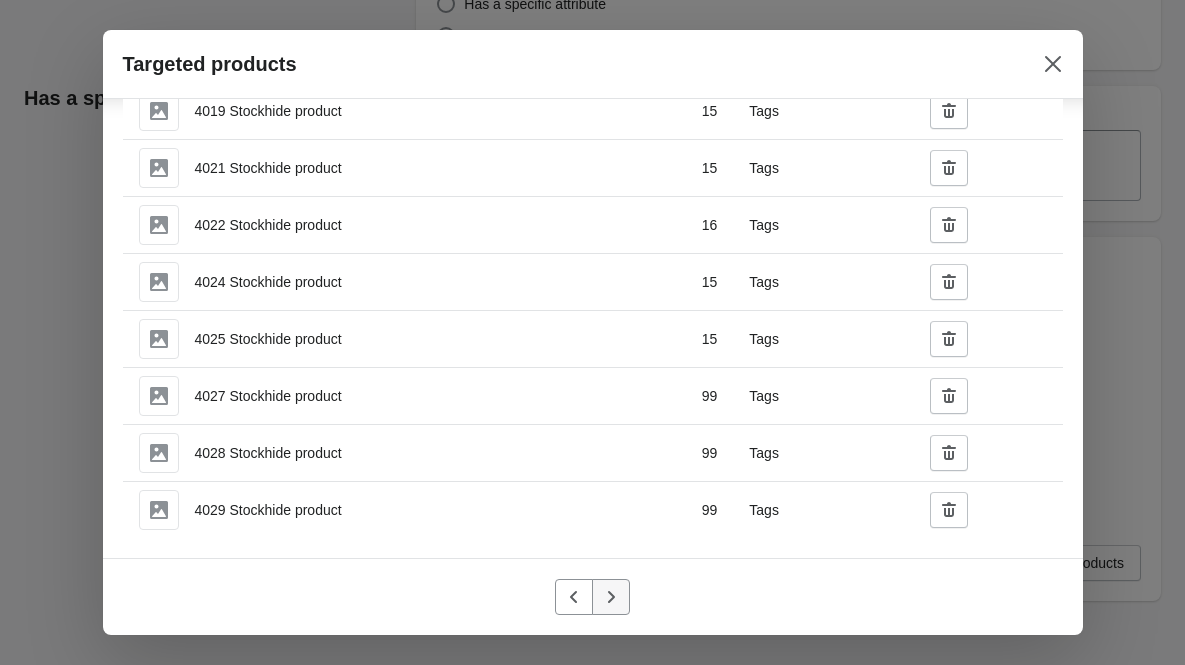 click at bounding box center [611, 597] 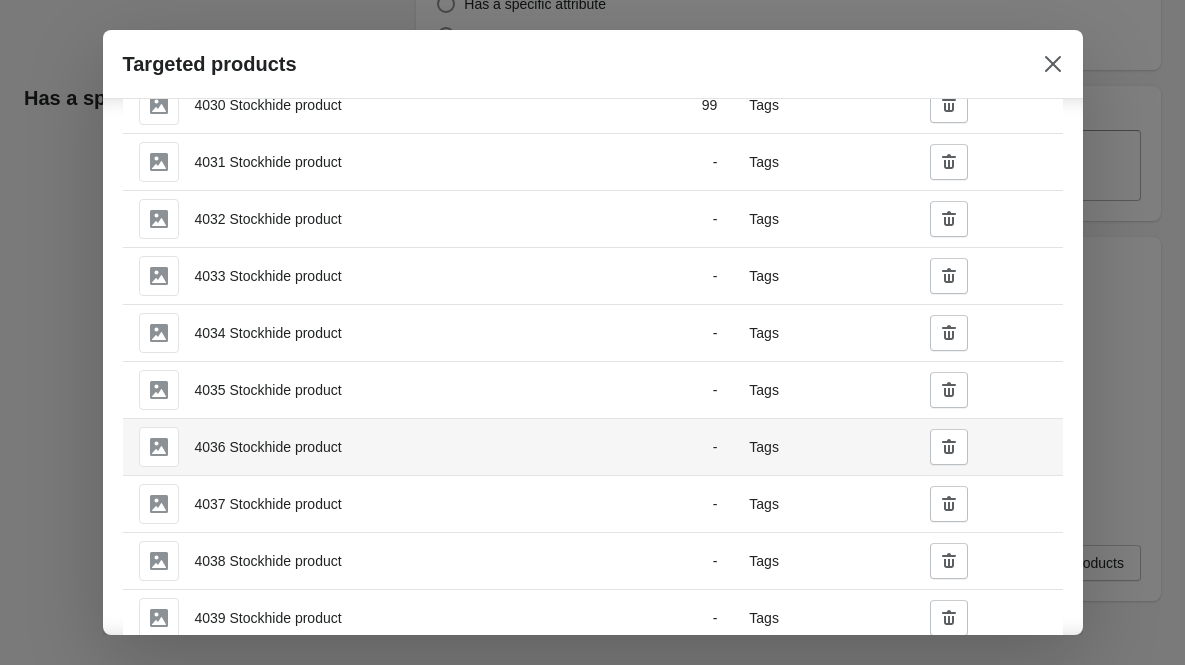 scroll, scrollTop: 187, scrollLeft: 0, axis: vertical 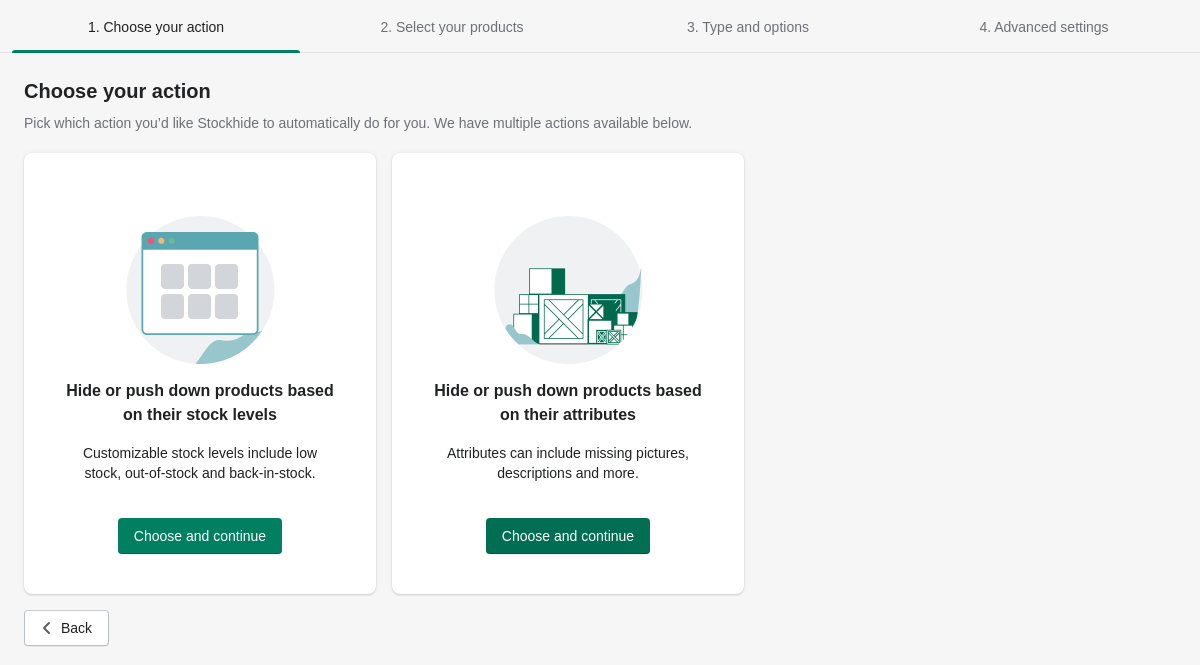 click on "Choose and continue" at bounding box center [568, 536] 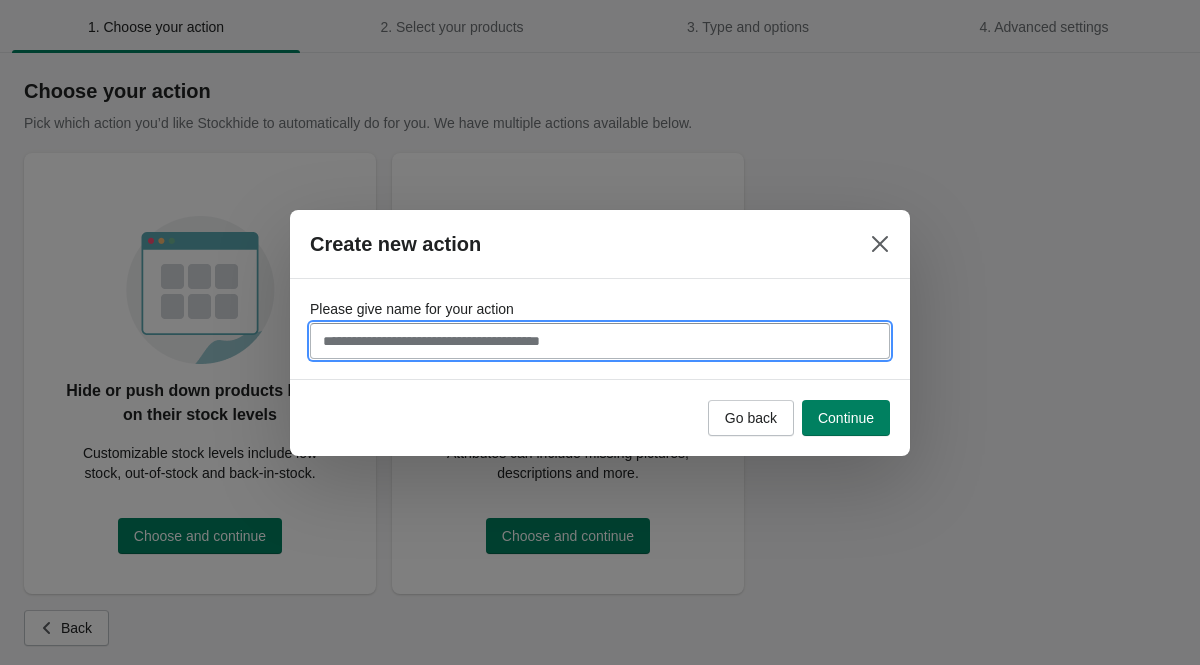 click on "Please give name for your action" at bounding box center (600, 341) 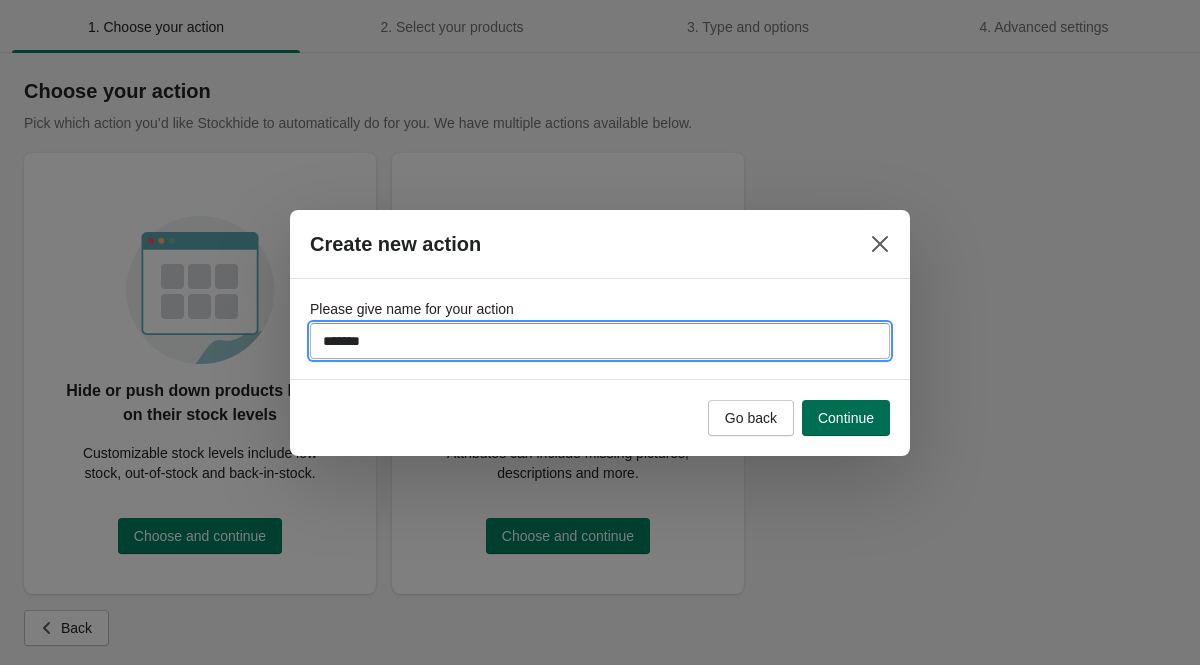 type on "*******" 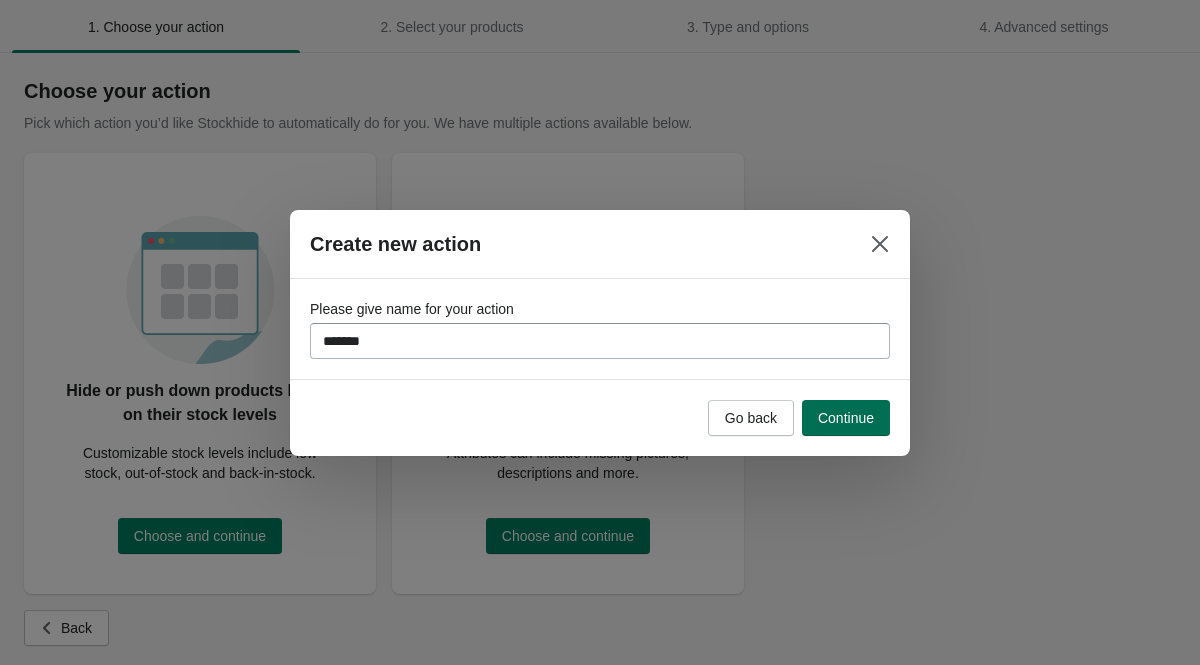 click on "Continue" at bounding box center (846, 418) 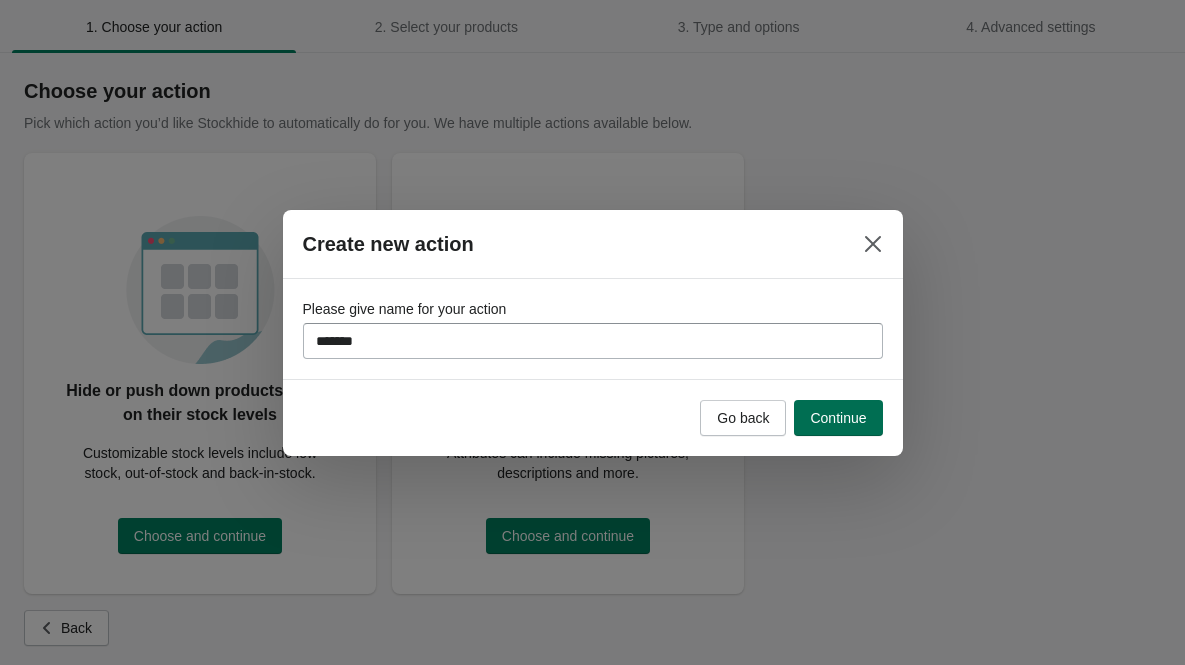 select on "**********" 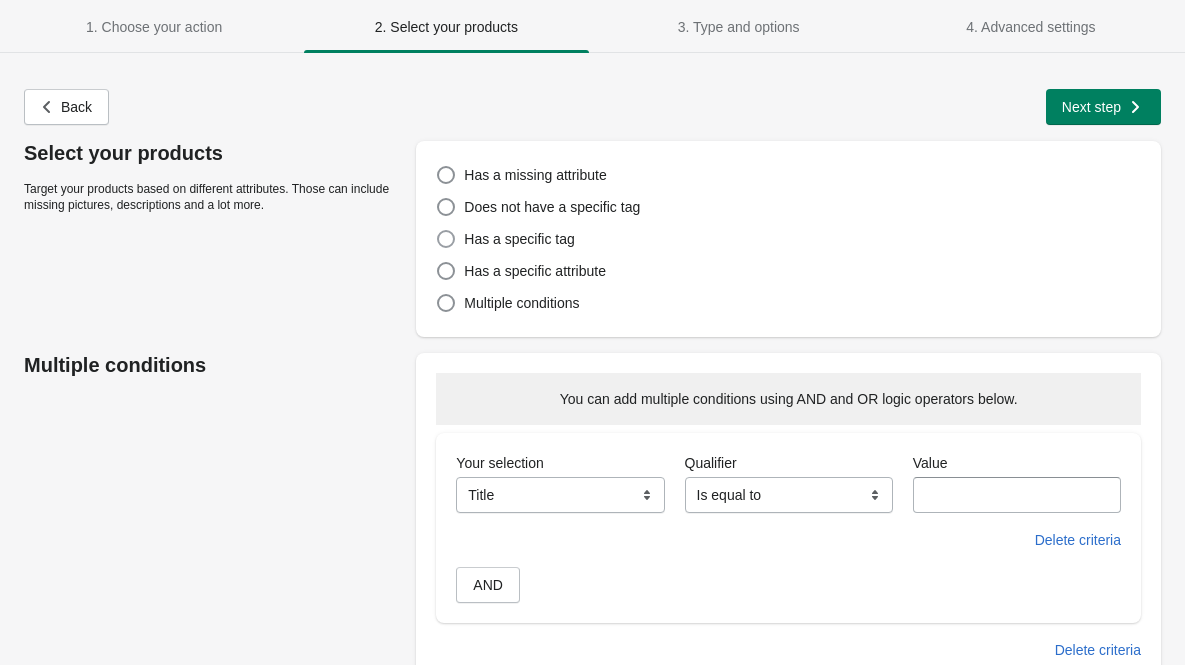 click on "Has a specific tag" at bounding box center [519, 239] 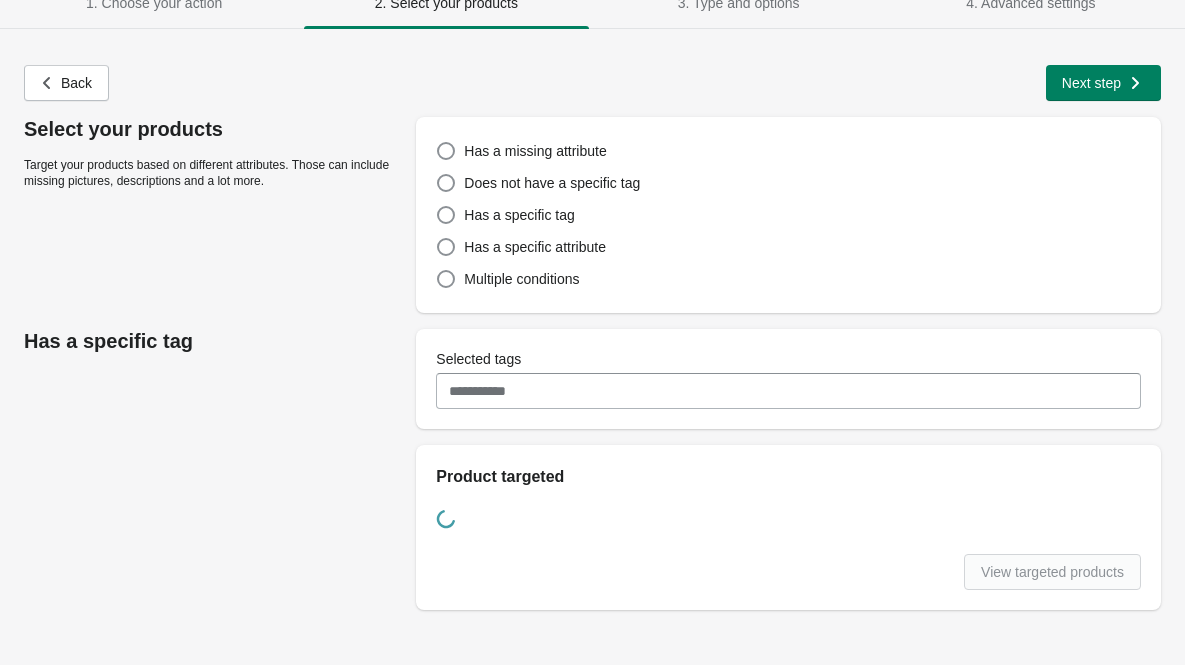 scroll, scrollTop: 33, scrollLeft: 0, axis: vertical 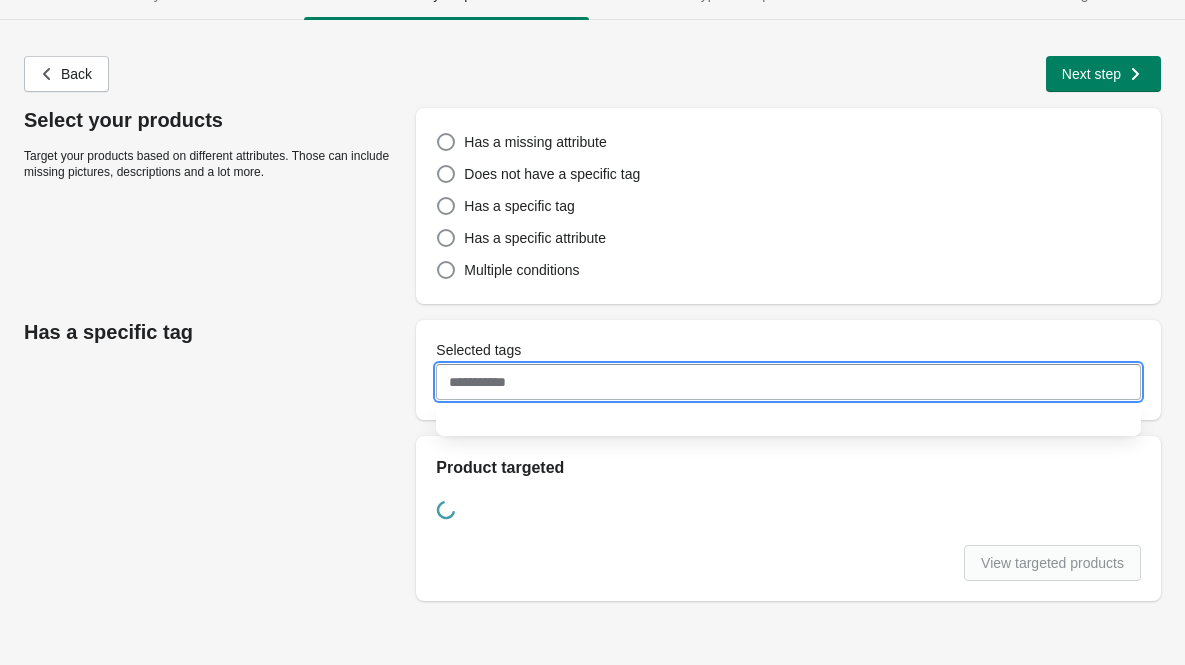 click on "Selected tags" at bounding box center [788, 382] 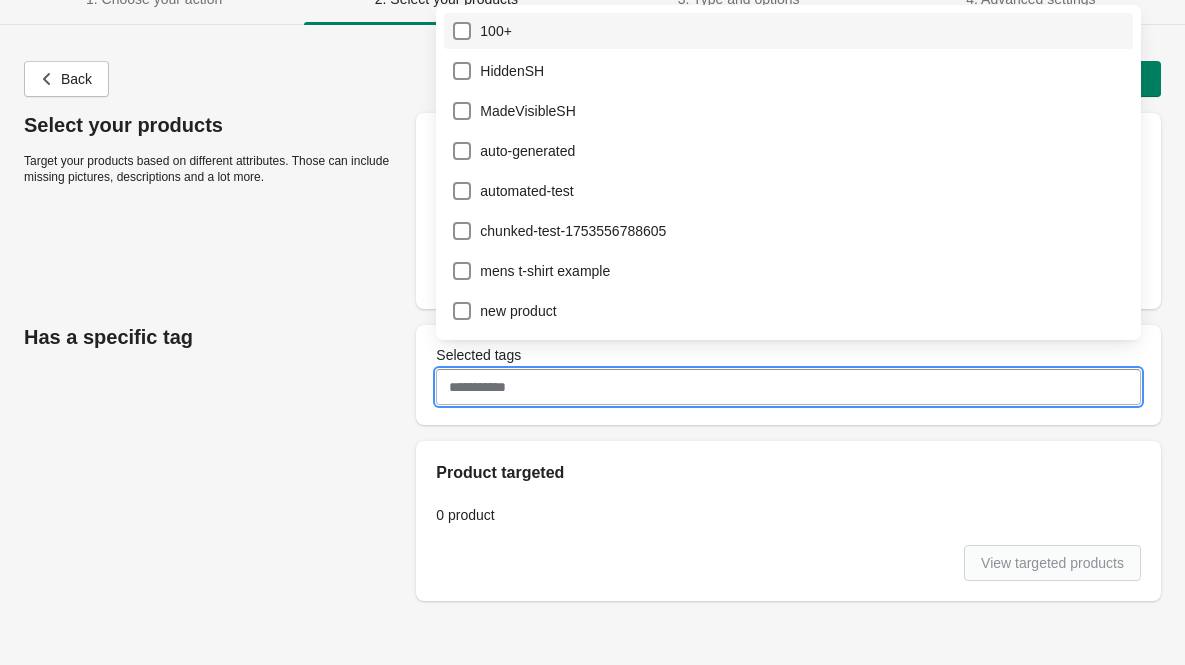 click on "100+" at bounding box center [788, 31] 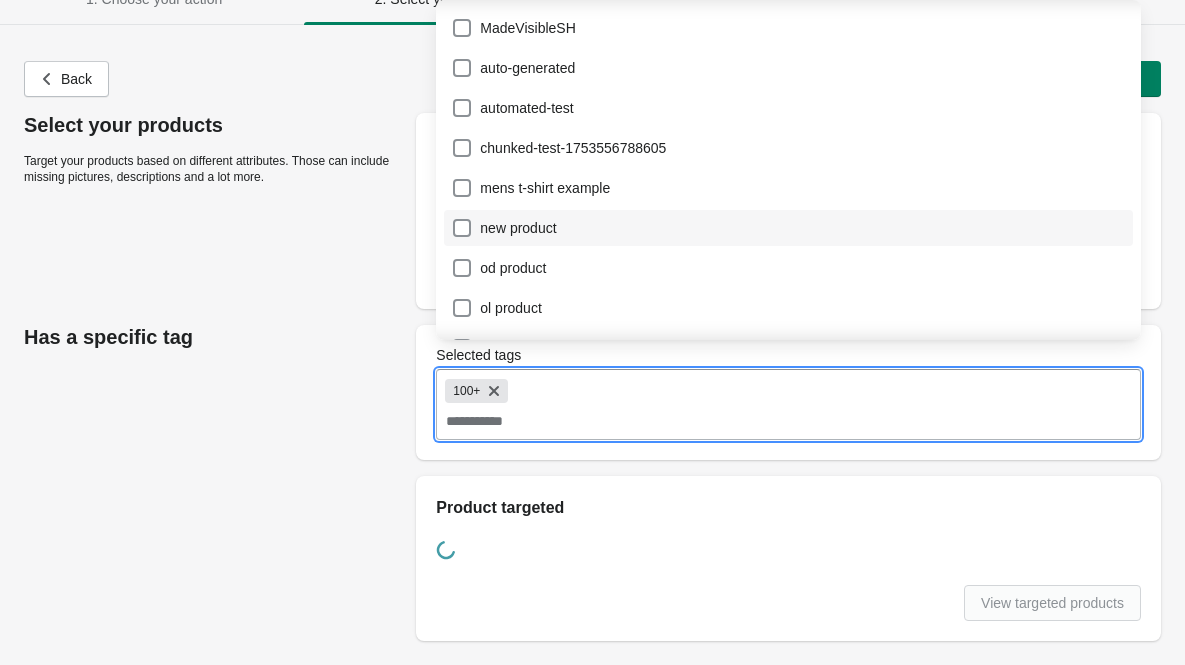 scroll, scrollTop: 200, scrollLeft: 0, axis: vertical 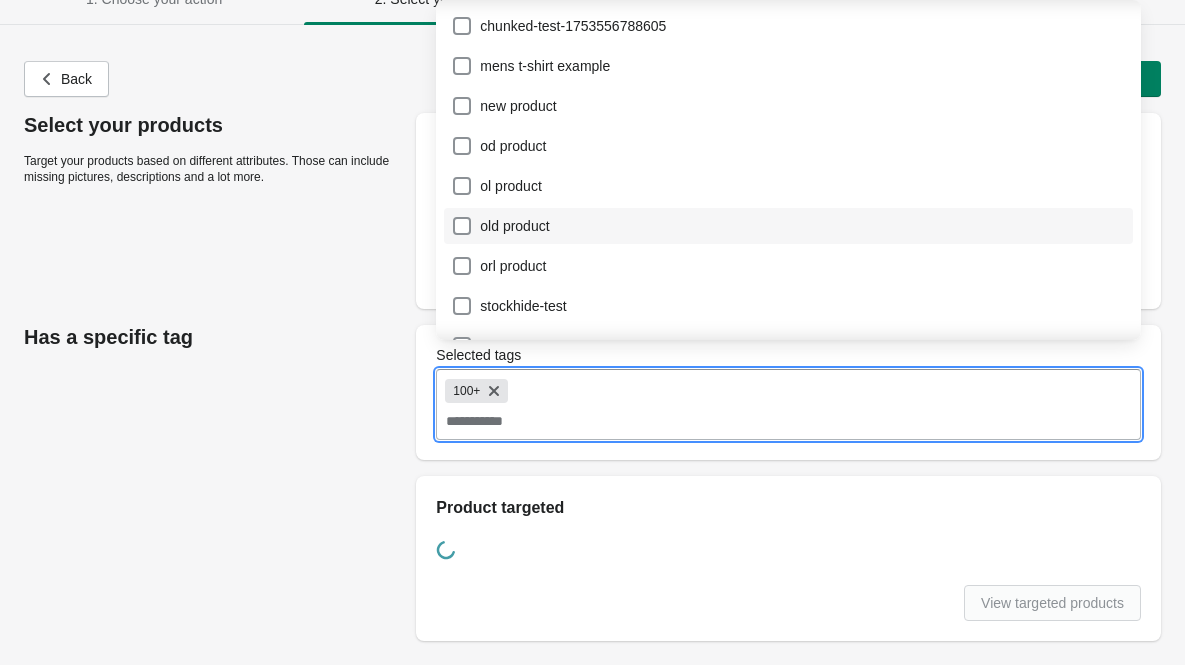 click on "old product" at bounding box center [788, 226] 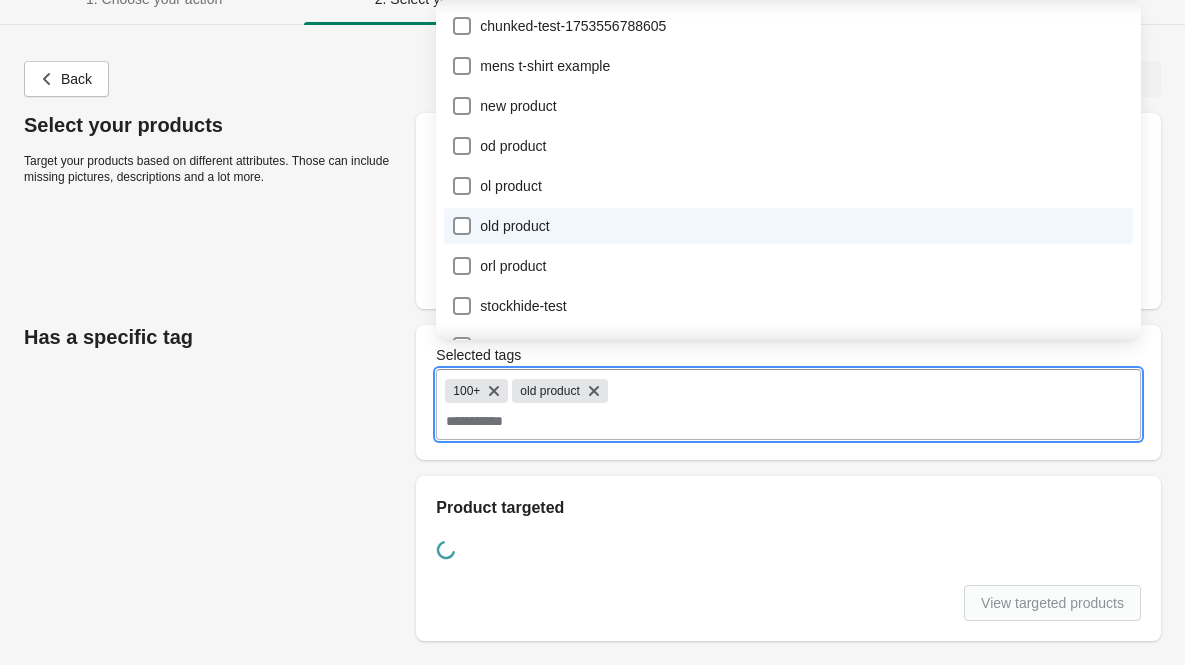 click on "Has a specific tag Selected tags 100+ old product Product targeted View targeted products" at bounding box center (582, 483) 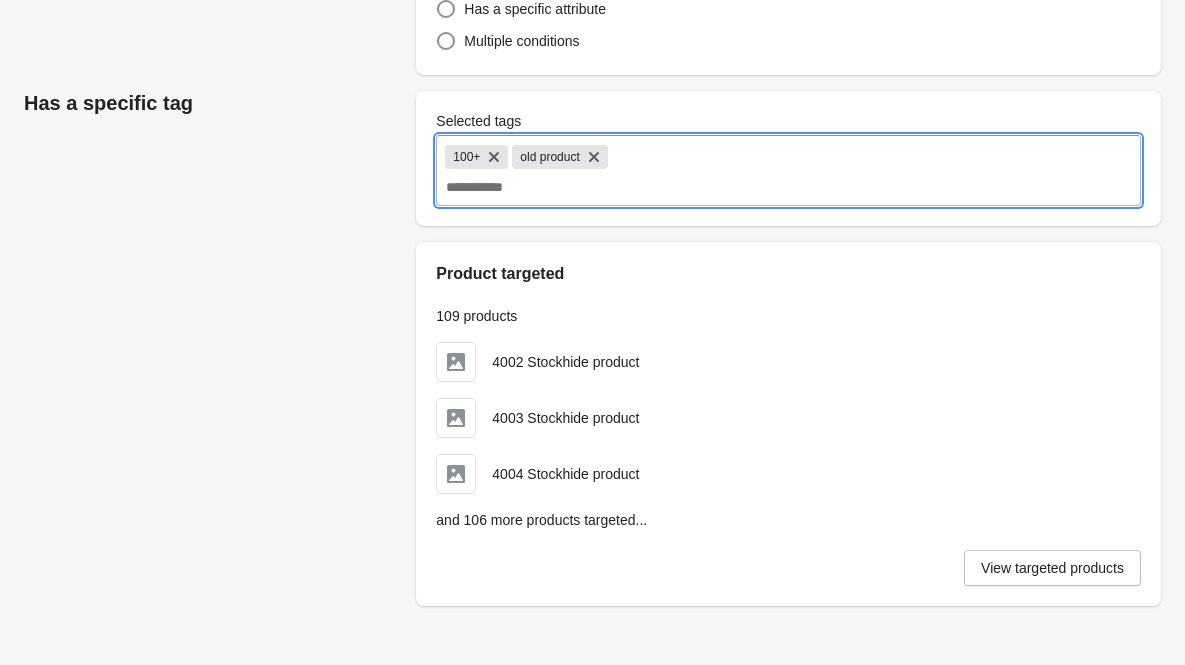 scroll, scrollTop: 276, scrollLeft: 0, axis: vertical 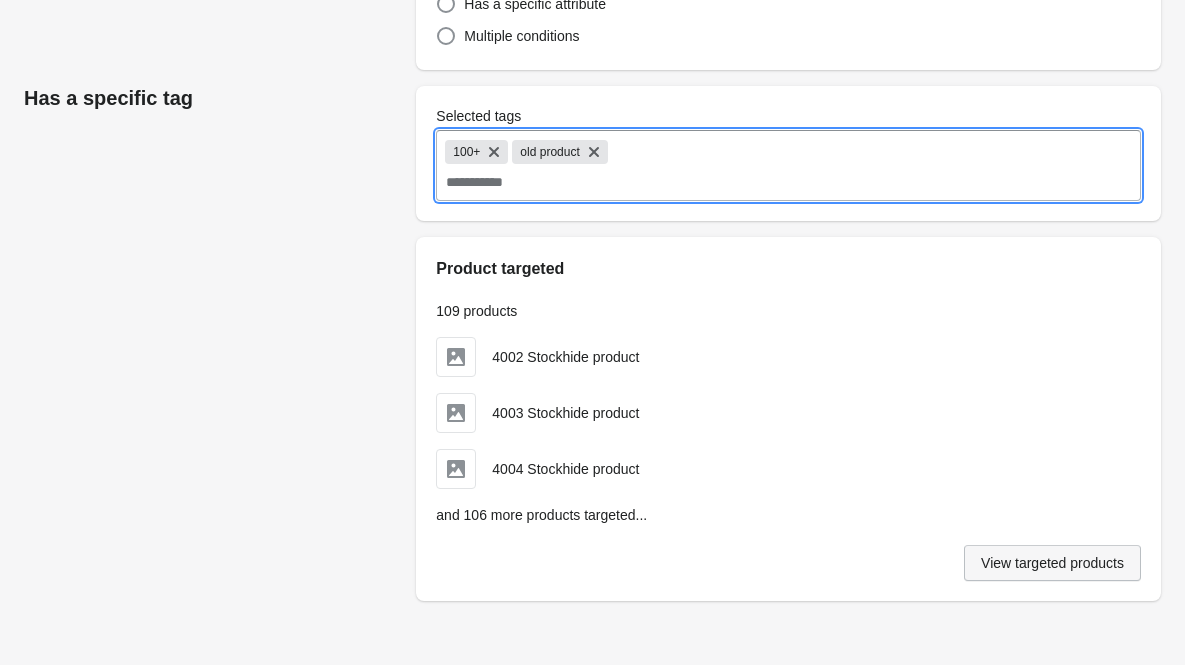 click on "View targeted products" at bounding box center (1052, 563) 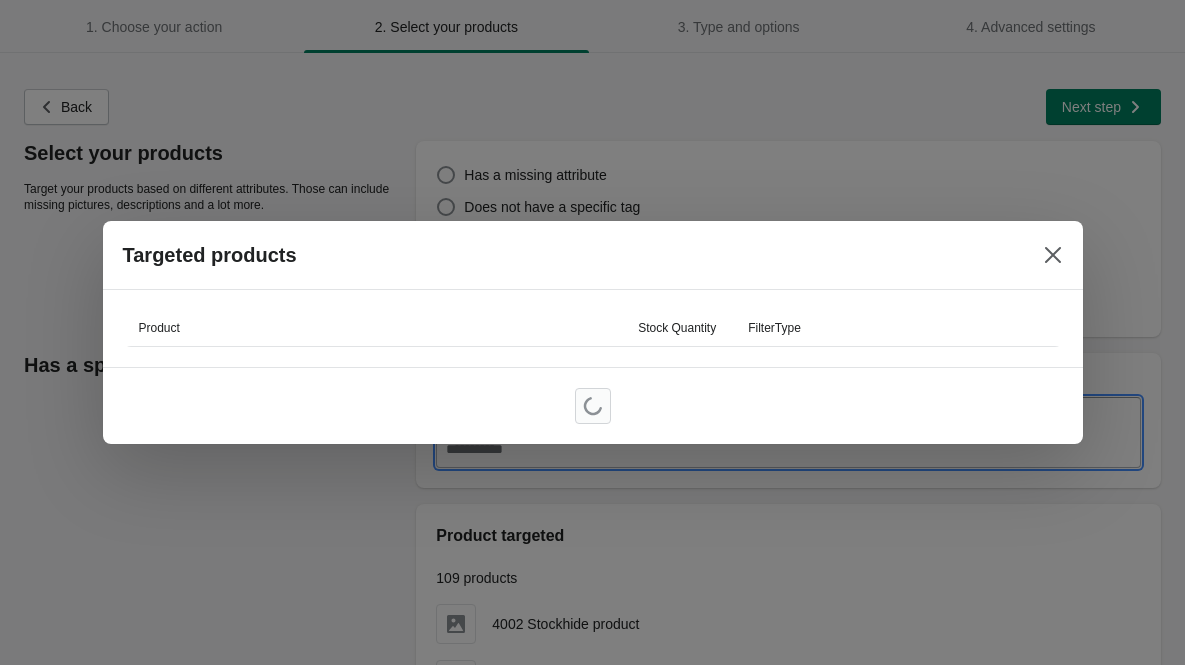 scroll, scrollTop: 276, scrollLeft: 0, axis: vertical 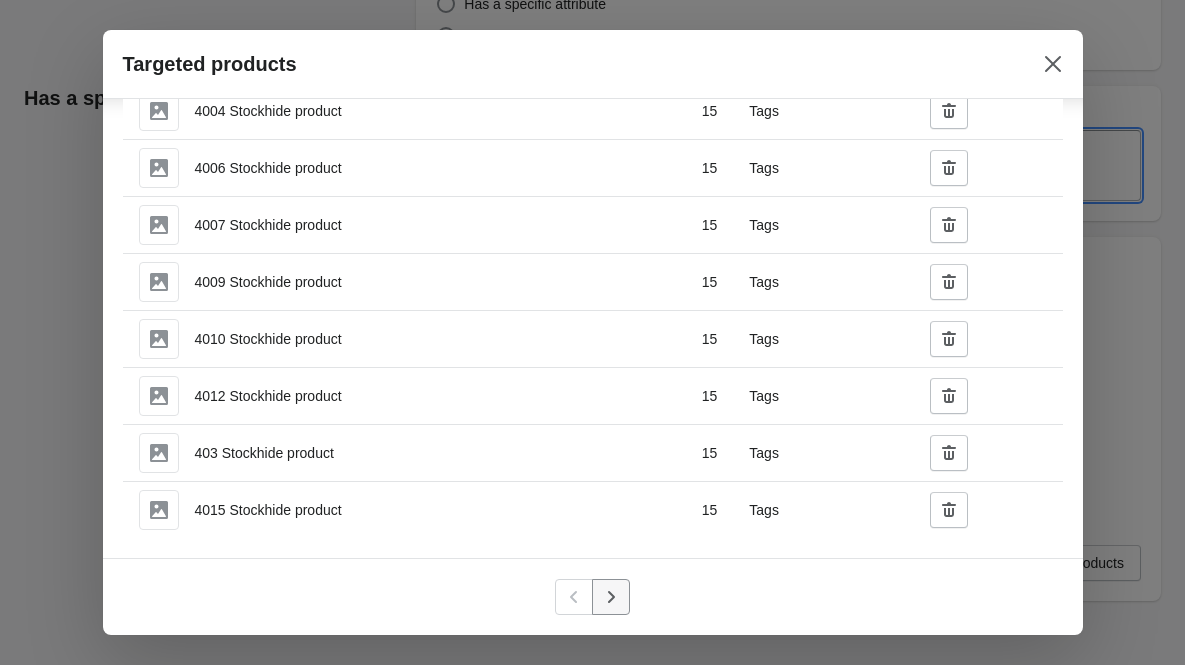click 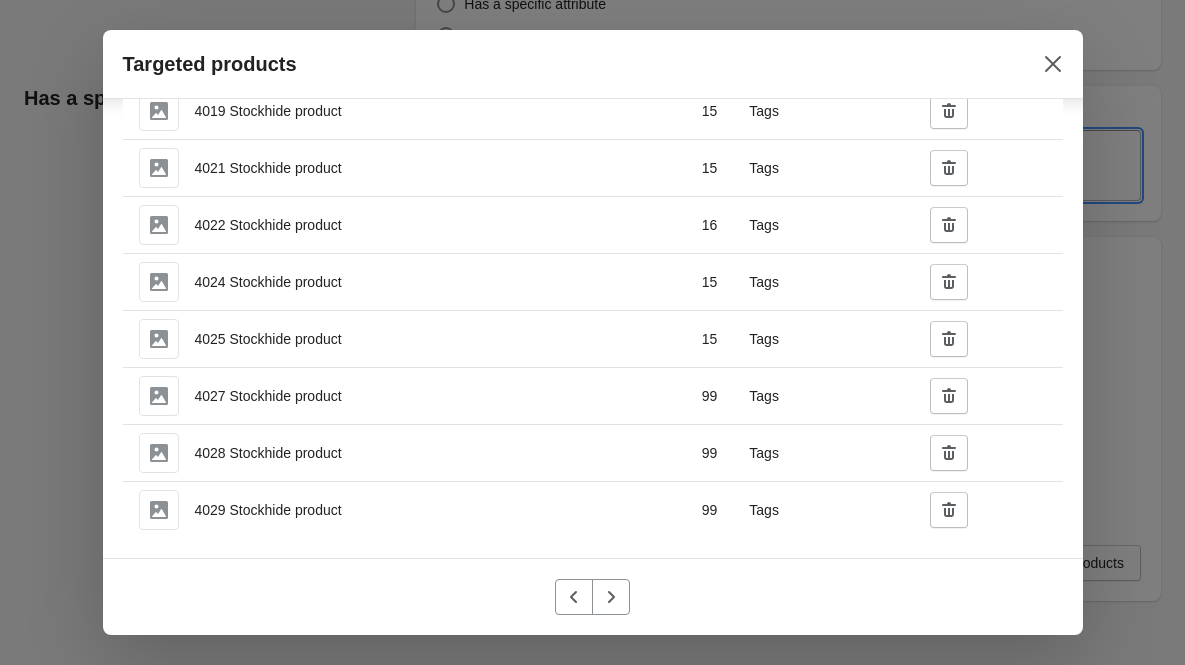 click 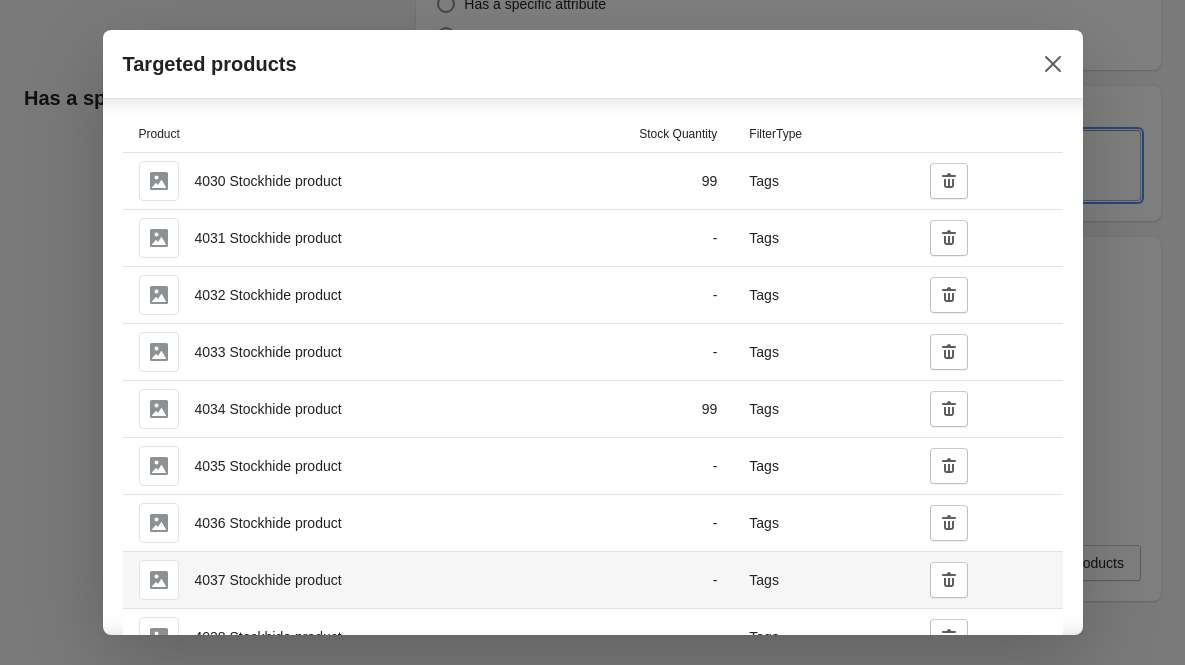 scroll, scrollTop: 4, scrollLeft: 0, axis: vertical 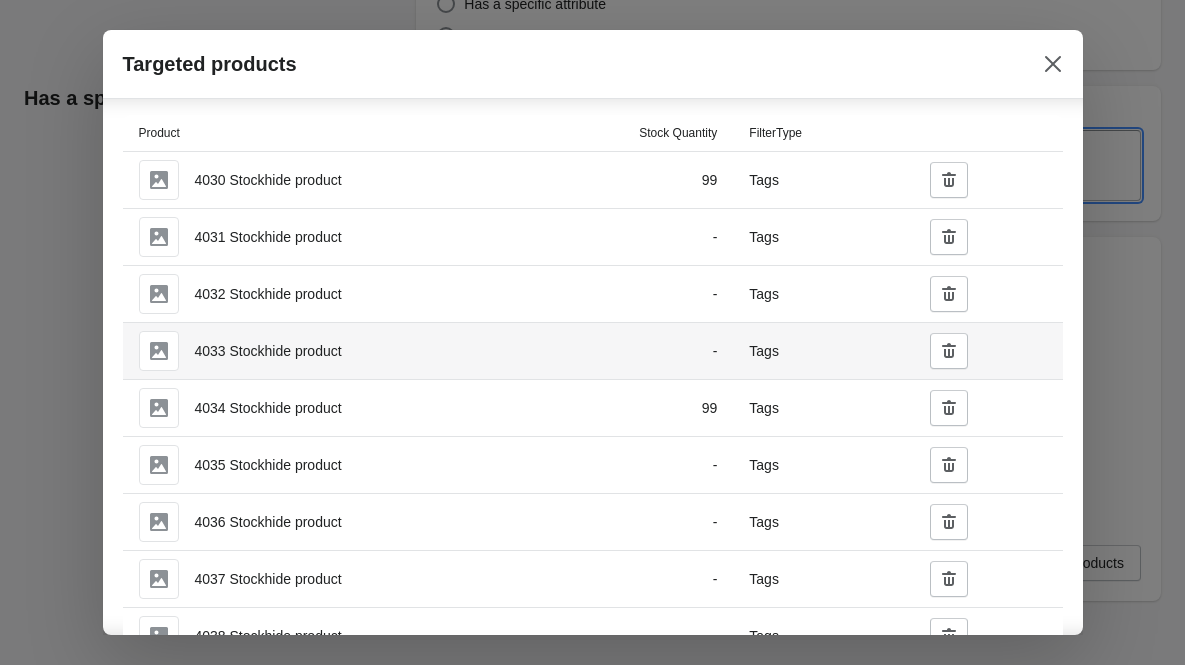 click on "Tags" at bounding box center (823, 350) 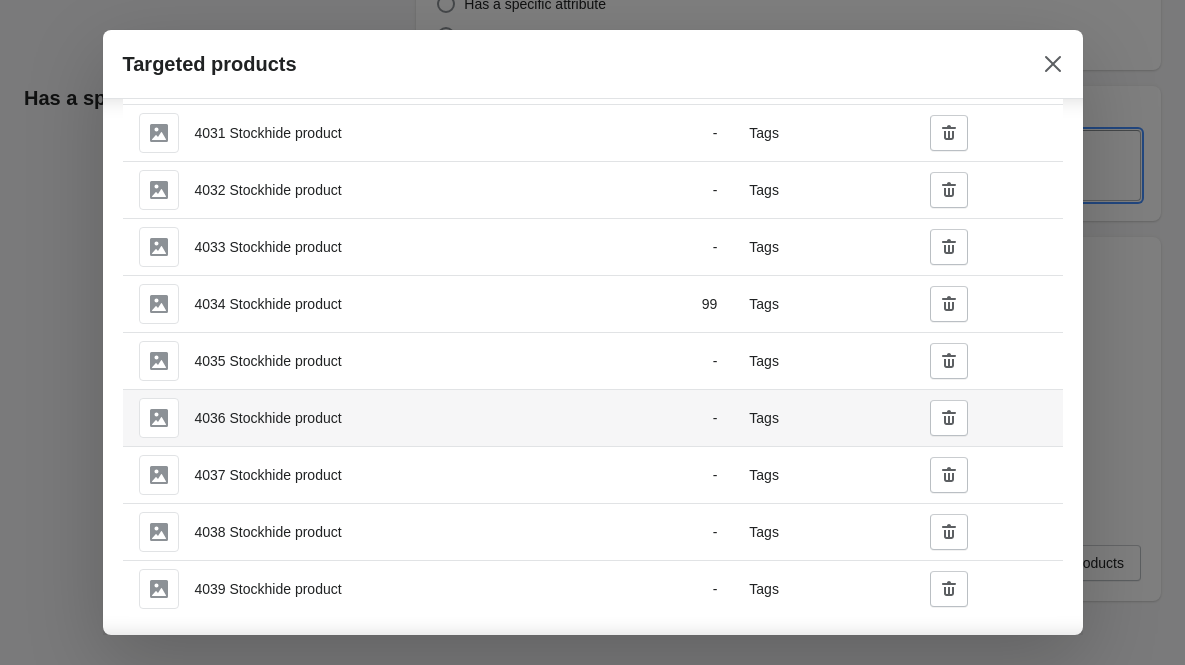 scroll, scrollTop: 187, scrollLeft: 0, axis: vertical 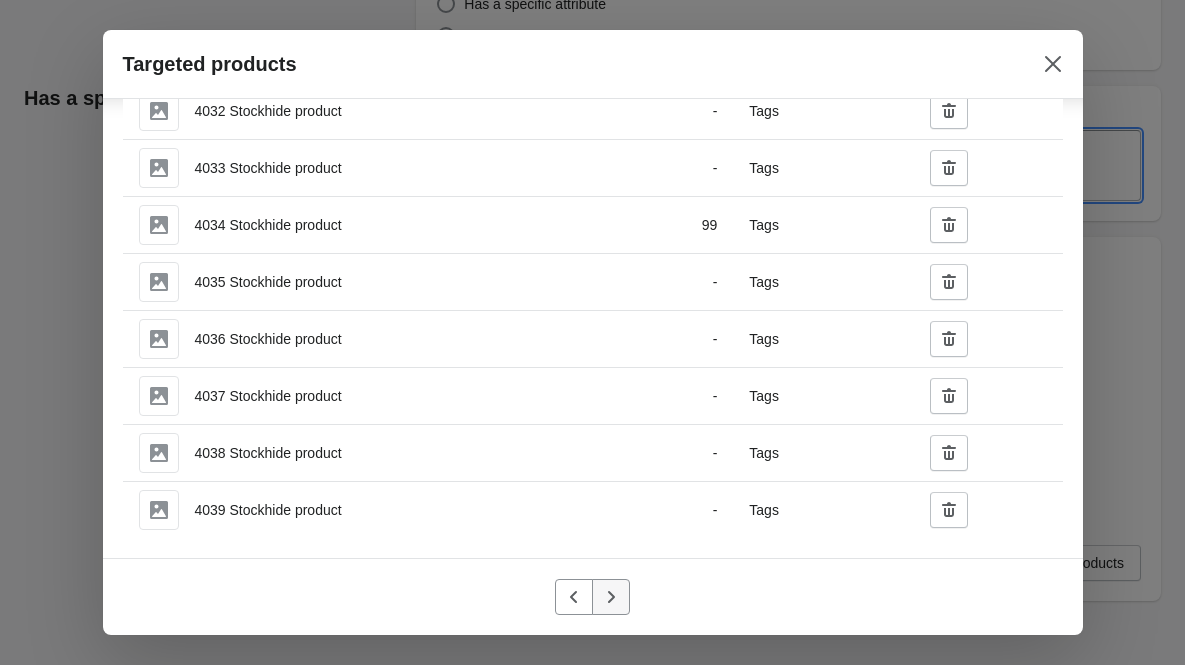 click 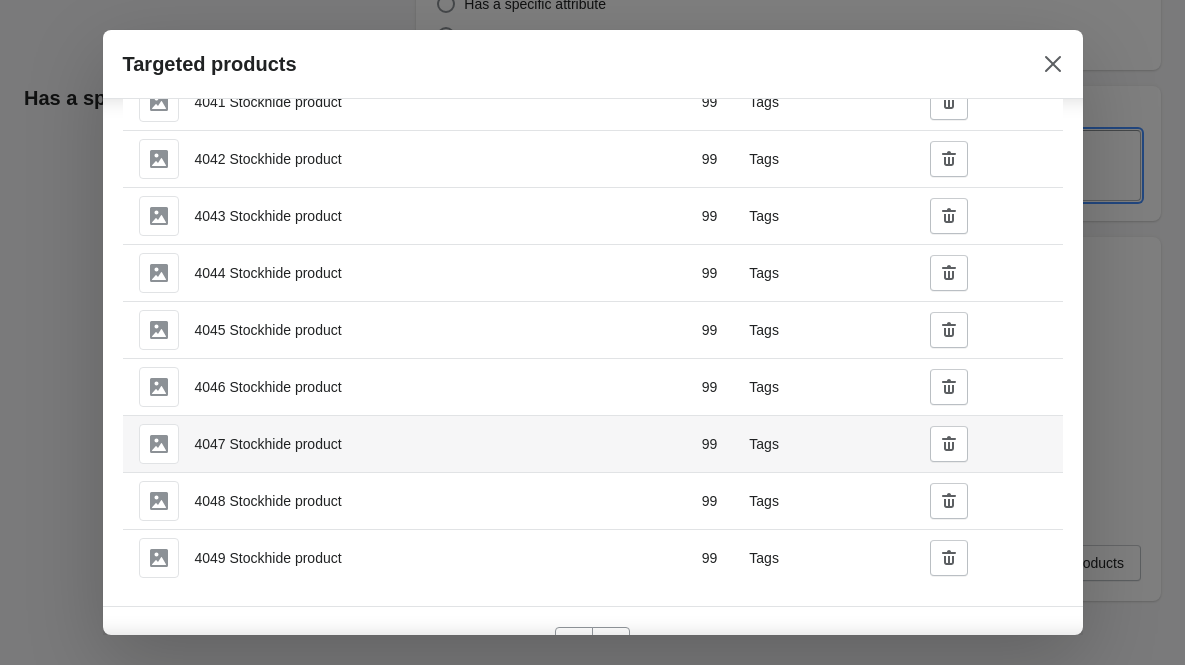 scroll, scrollTop: 187, scrollLeft: 0, axis: vertical 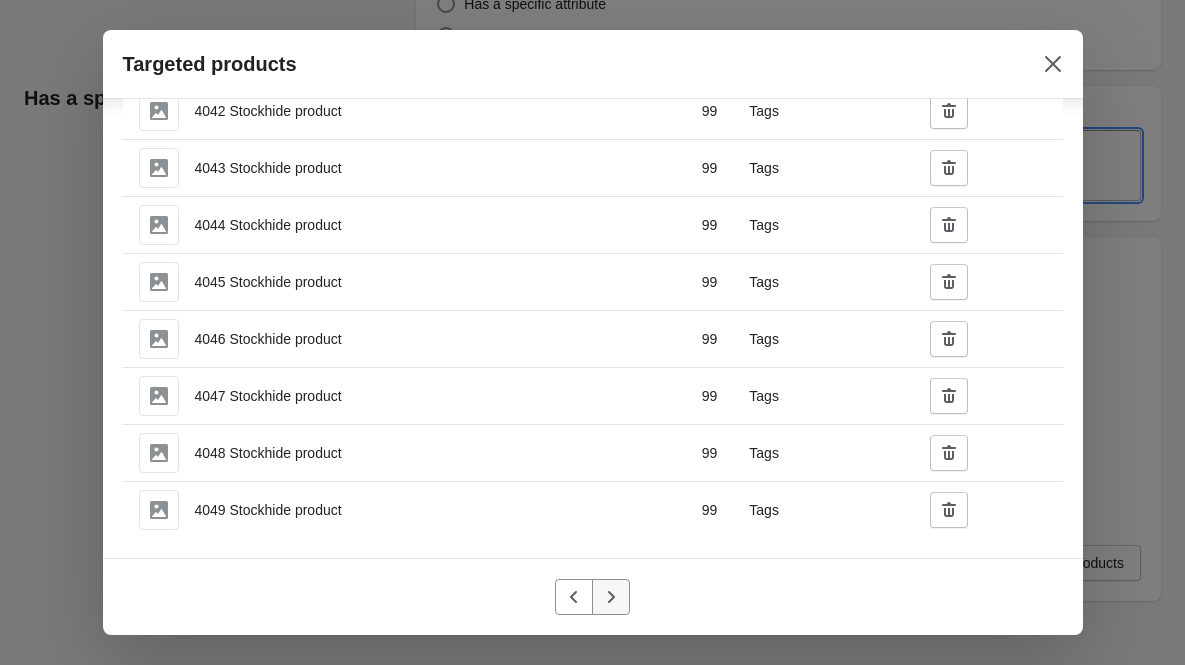 click at bounding box center [611, 597] 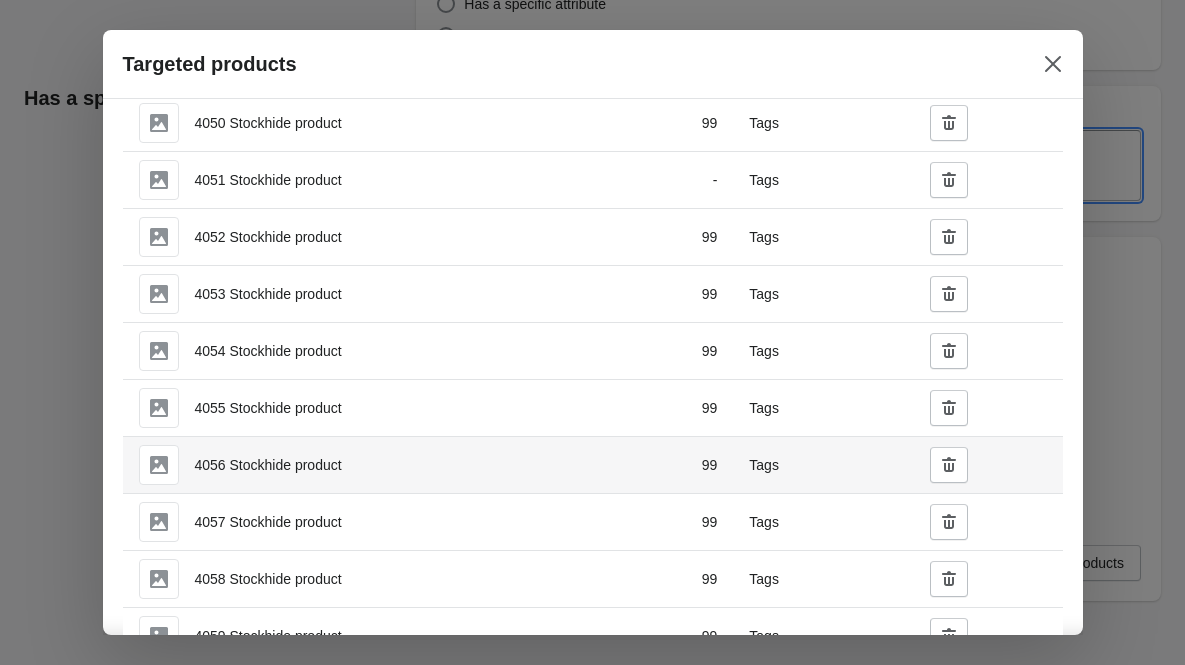 scroll, scrollTop: 0, scrollLeft: 0, axis: both 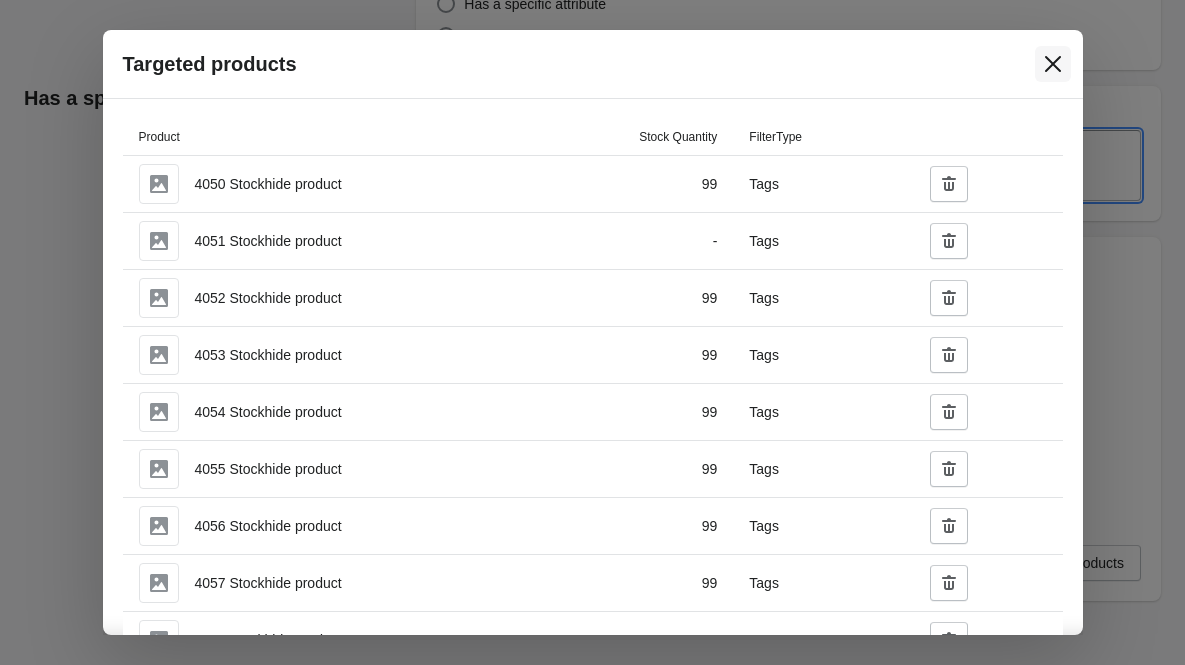 click at bounding box center [1053, 64] 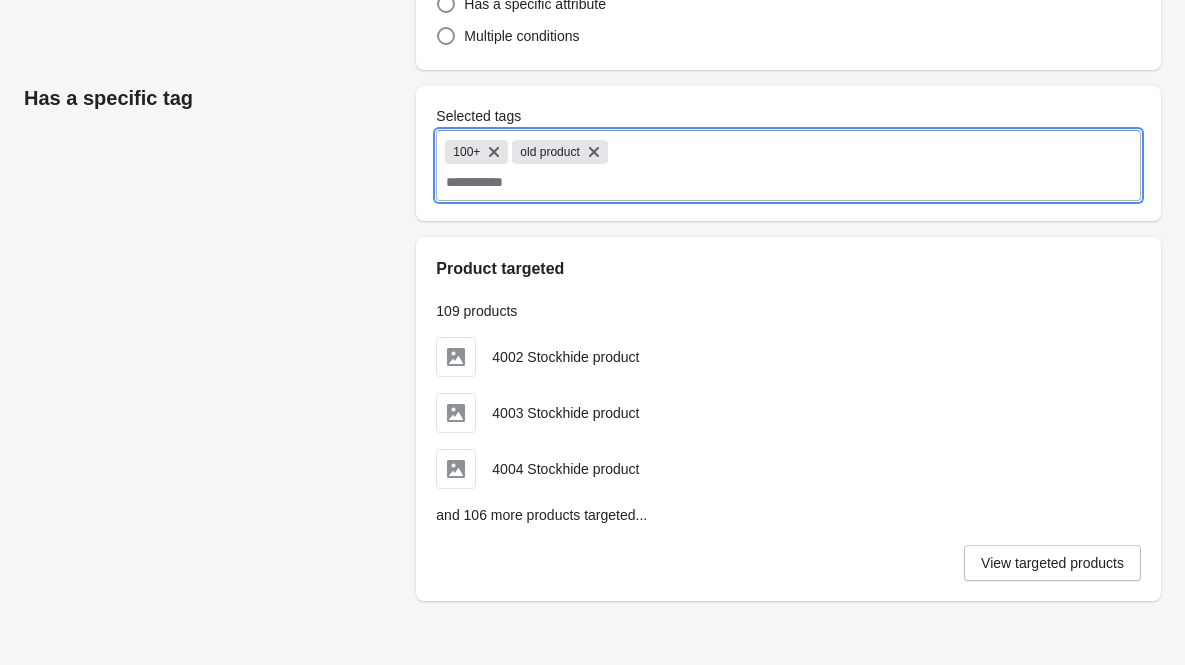 scroll, scrollTop: 0, scrollLeft: 0, axis: both 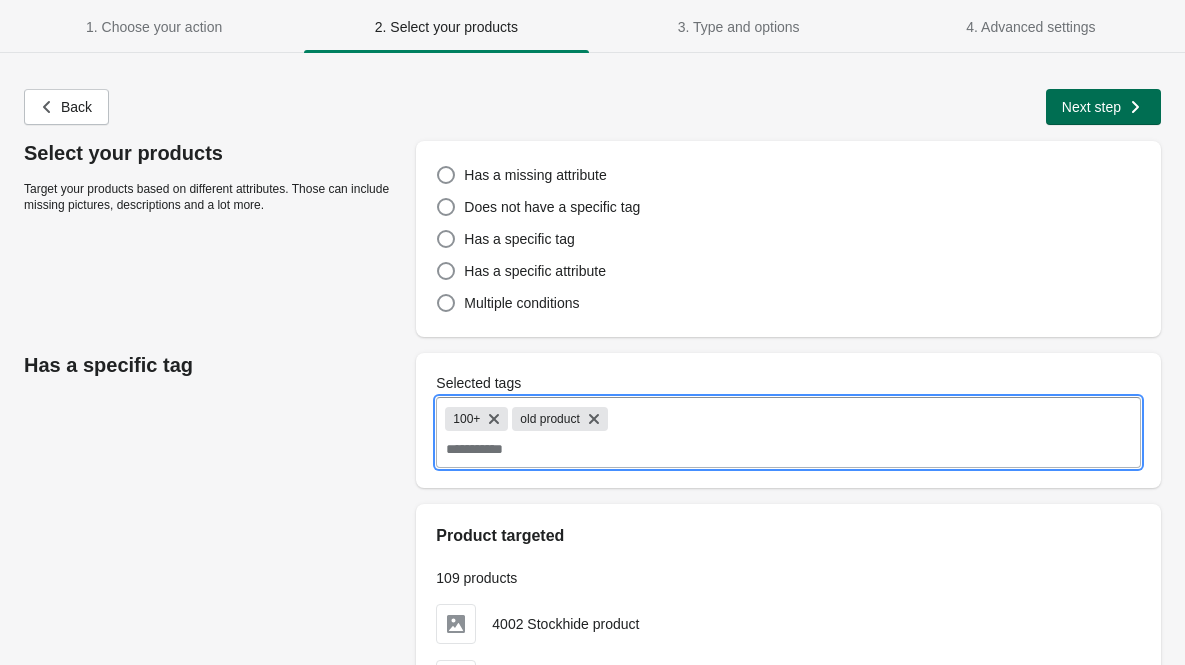 click on "Next step" at bounding box center [1091, 107] 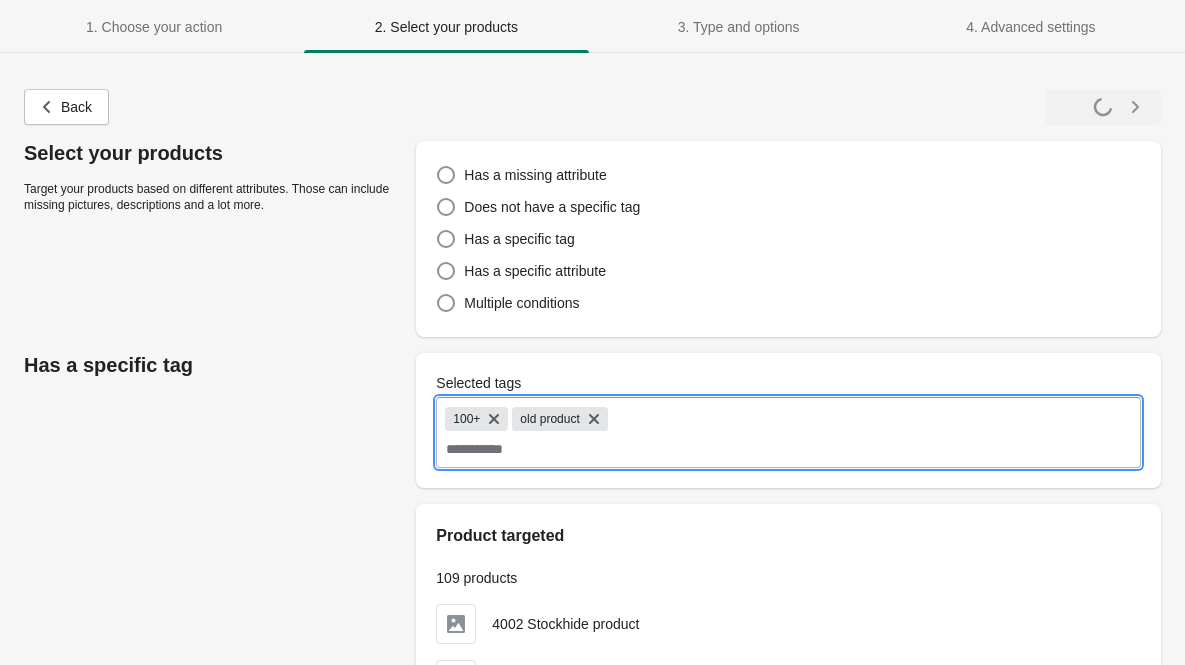 select on "**********" 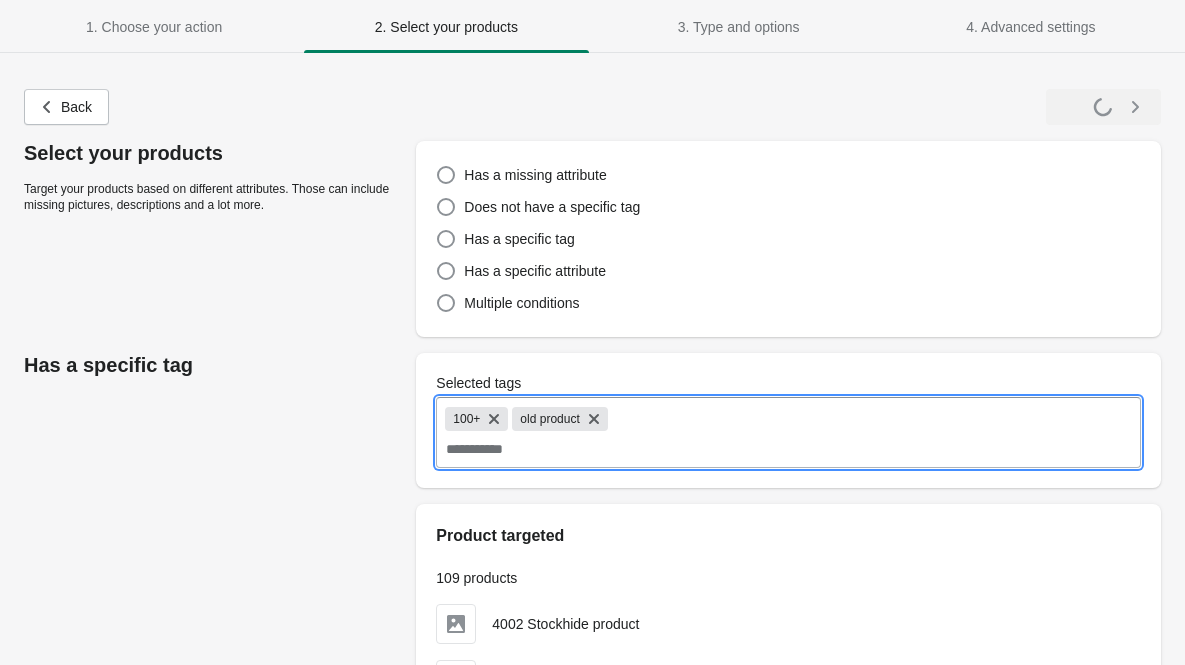 select on "**********" 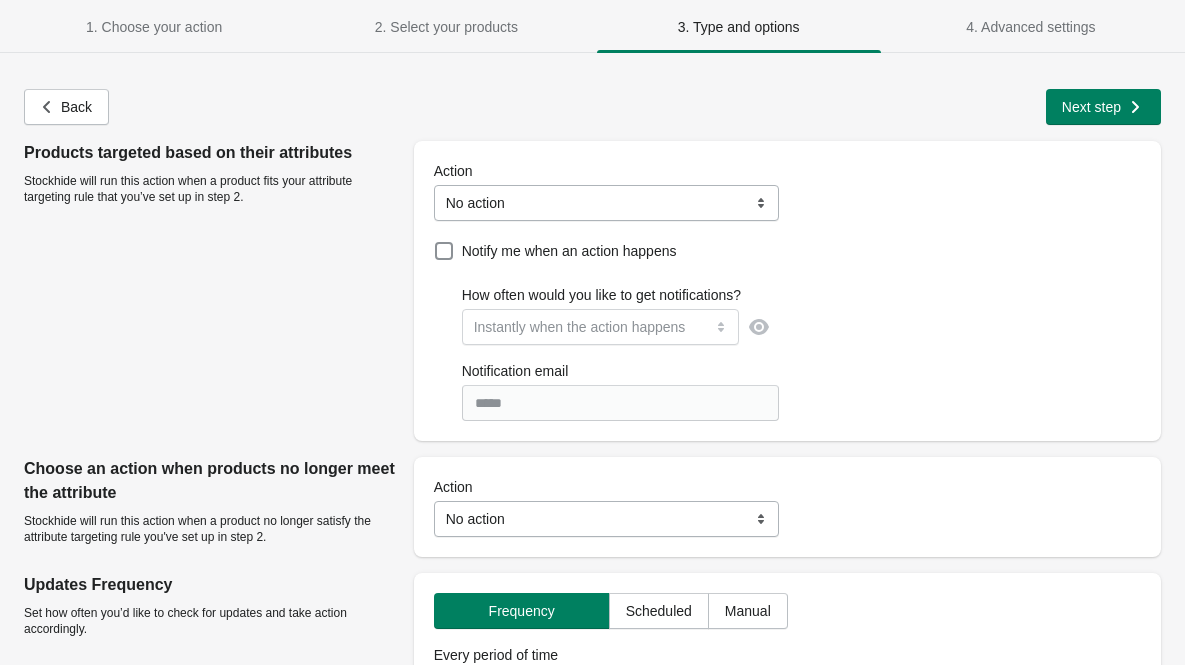 click on "**********" at bounding box center [607, 203] 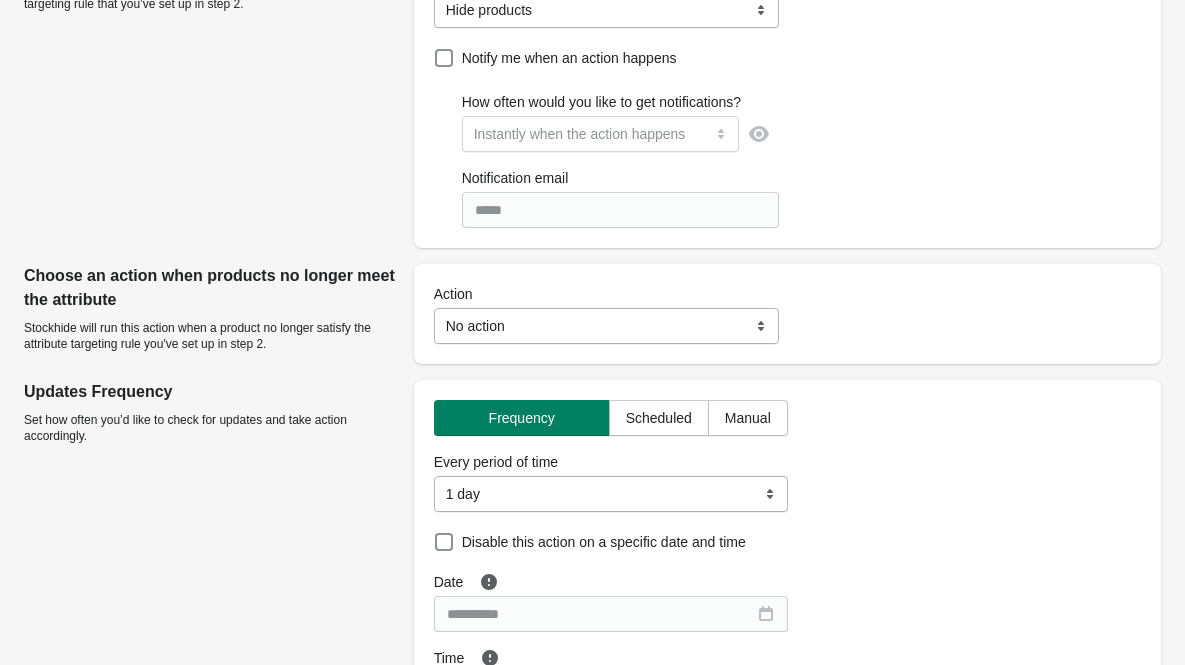 scroll, scrollTop: 264, scrollLeft: 0, axis: vertical 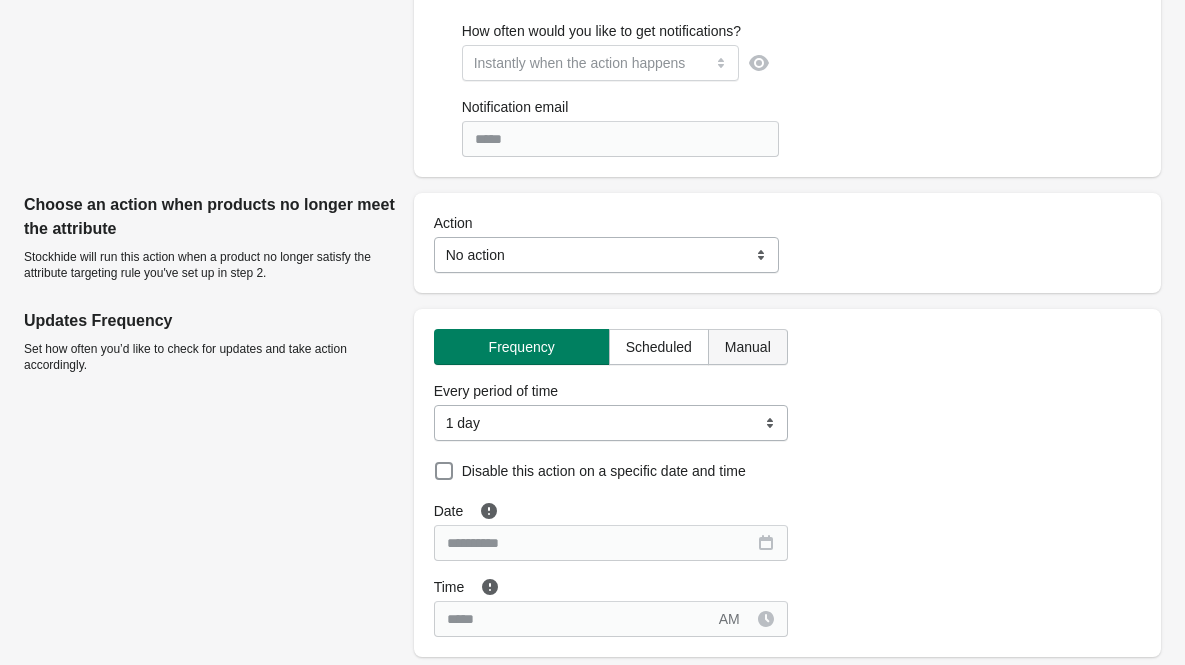 click on "Manual" at bounding box center [748, 347] 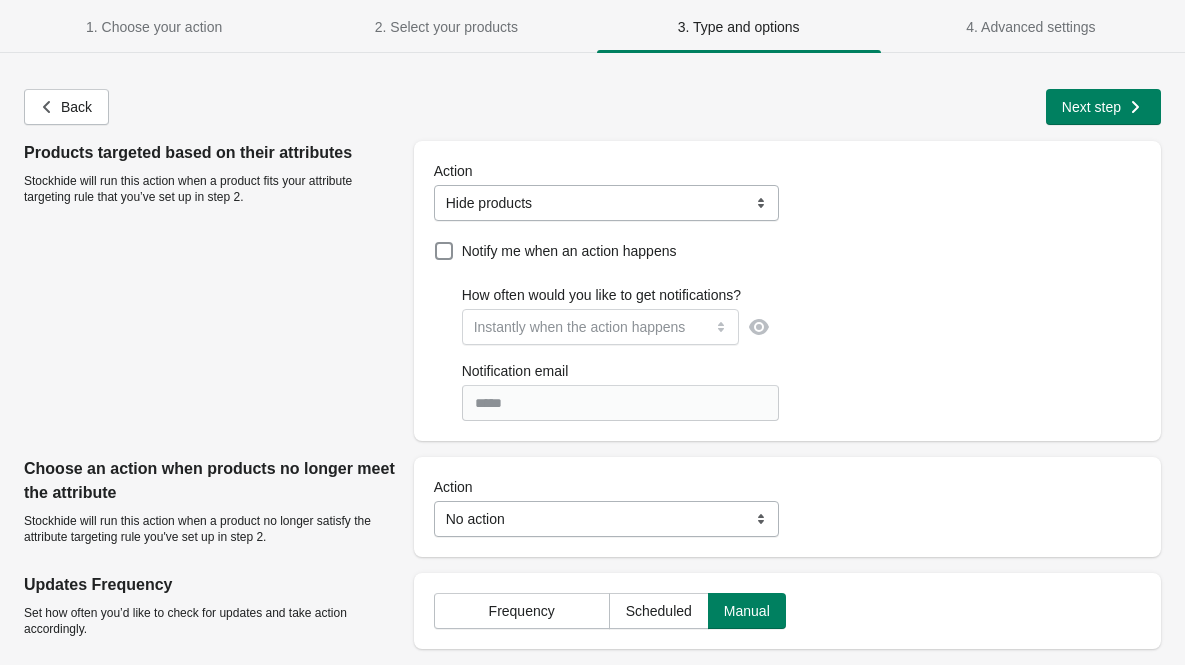 scroll, scrollTop: 0, scrollLeft: 0, axis: both 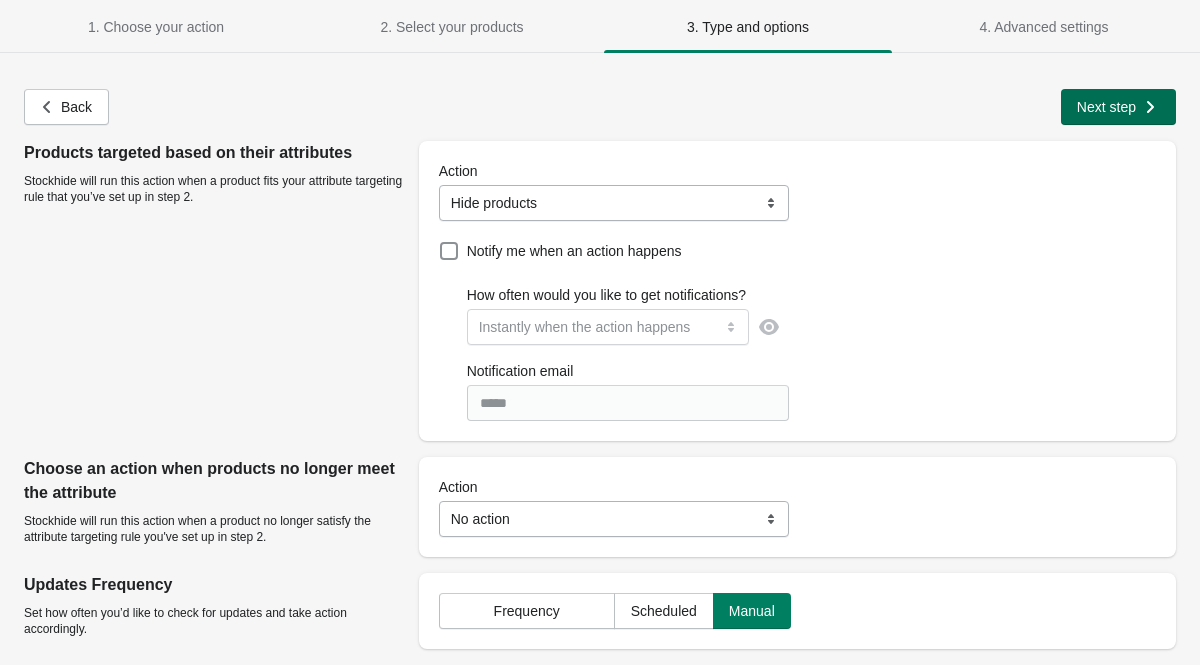 click on "Next step" at bounding box center [1116, 105] 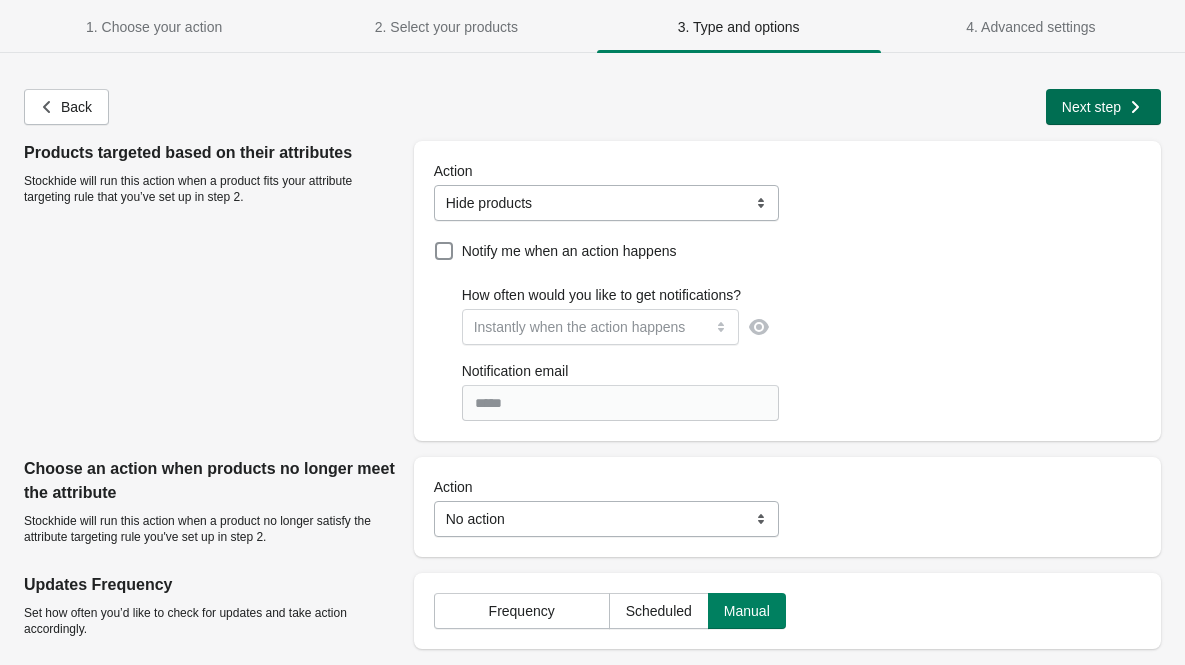 select on "**********" 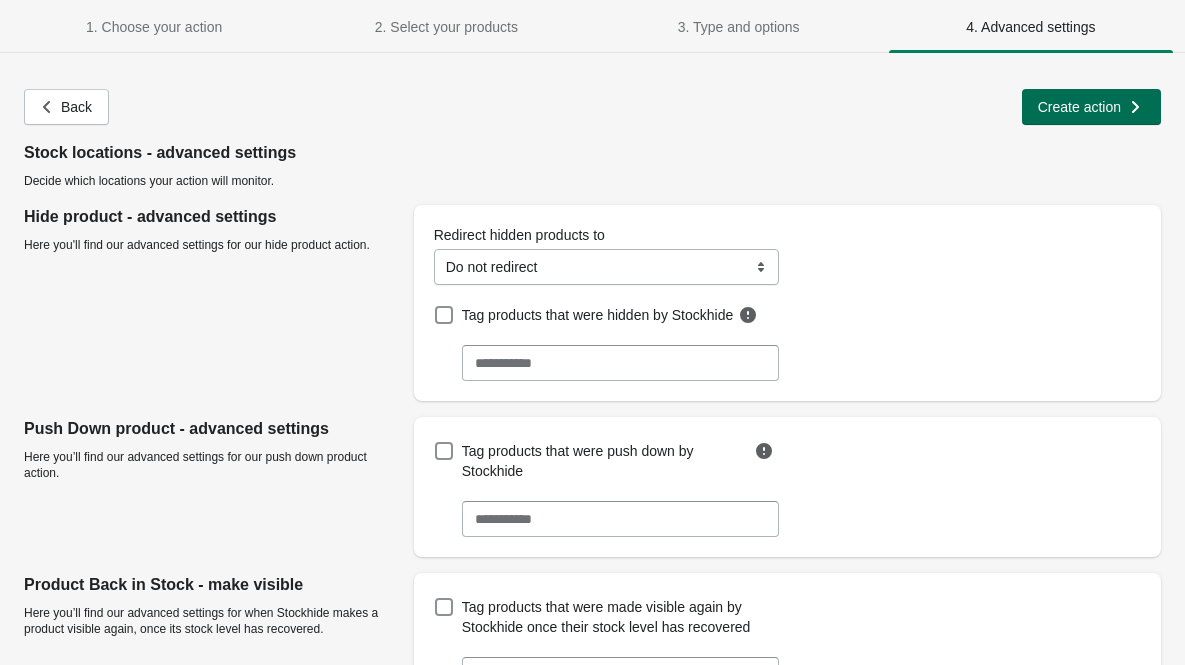 click on "Create action" at bounding box center [1089, 105] 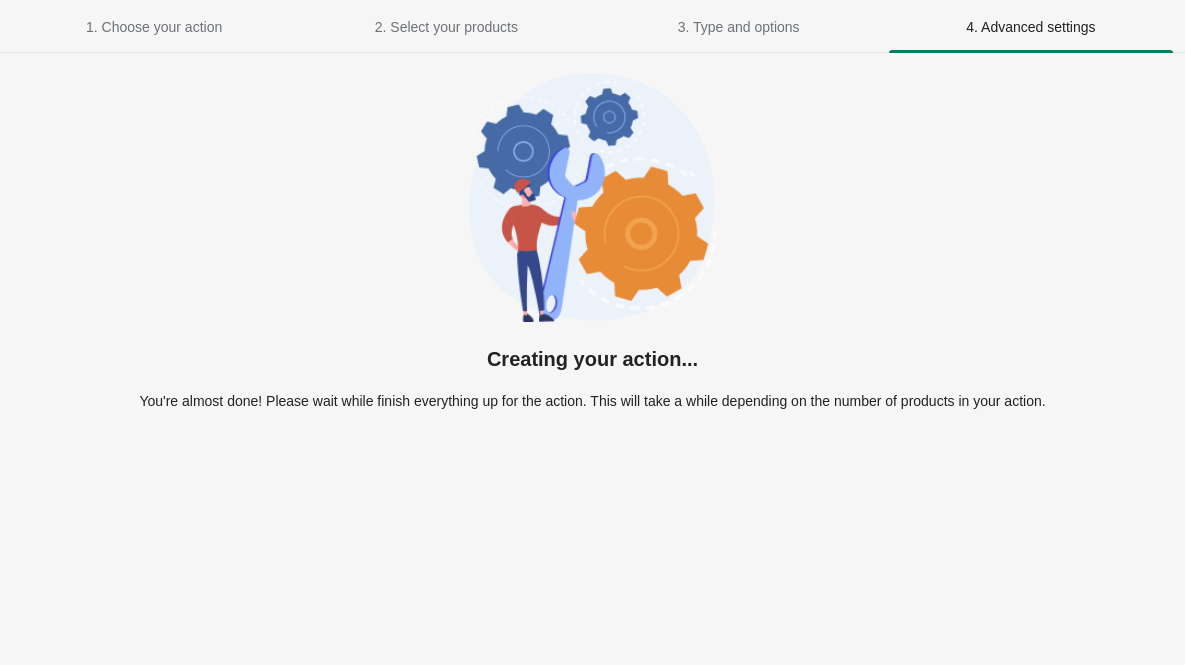 select on "**********" 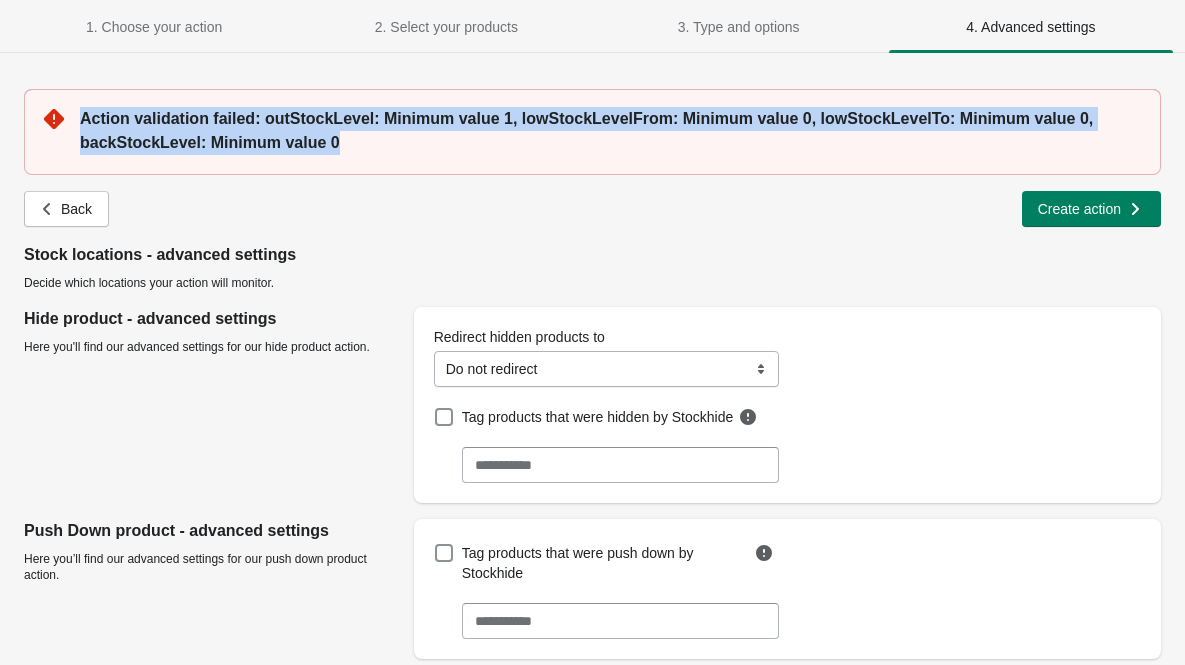 drag, startPoint x: 345, startPoint y: 144, endPoint x: 85, endPoint y: 110, distance: 262.21365 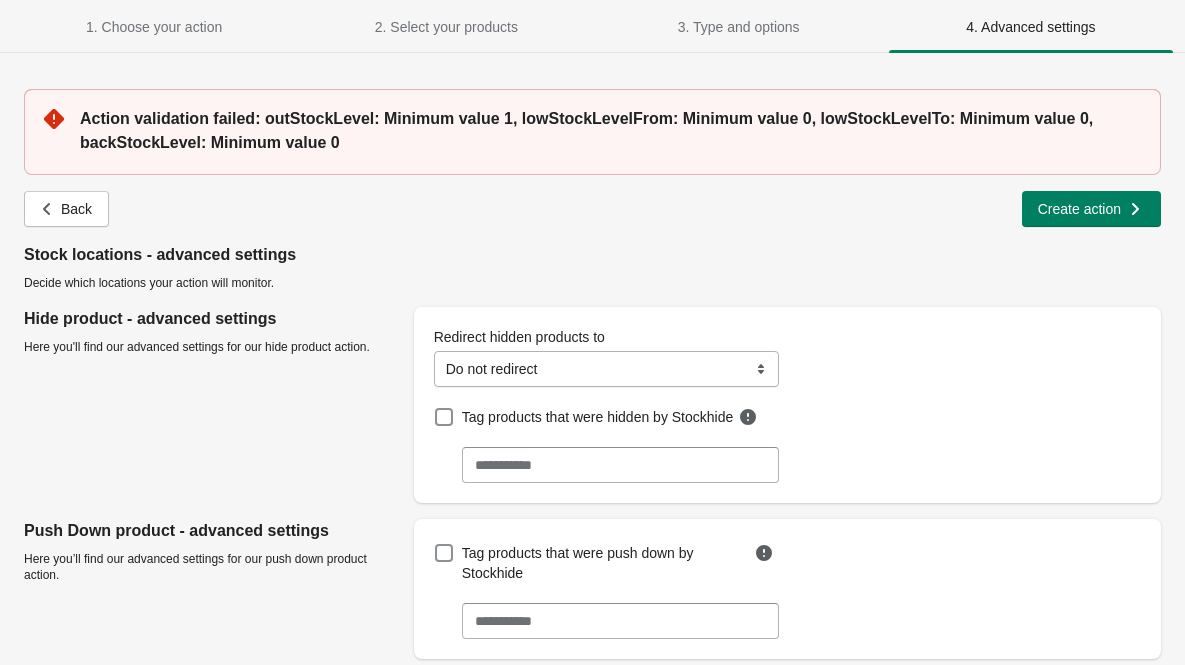 click on "Stock locations - advanced settings Decide which locations your action will monitor." at bounding box center (592, 267) 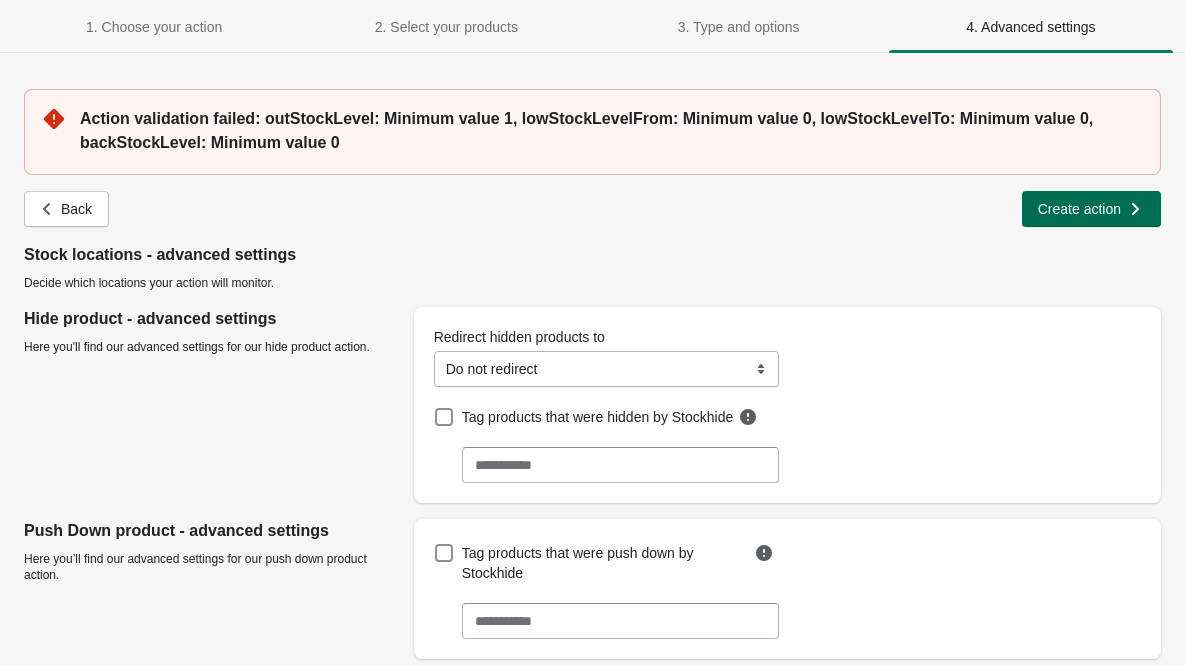 click on "Create action" at bounding box center [1079, 209] 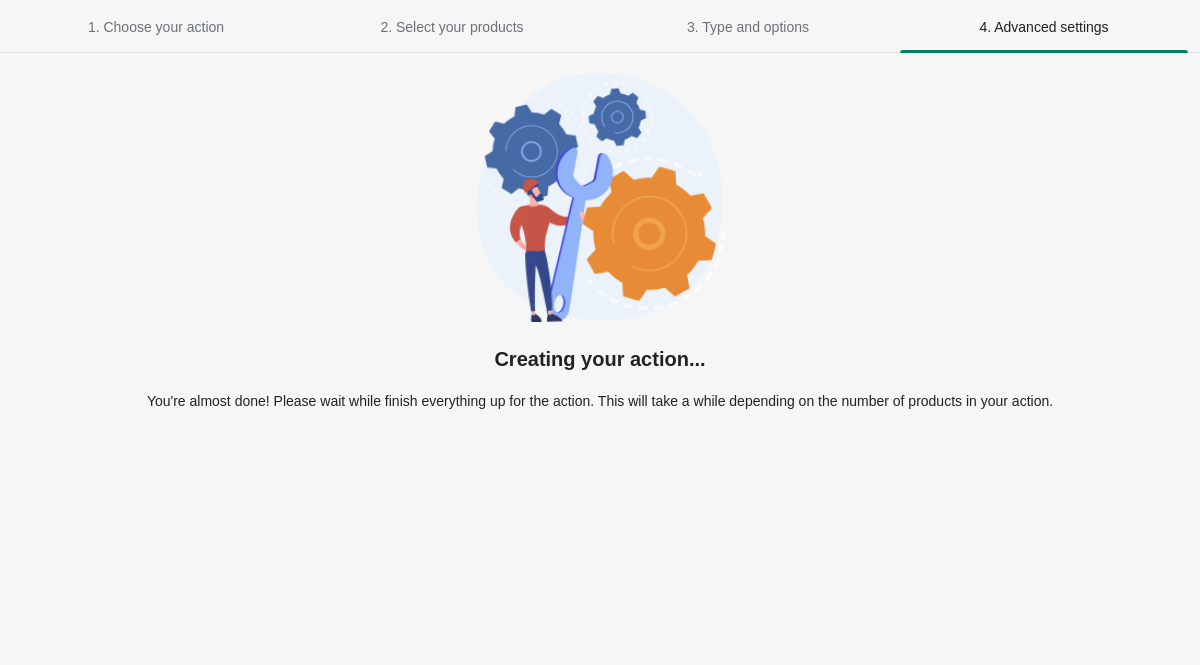 select on "**********" 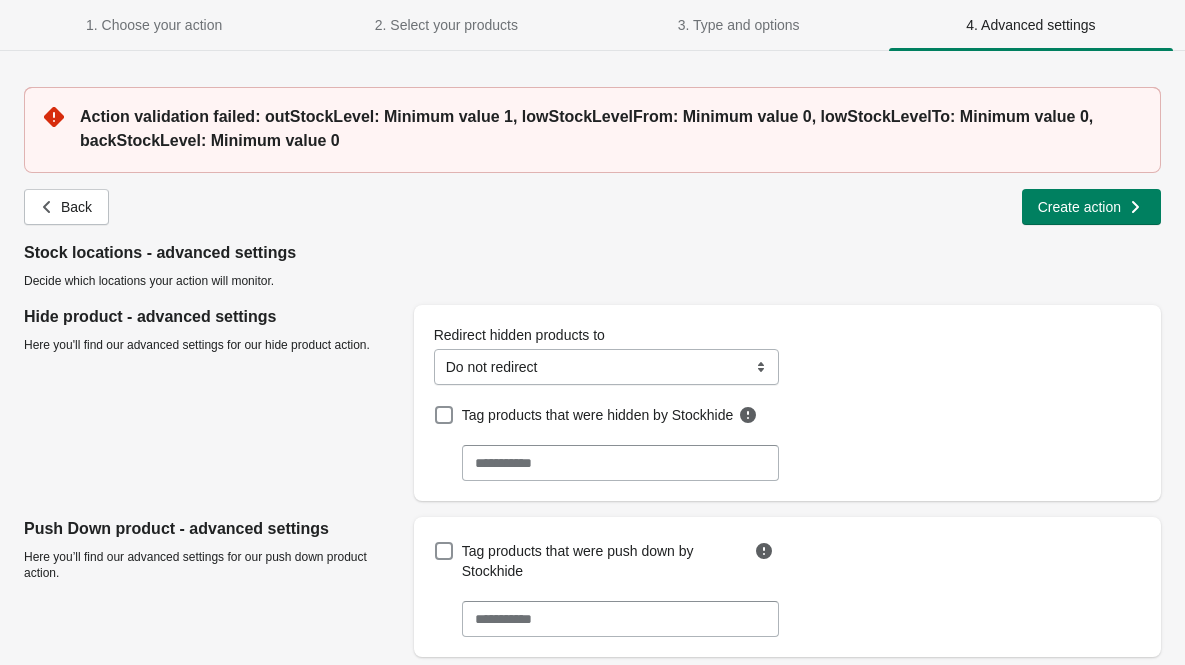 scroll, scrollTop: 0, scrollLeft: 0, axis: both 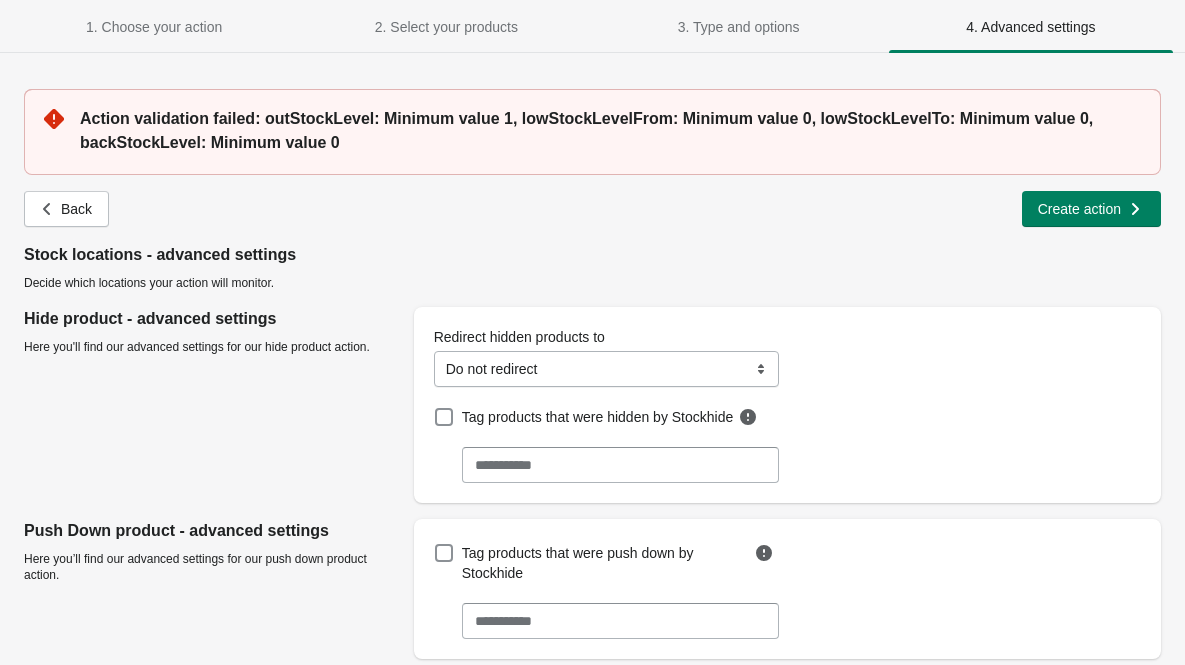 click on "**********" at bounding box center [582, 579] 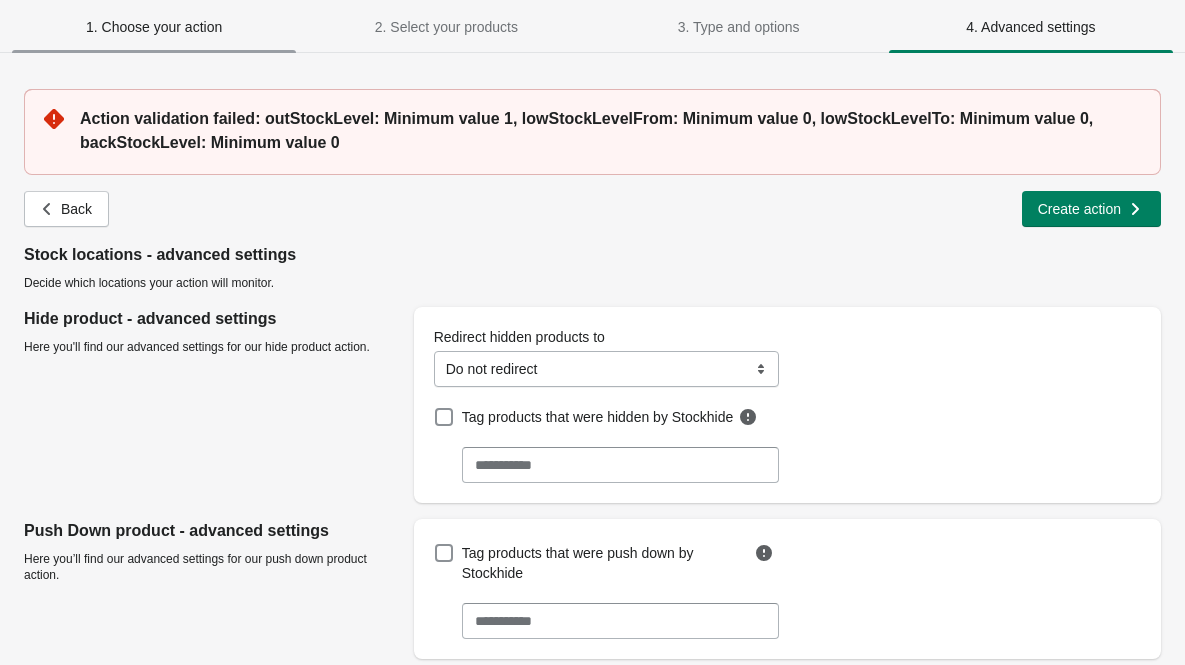 click on "1. Choose your action" at bounding box center (154, 27) 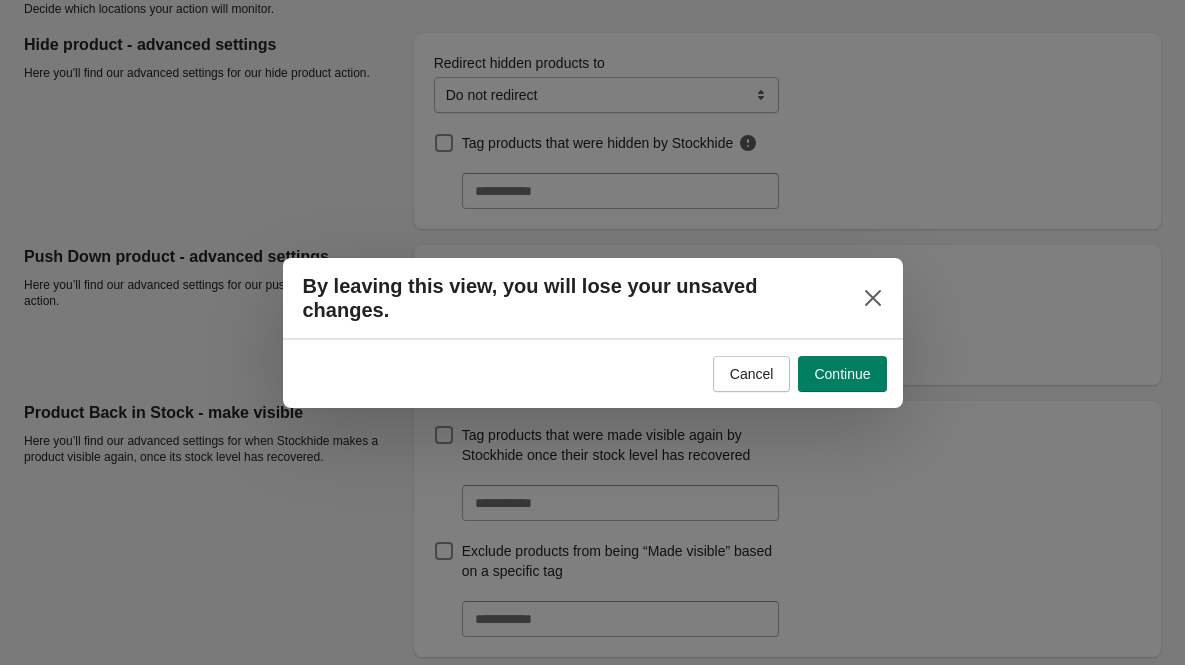scroll, scrollTop: 0, scrollLeft: 0, axis: both 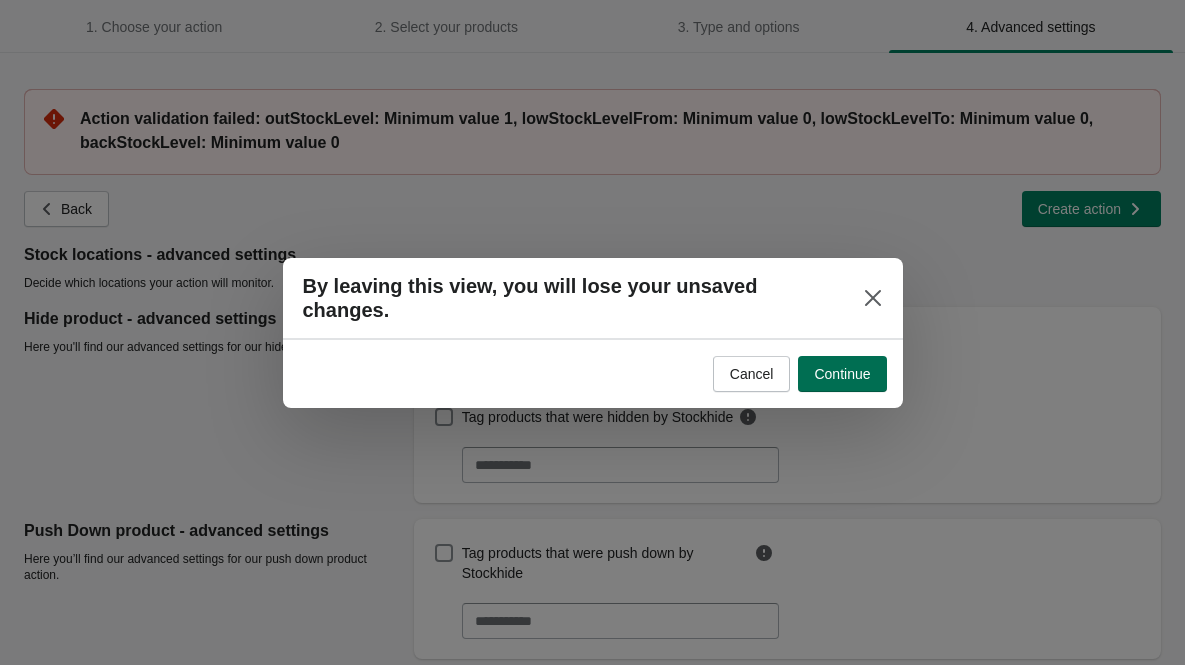 click on "Continue" at bounding box center [842, 374] 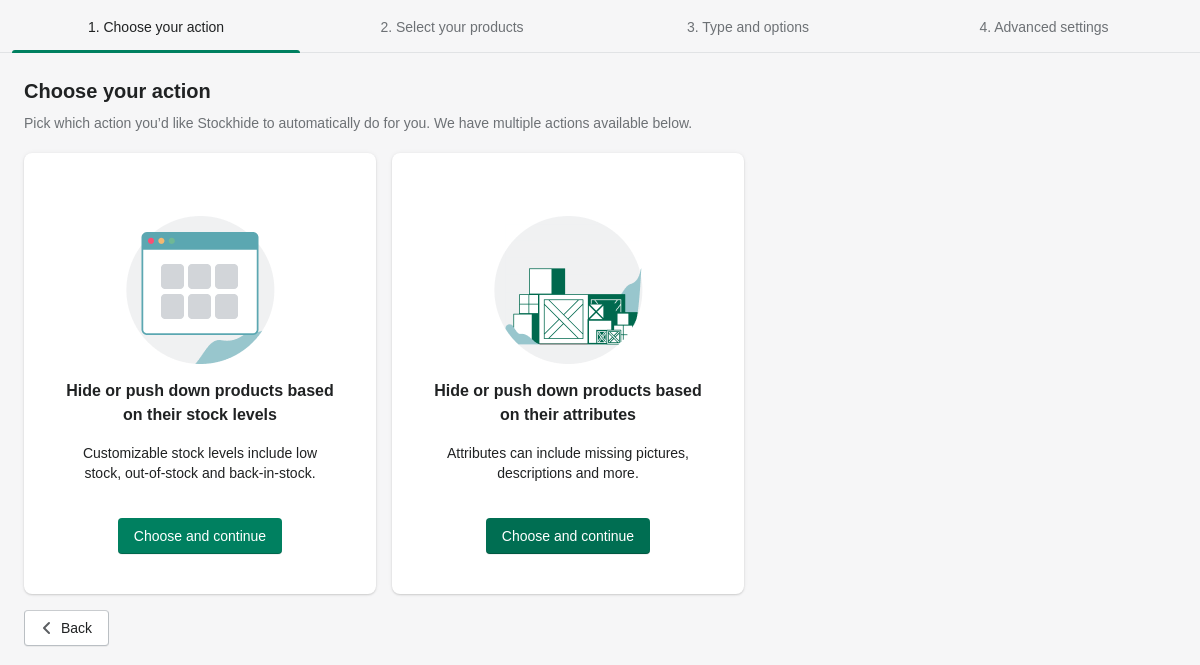 click on "Choose and continue" at bounding box center (568, 536) 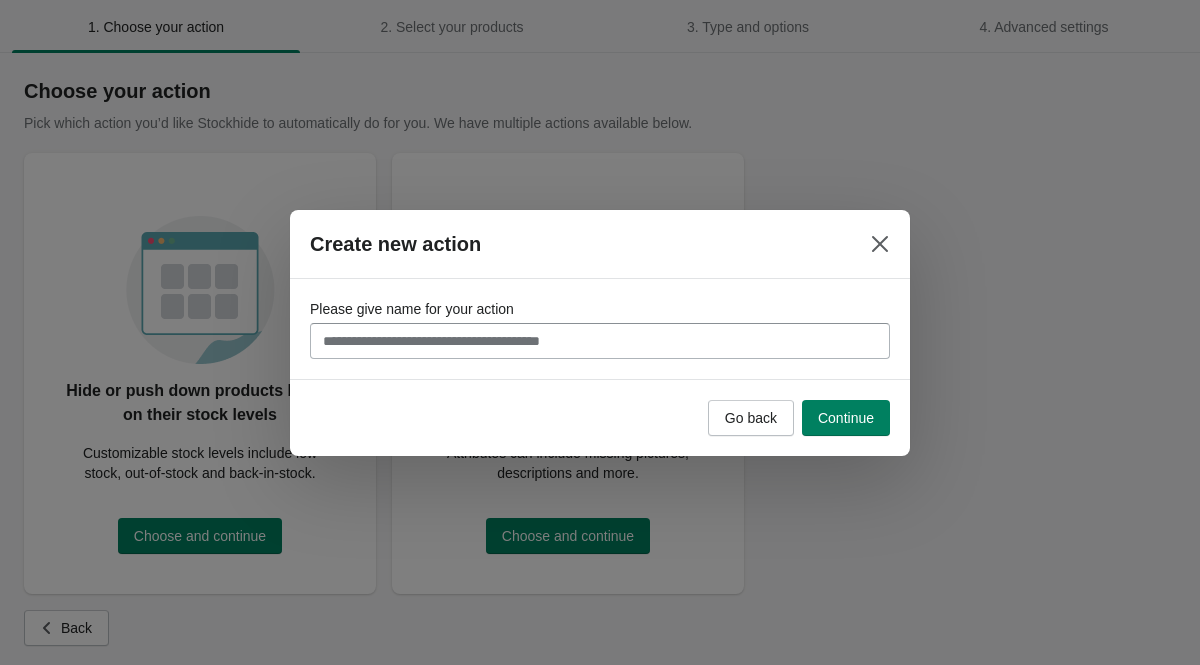 click on "Please give name for your action" at bounding box center [600, 341] 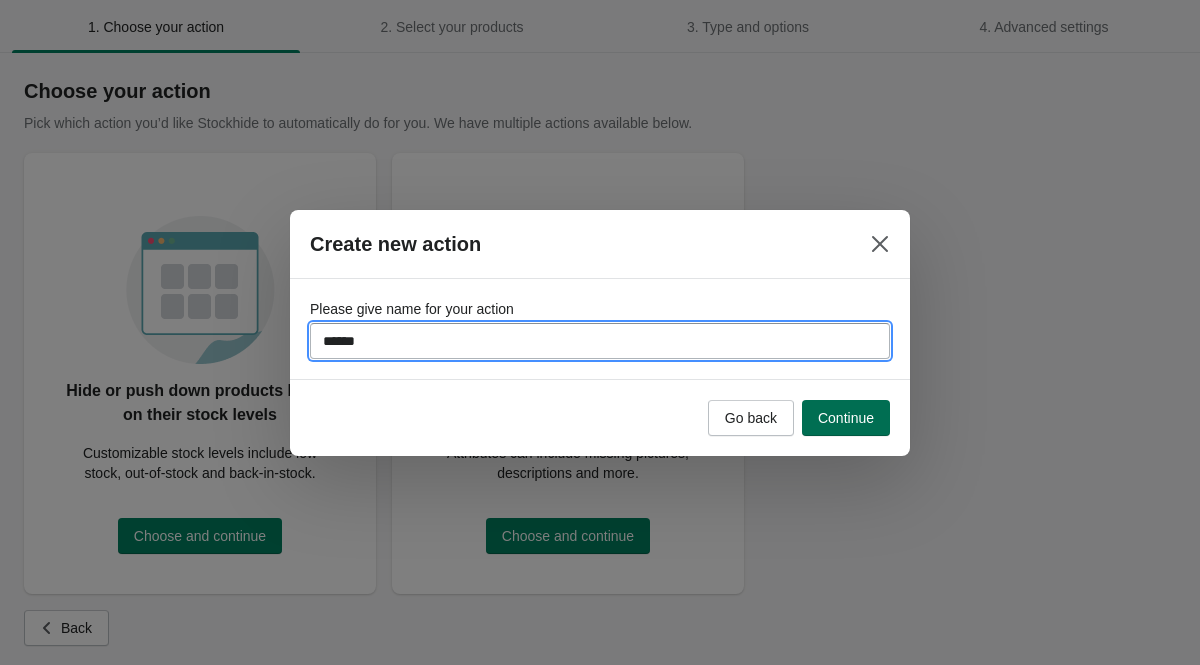 type on "******" 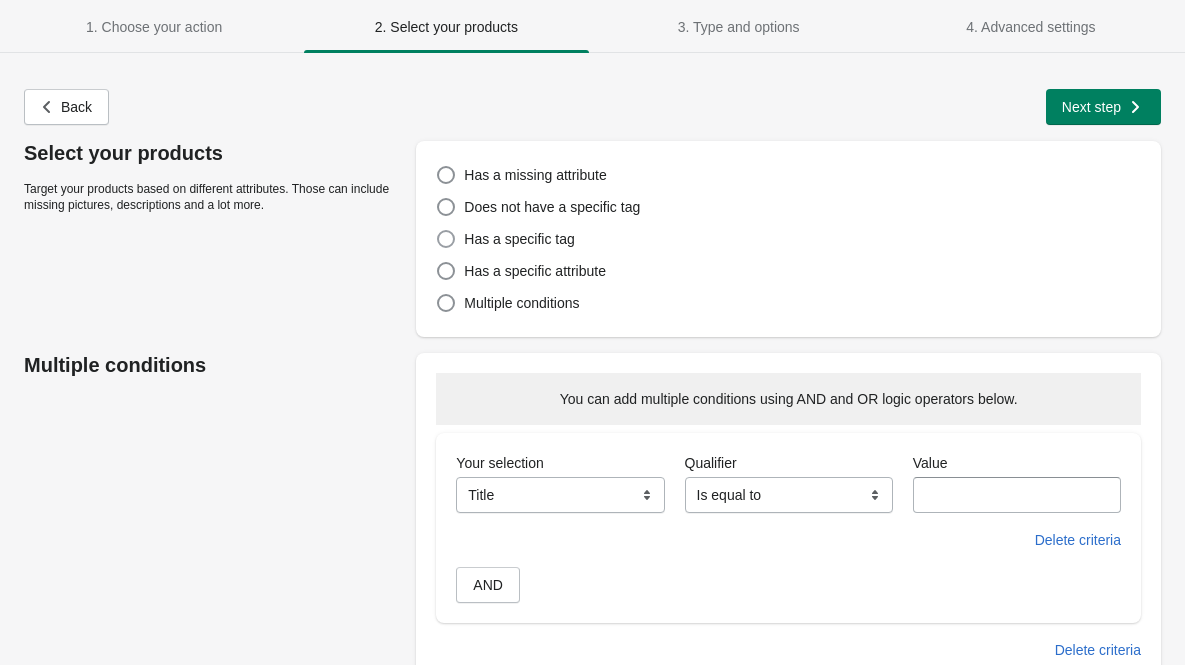 click on "Has a specific tag" at bounding box center [519, 239] 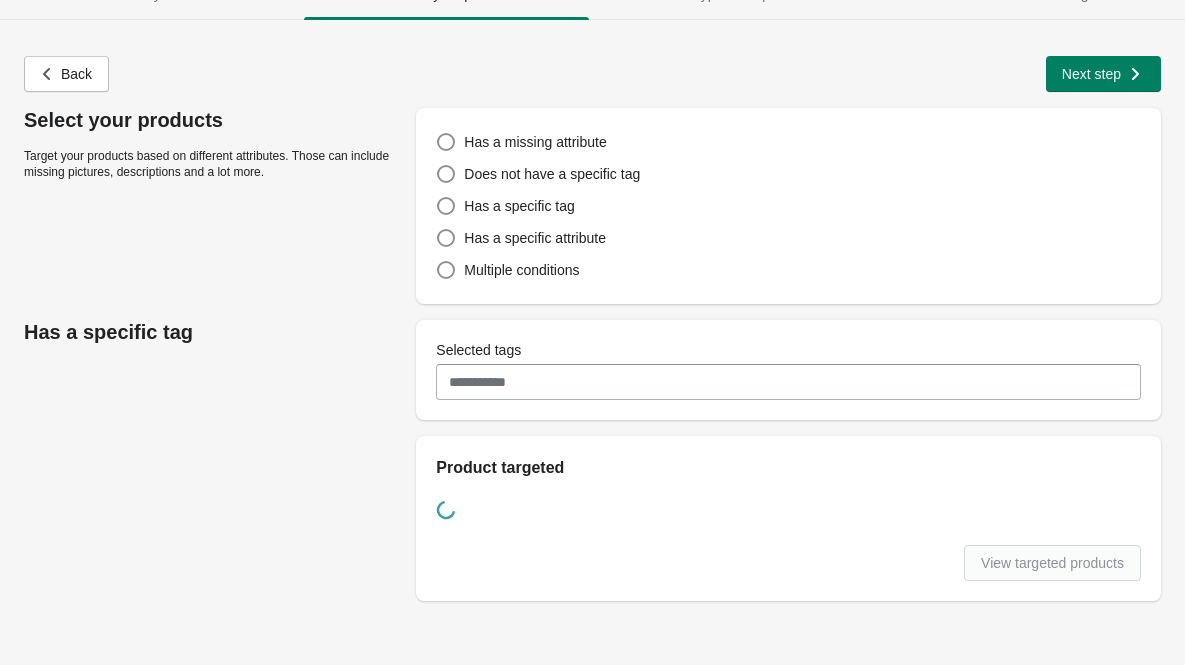 scroll, scrollTop: 28, scrollLeft: 0, axis: vertical 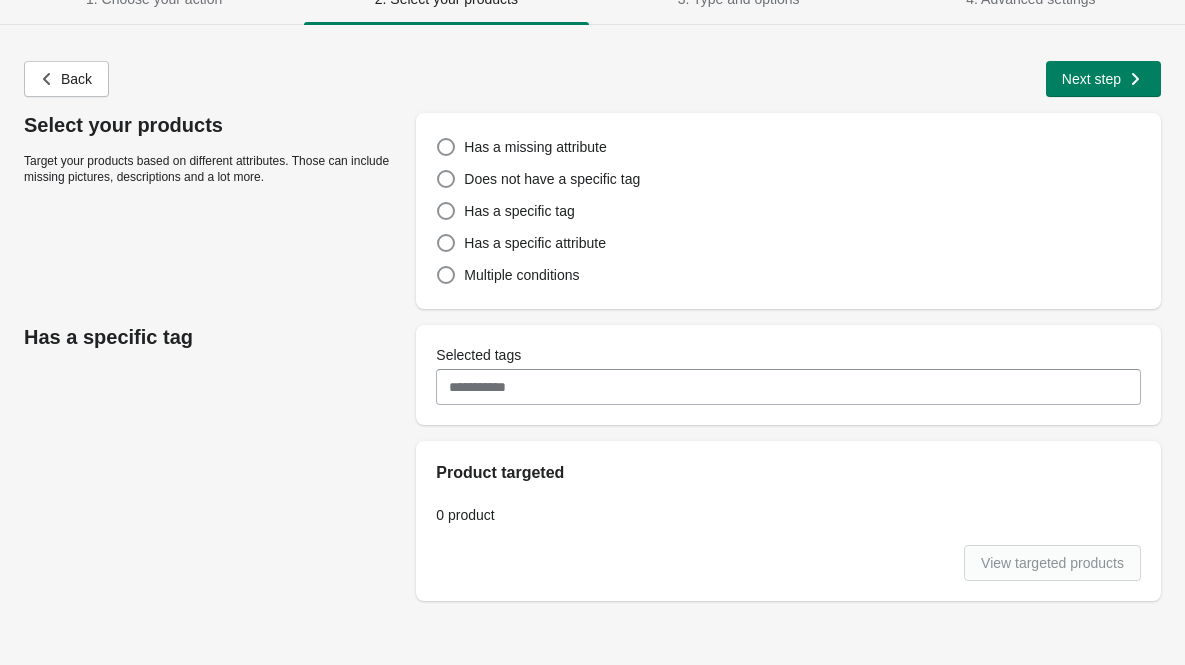 click on "Selected tags" at bounding box center [788, 387] 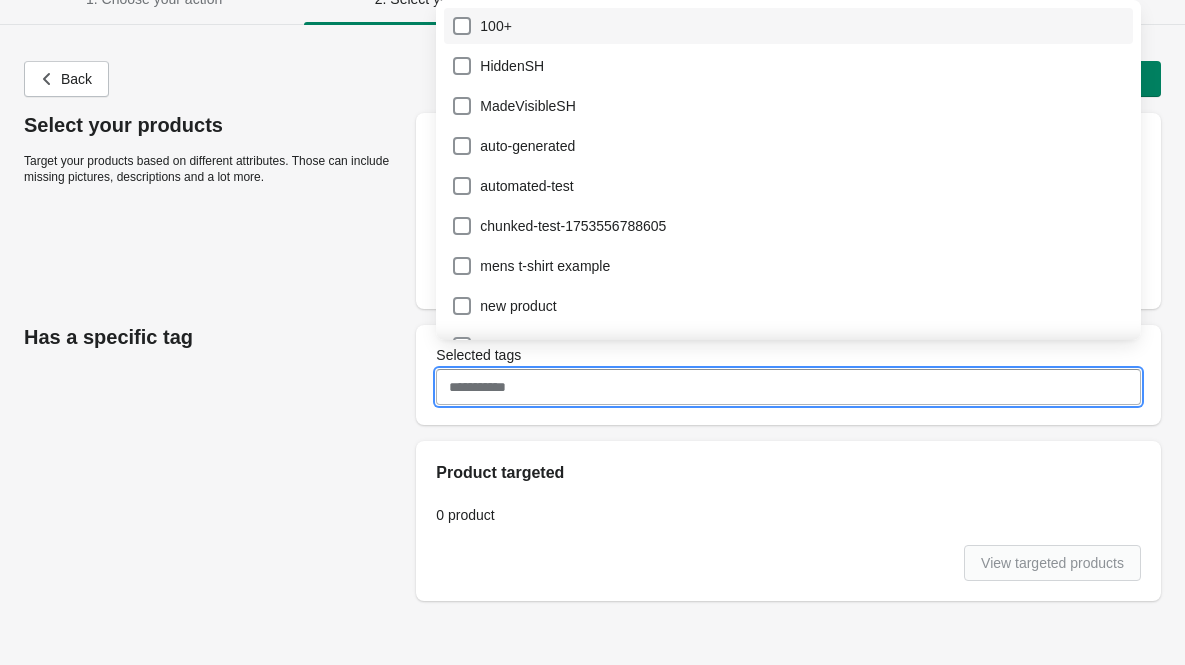 click on "100+" at bounding box center [788, 26] 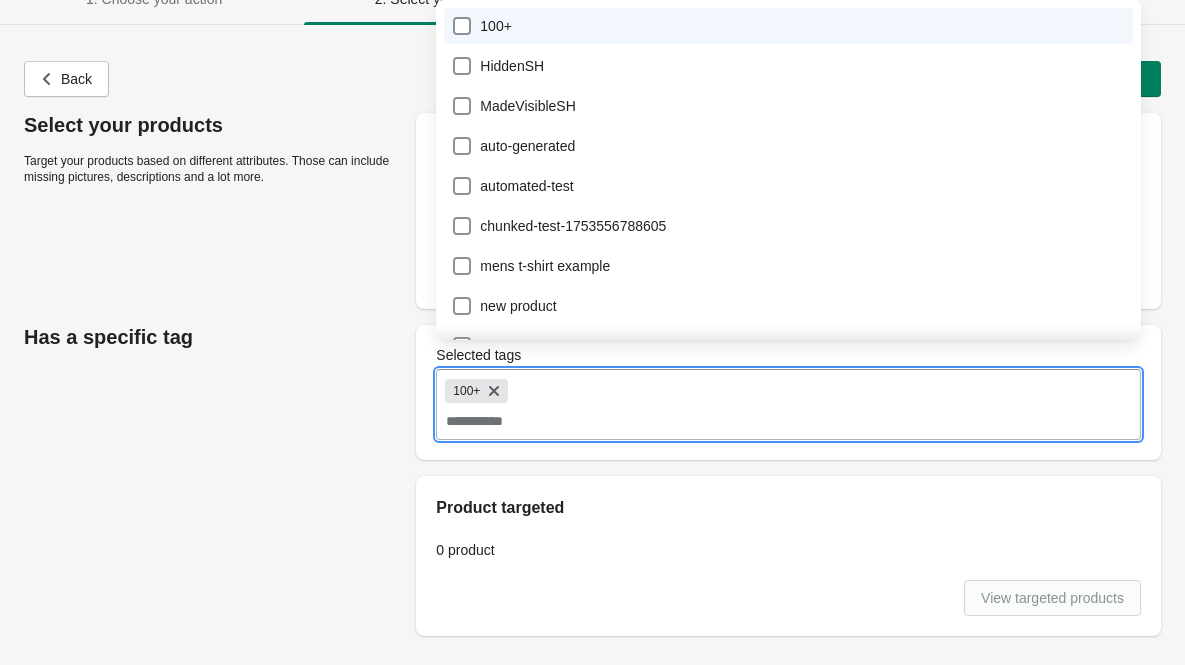 click on "Selected tags" at bounding box center (788, 421) 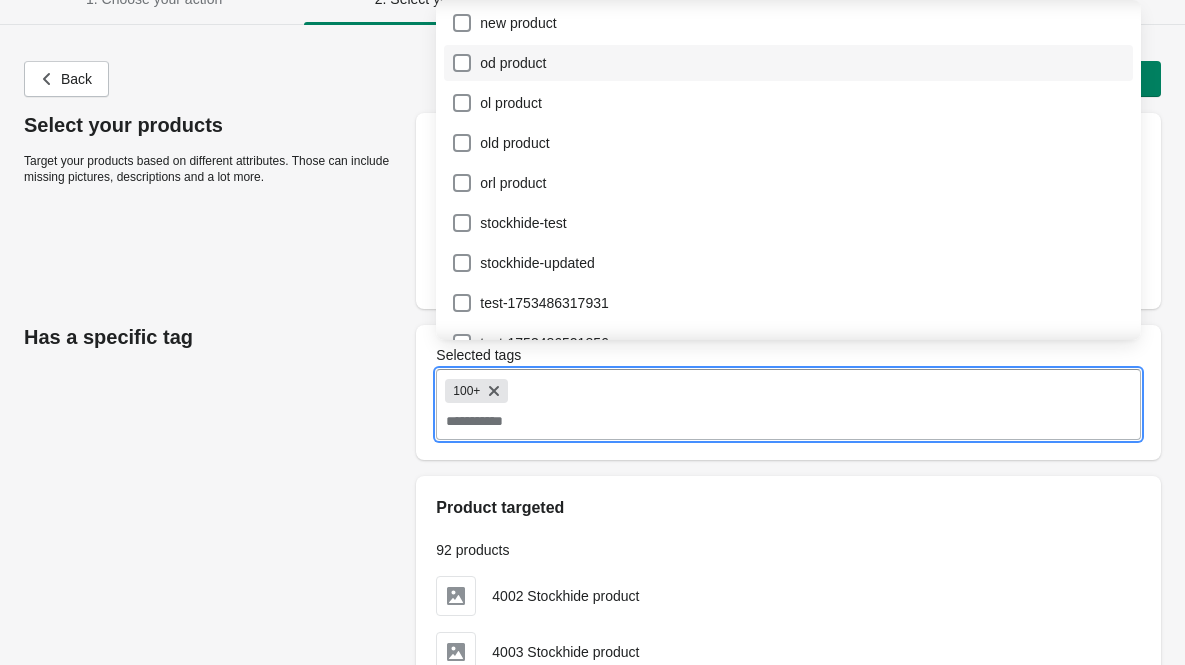 scroll, scrollTop: 305, scrollLeft: 0, axis: vertical 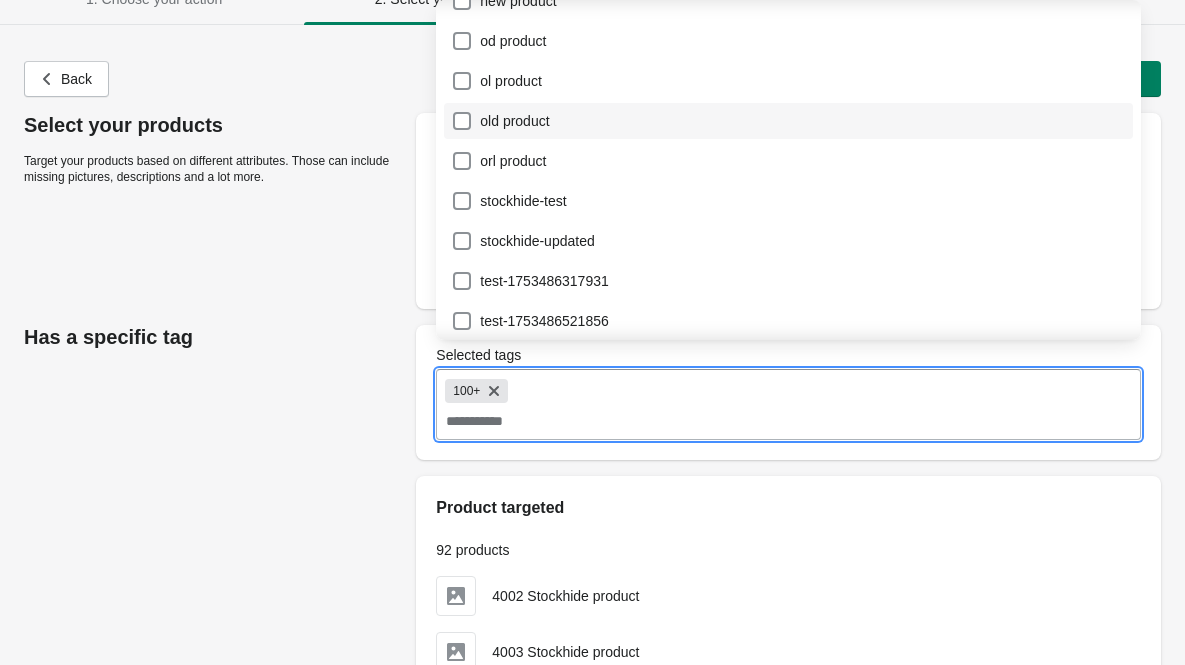 click on "old product" at bounding box center [788, 121] 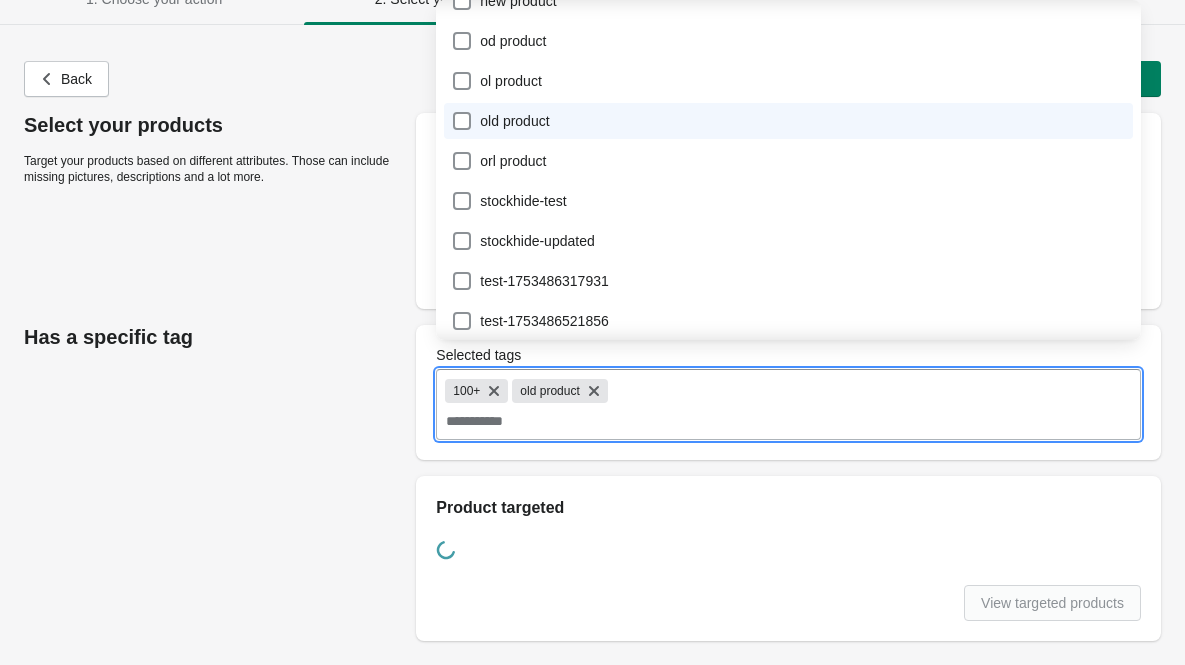 click on "100+ old product" at bounding box center [786, 388] 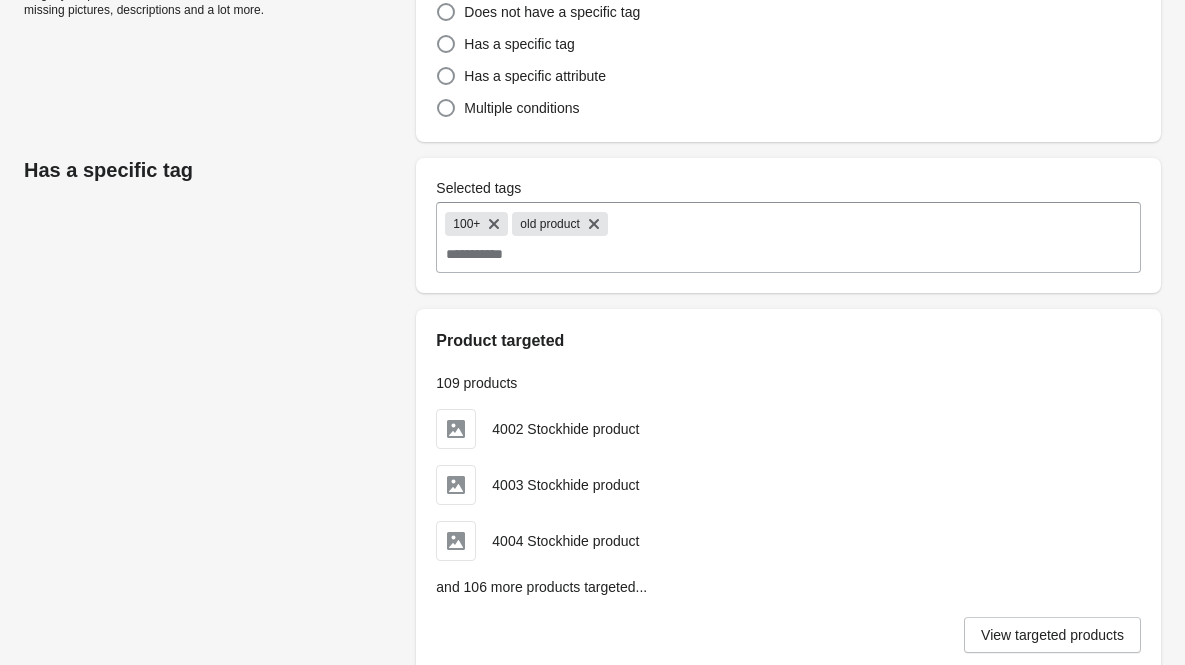 scroll, scrollTop: 282, scrollLeft: 0, axis: vertical 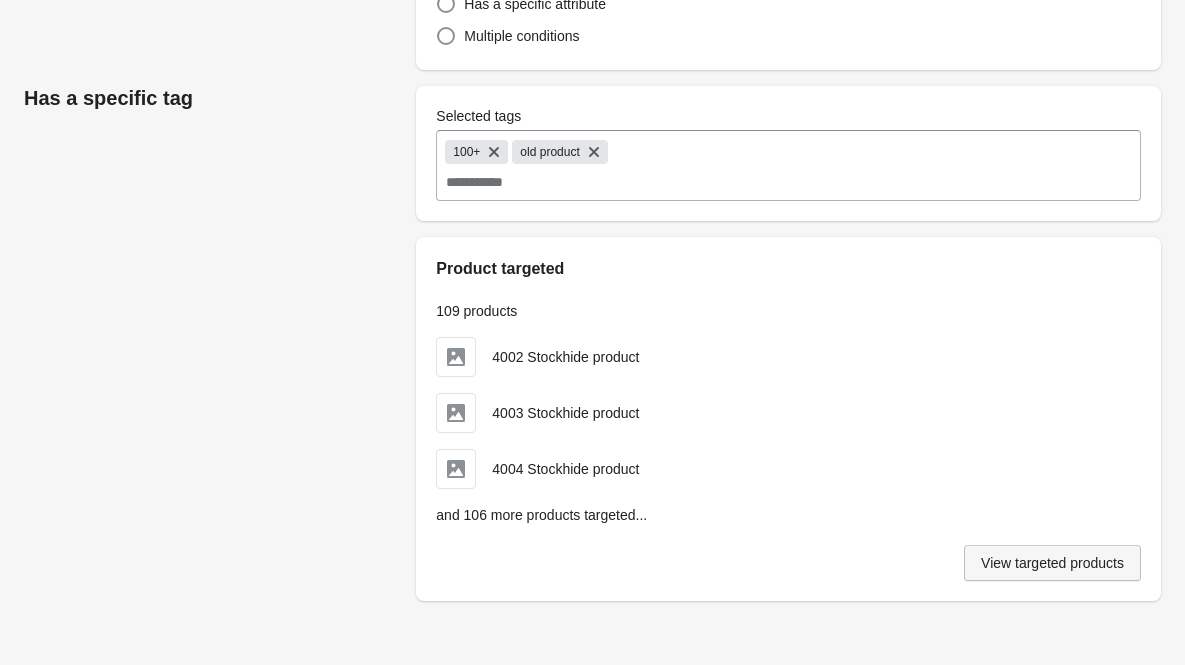 click on "View targeted products" at bounding box center (1052, 563) 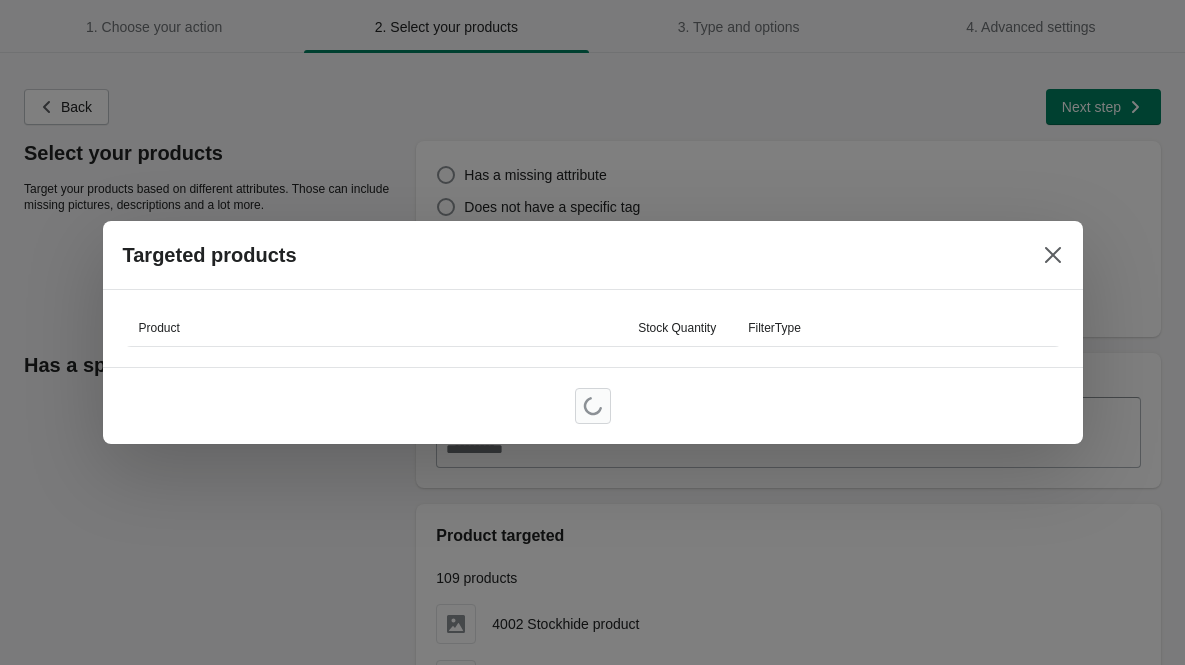 scroll, scrollTop: 0, scrollLeft: 0, axis: both 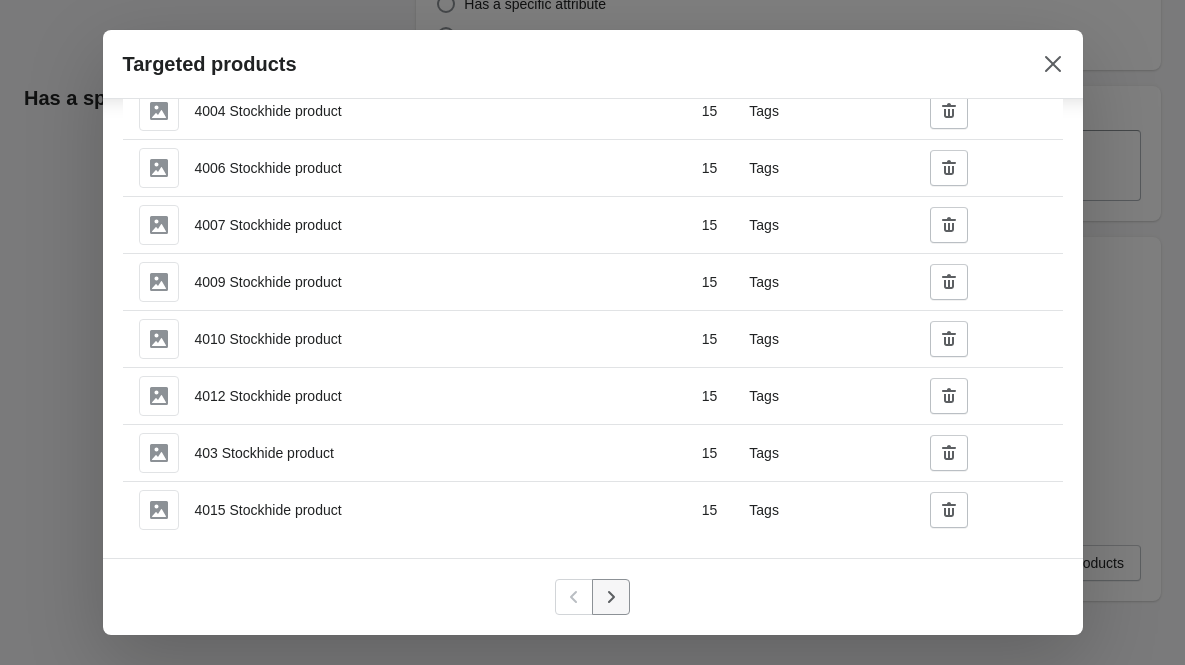 click at bounding box center (611, 597) 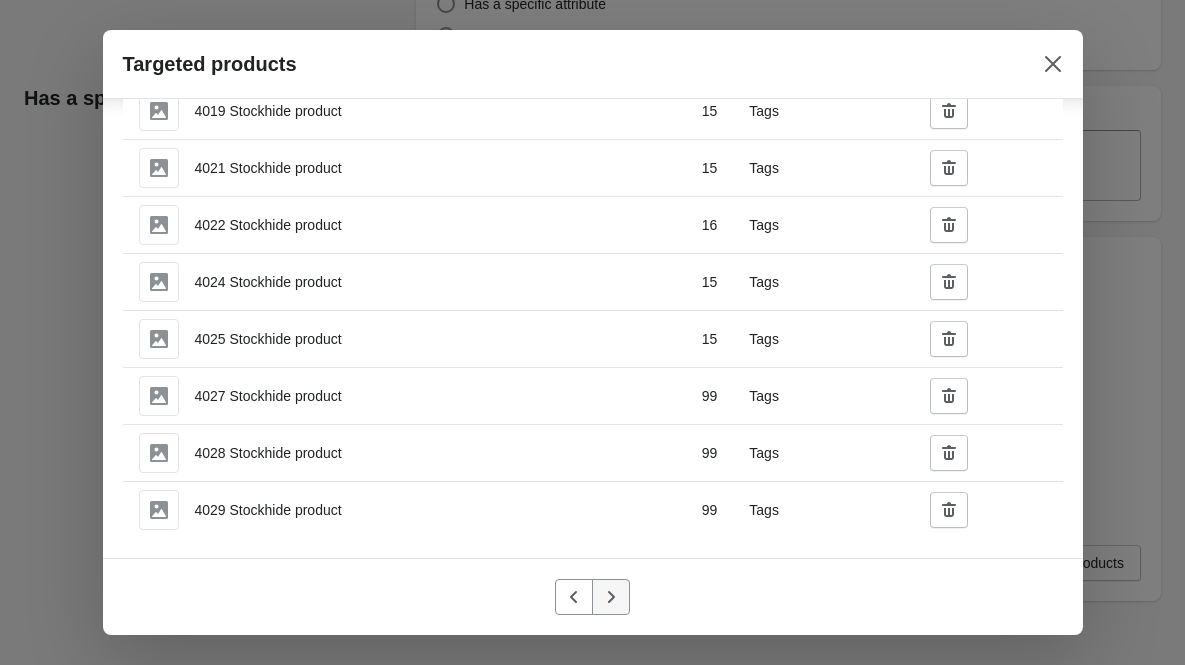 click at bounding box center [611, 597] 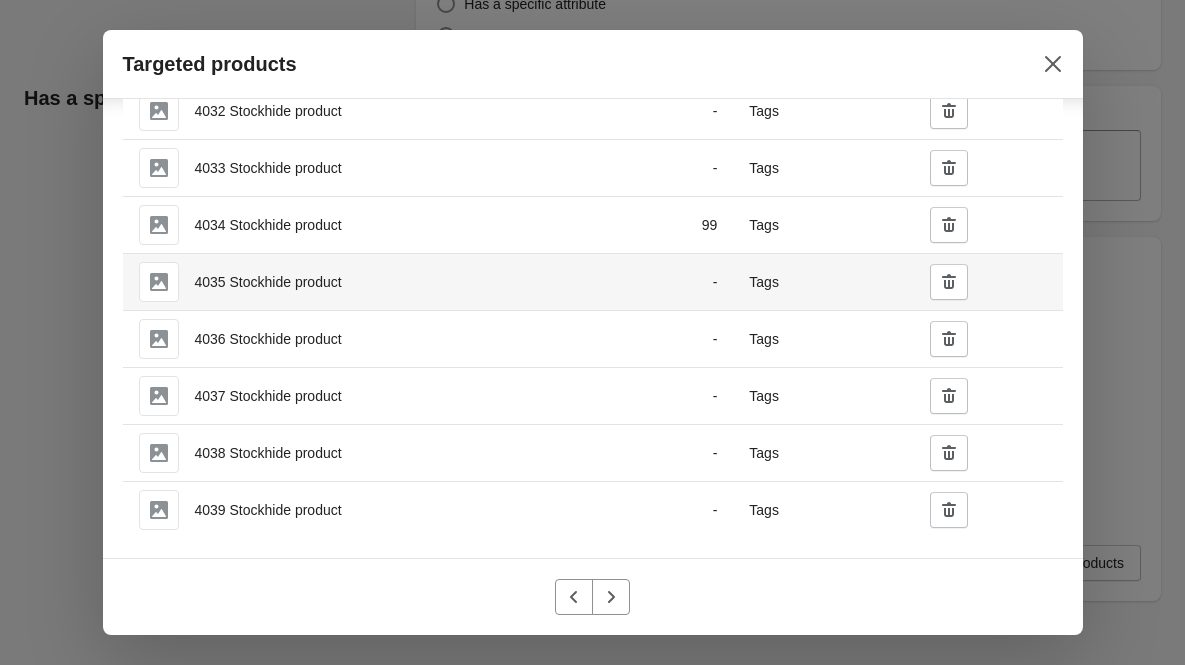 scroll, scrollTop: 183, scrollLeft: 0, axis: vertical 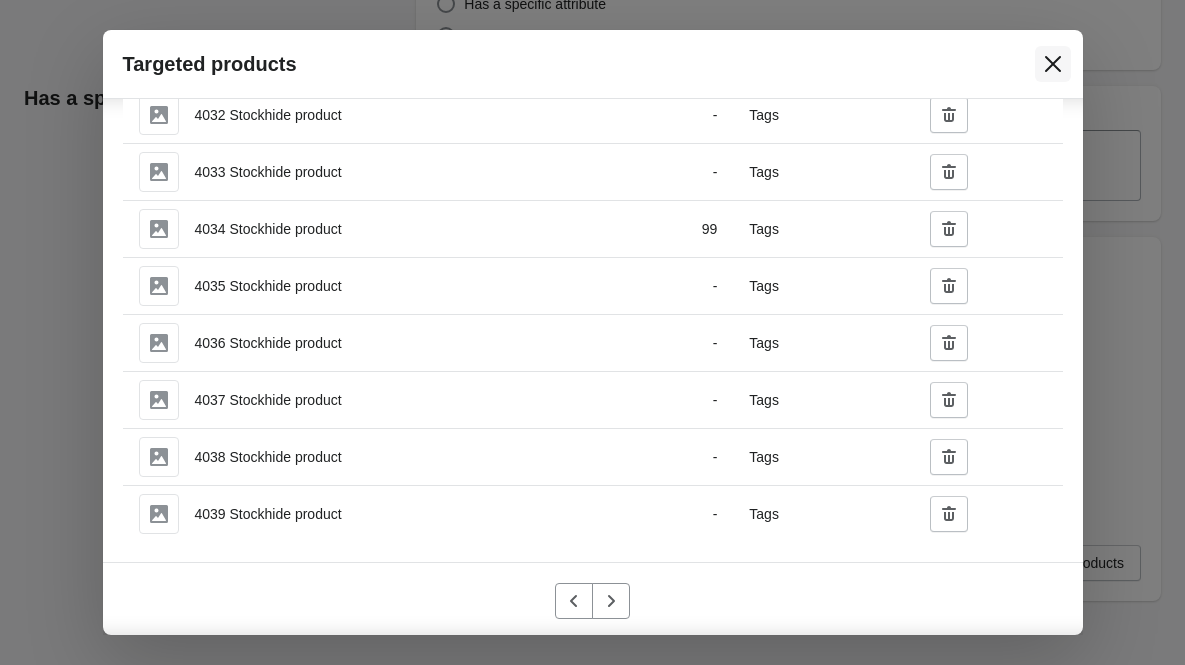 click 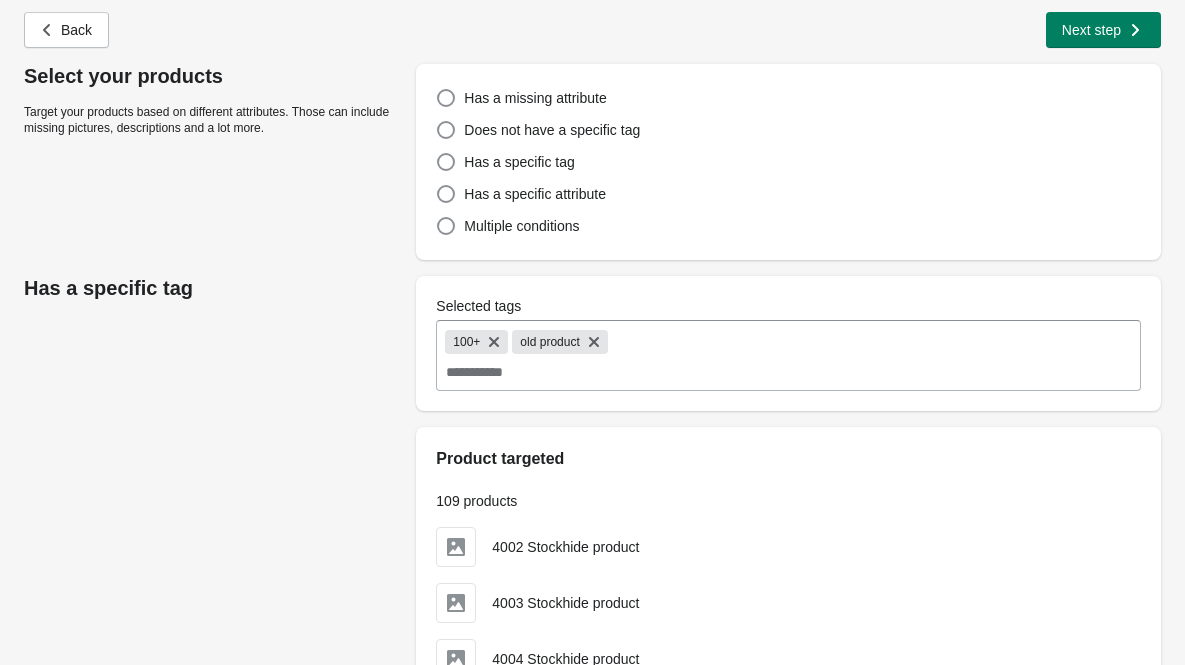 scroll, scrollTop: 0, scrollLeft: 0, axis: both 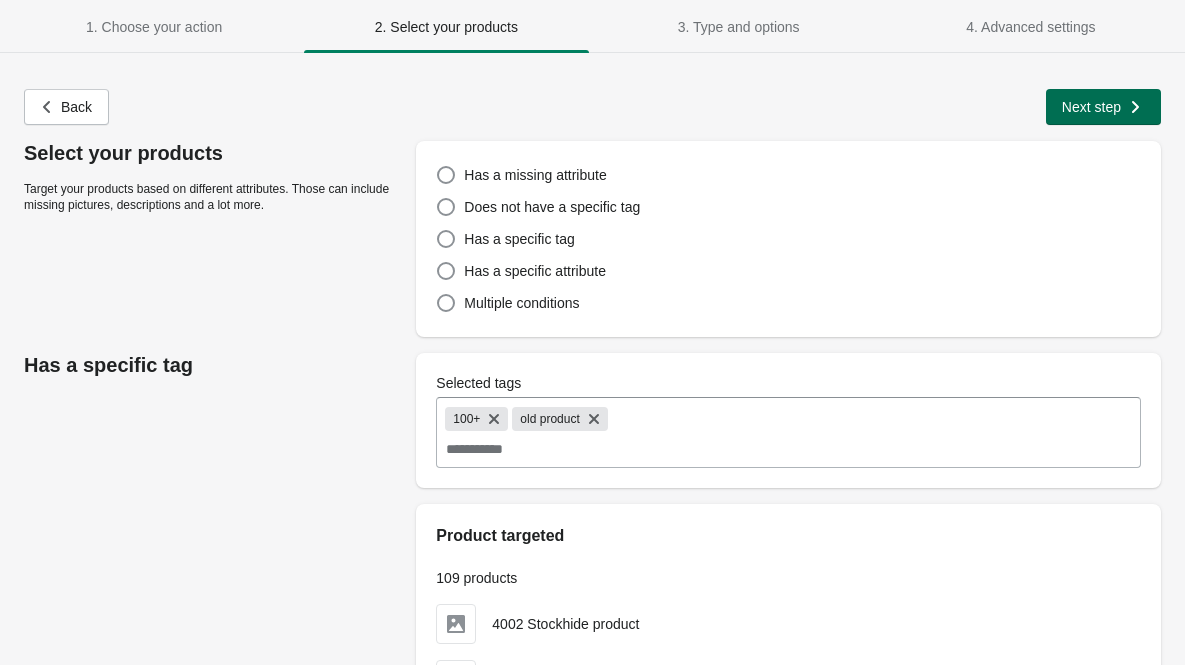click on "Next step" at bounding box center (1103, 107) 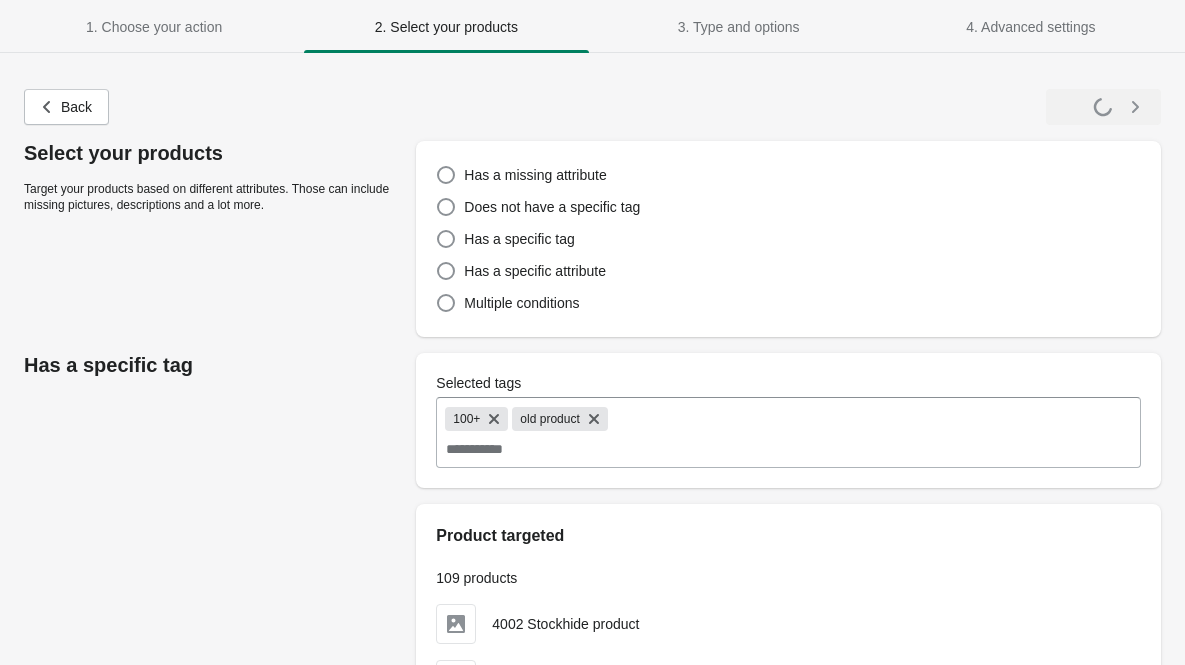 select on "**********" 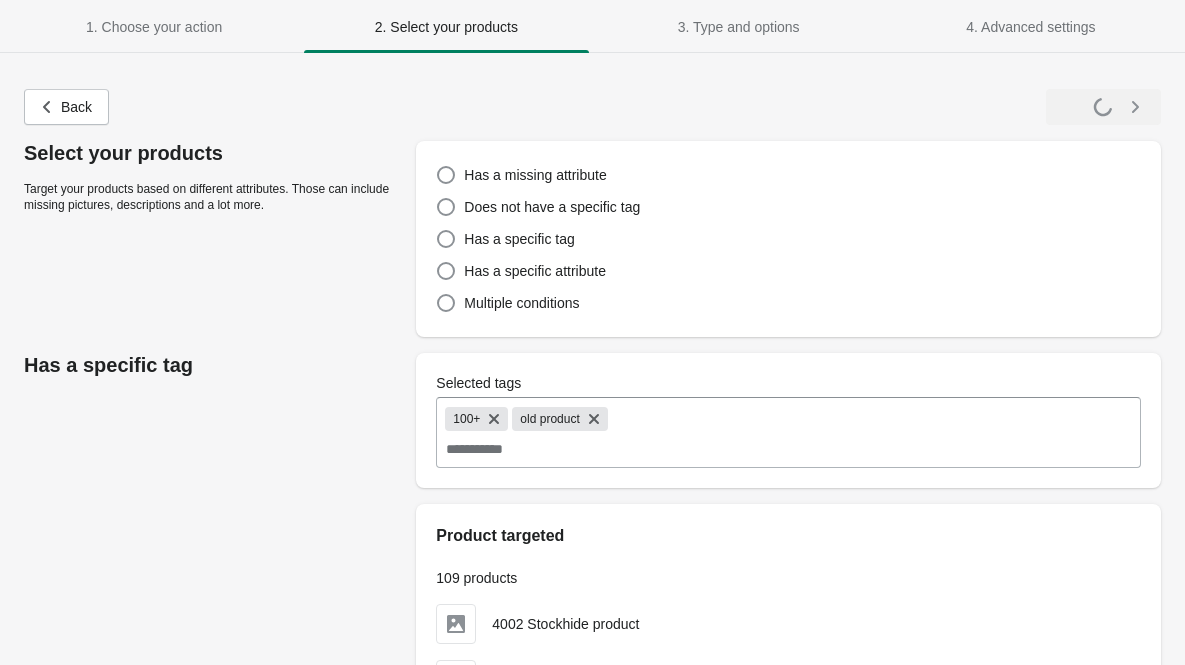 select on "**********" 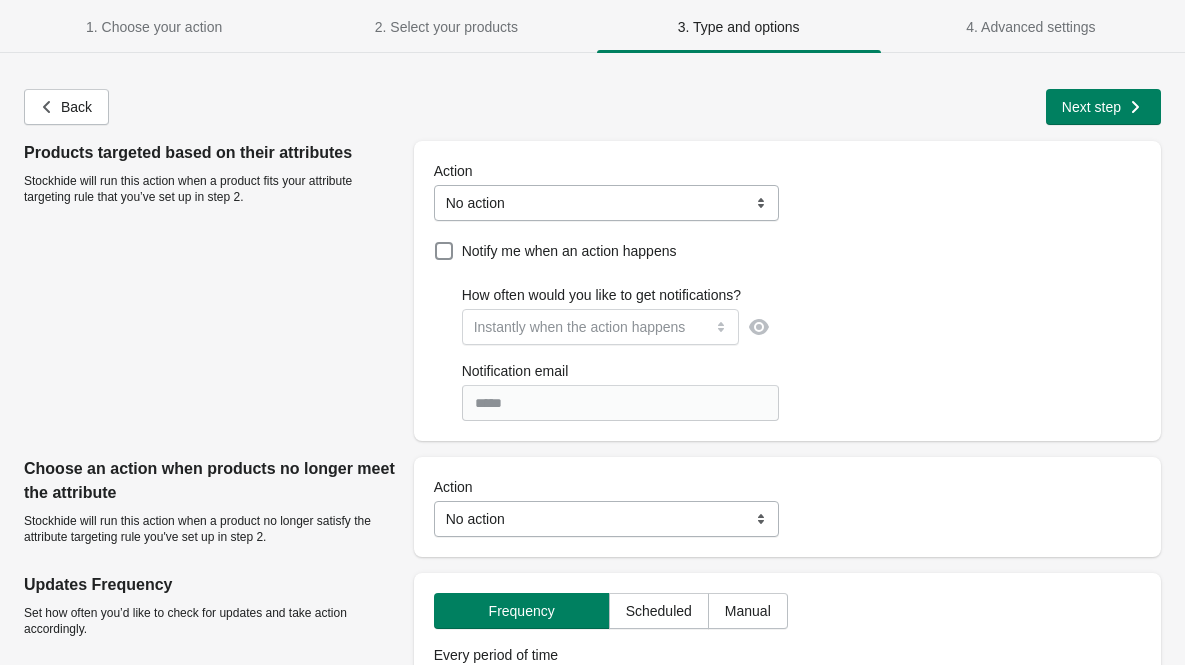 click on "**********" at bounding box center (607, 203) 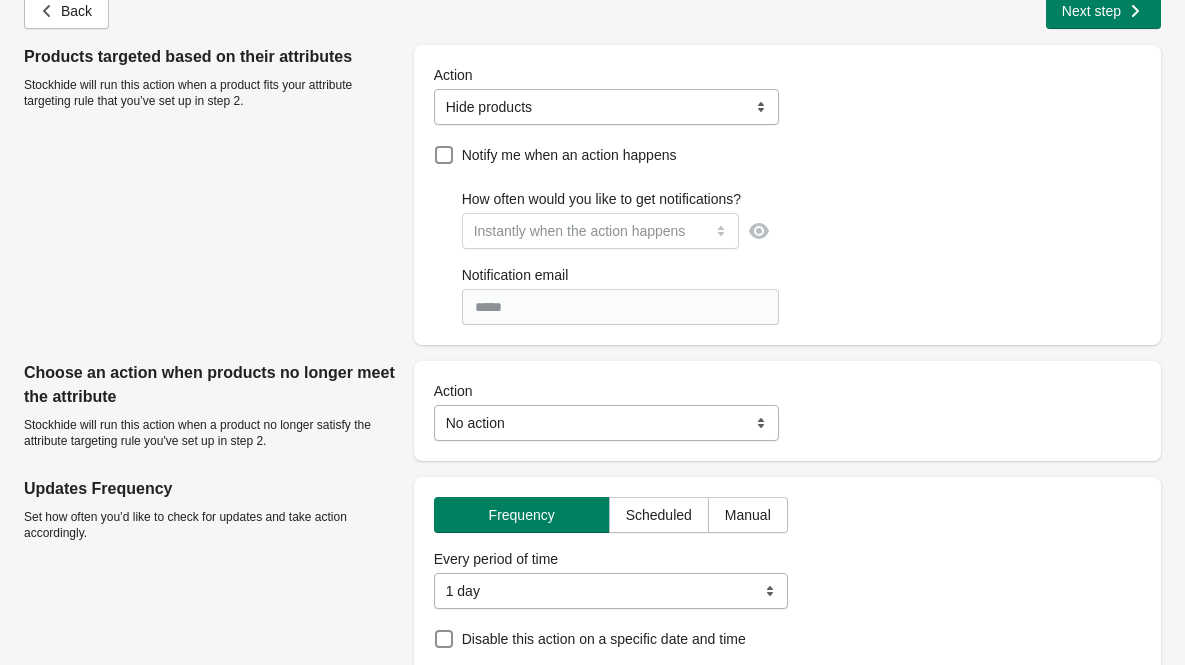 scroll, scrollTop: 264, scrollLeft: 0, axis: vertical 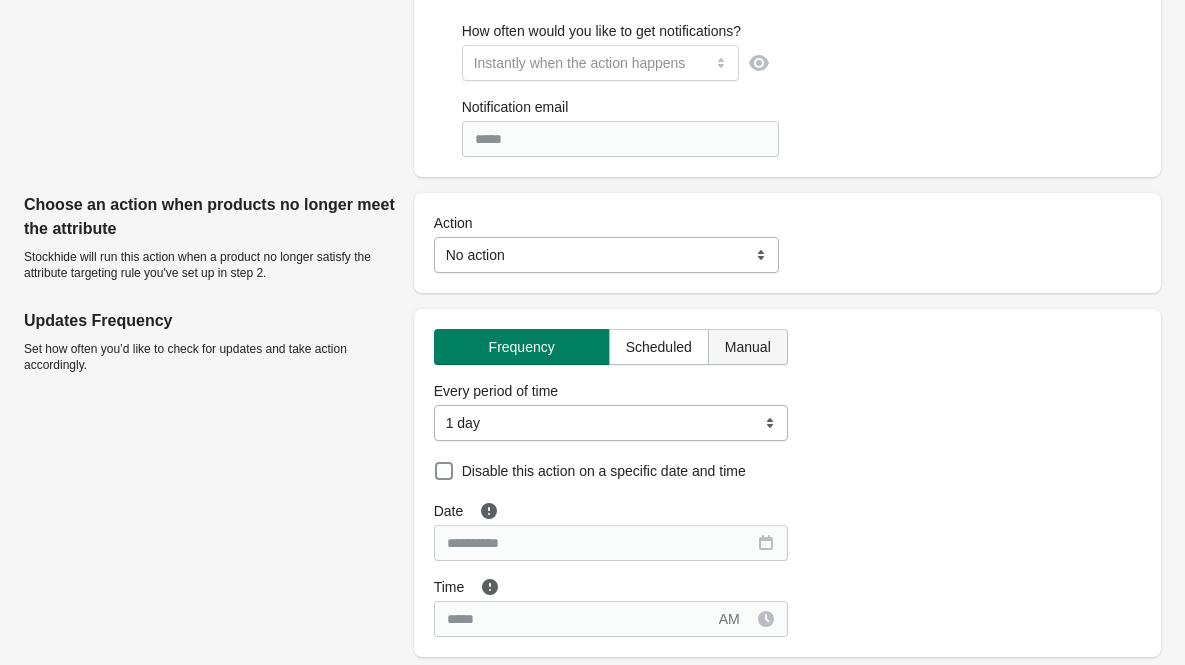 click on "Manual" at bounding box center [748, 347] 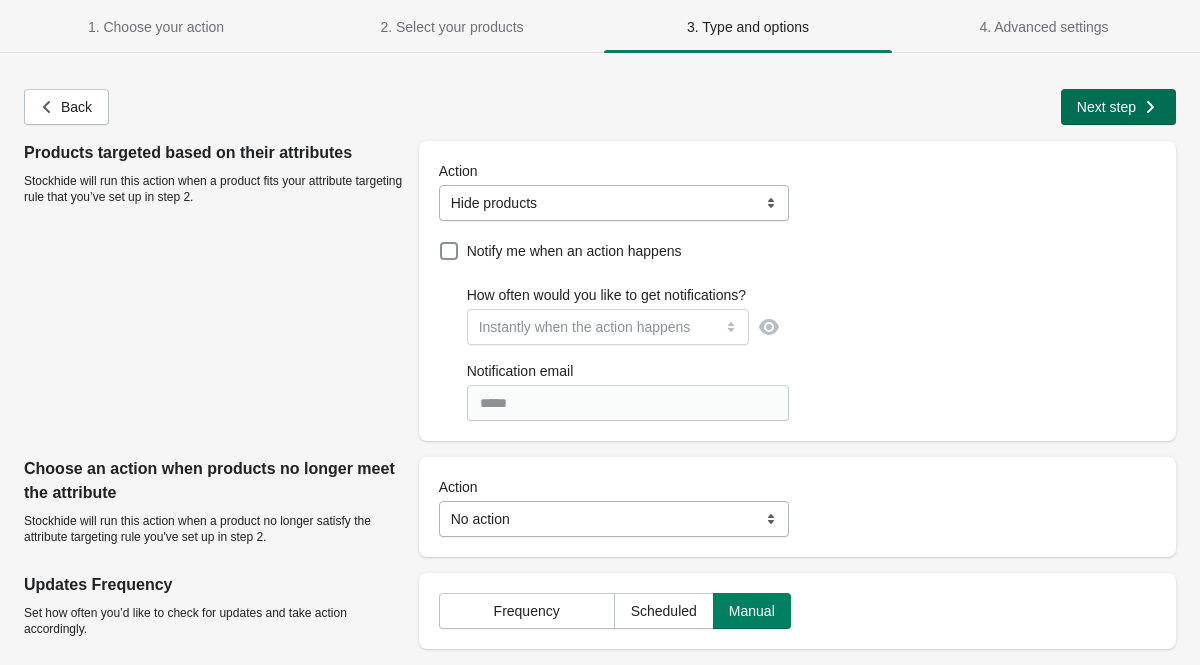 click on "Next step" at bounding box center (1106, 107) 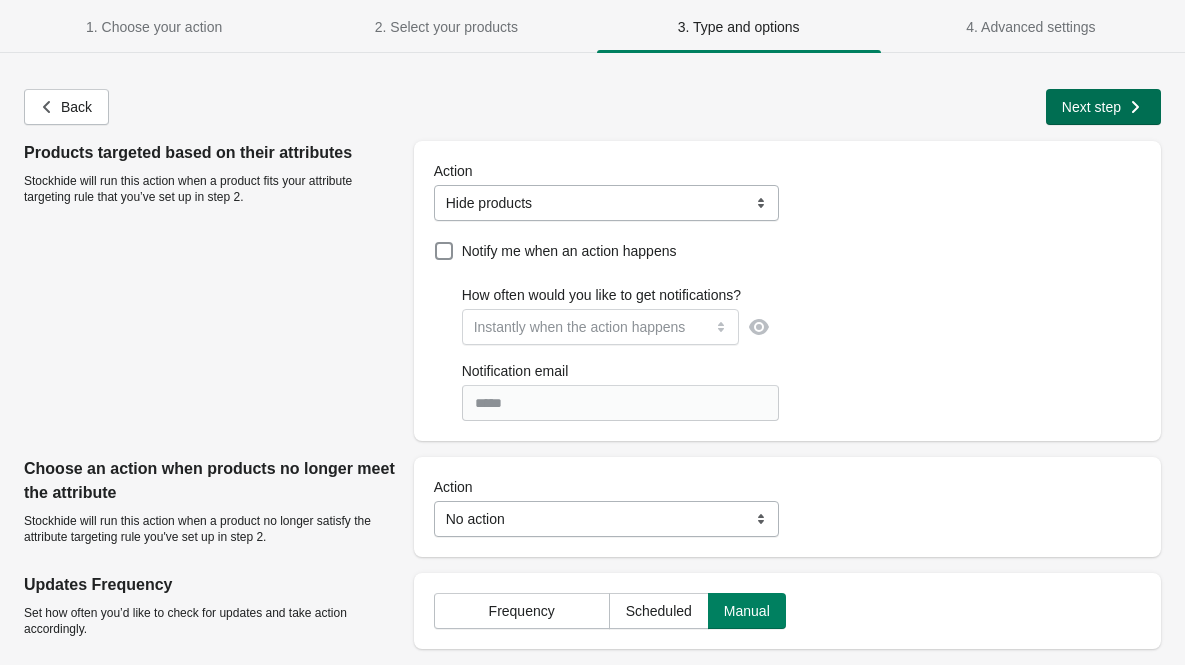 select on "**********" 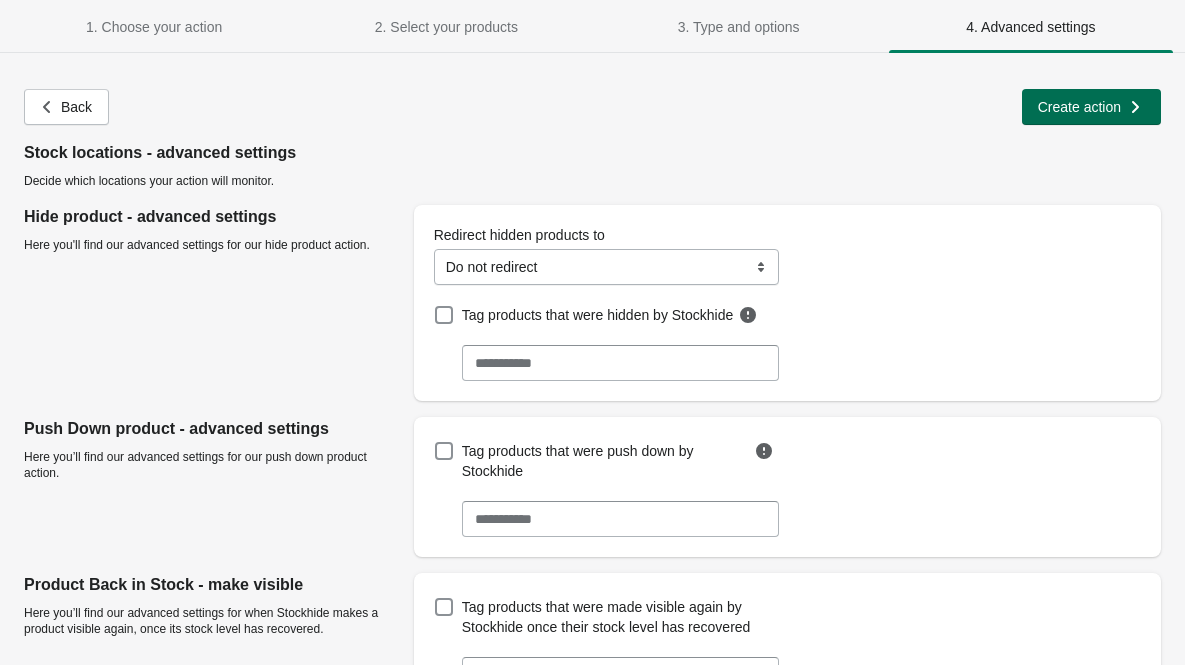 click on "Create action" at bounding box center (1079, 107) 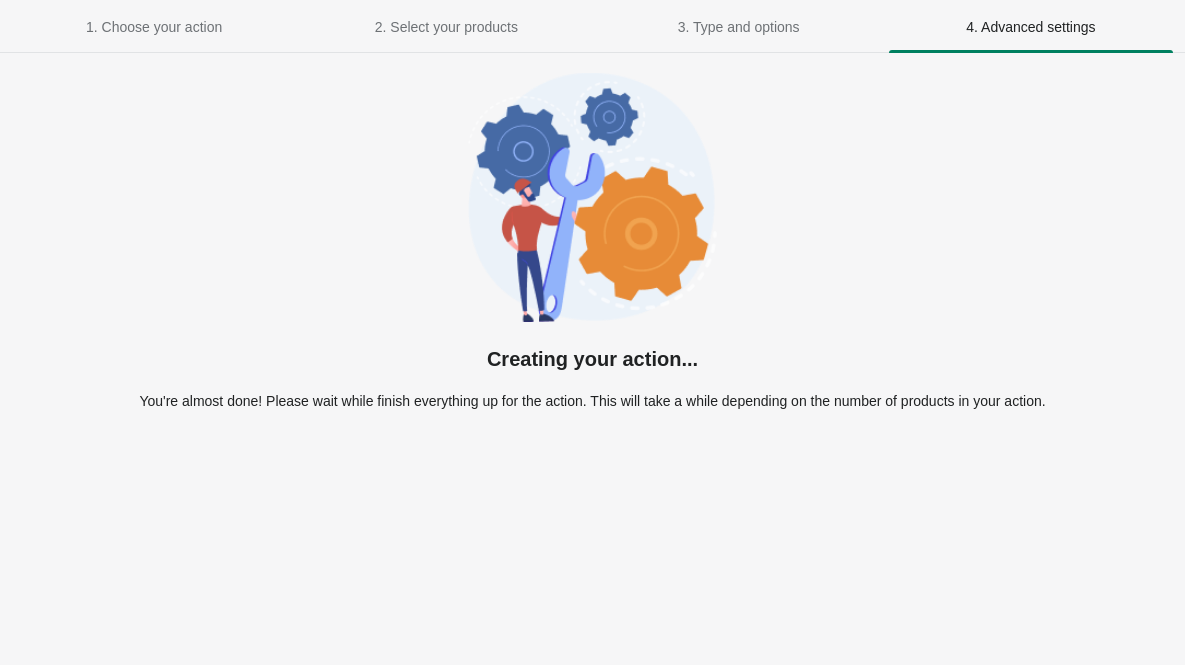 select on "**********" 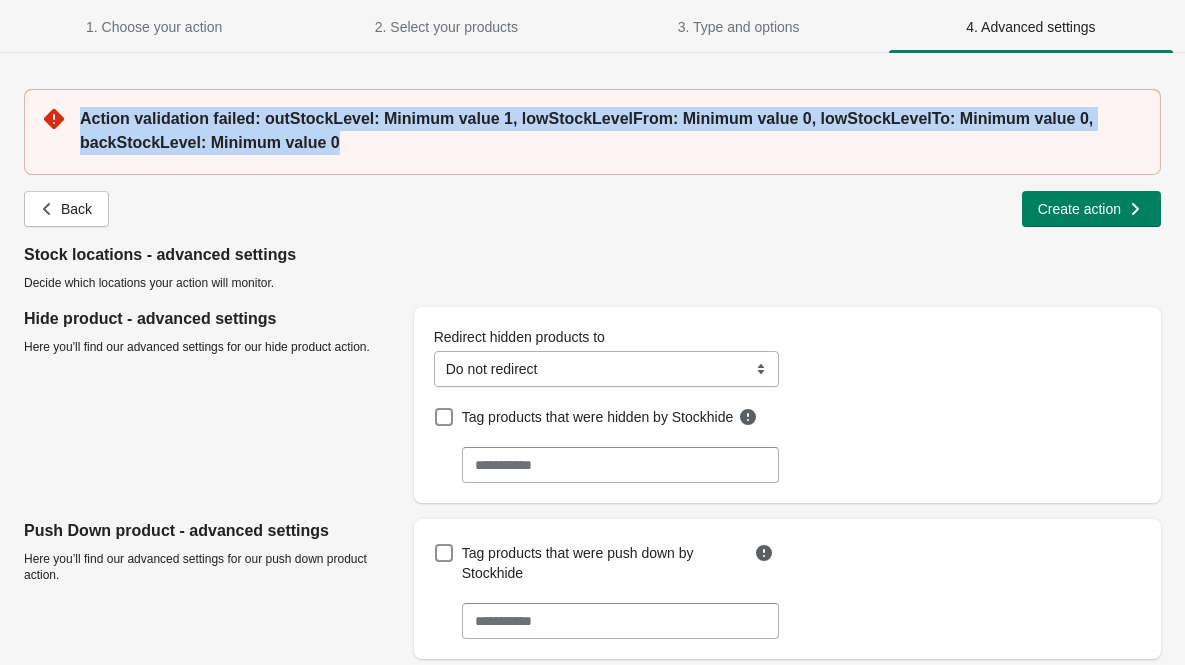 drag, startPoint x: 363, startPoint y: 152, endPoint x: 69, endPoint y: 113, distance: 296.57544 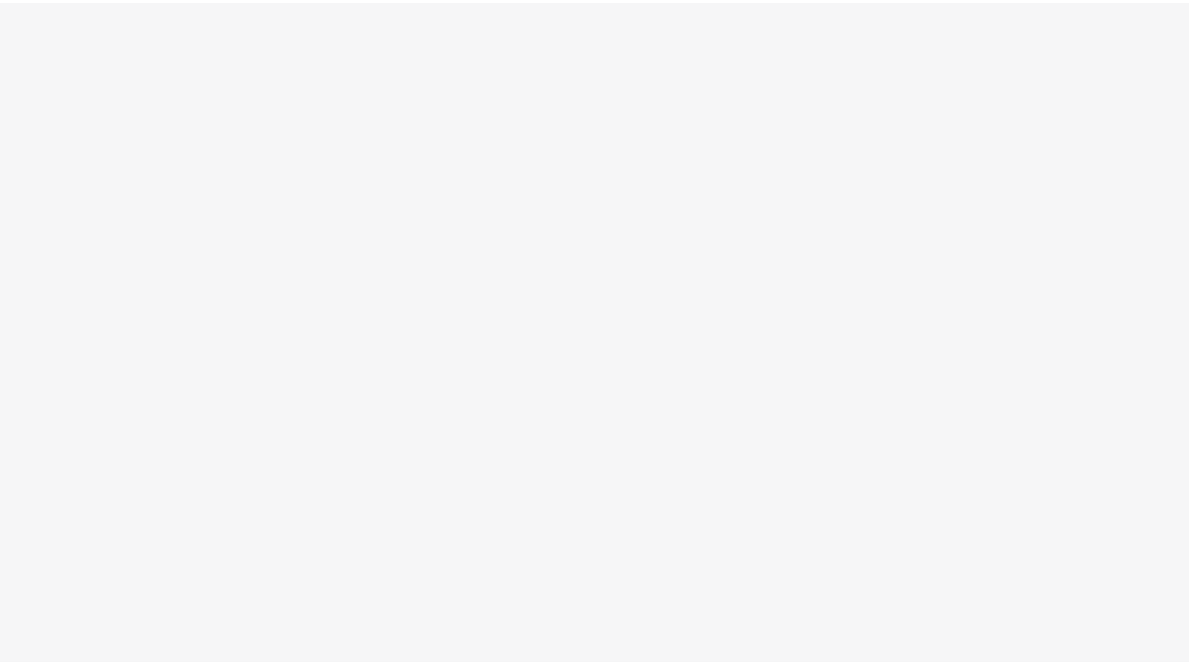 scroll, scrollTop: 0, scrollLeft: 0, axis: both 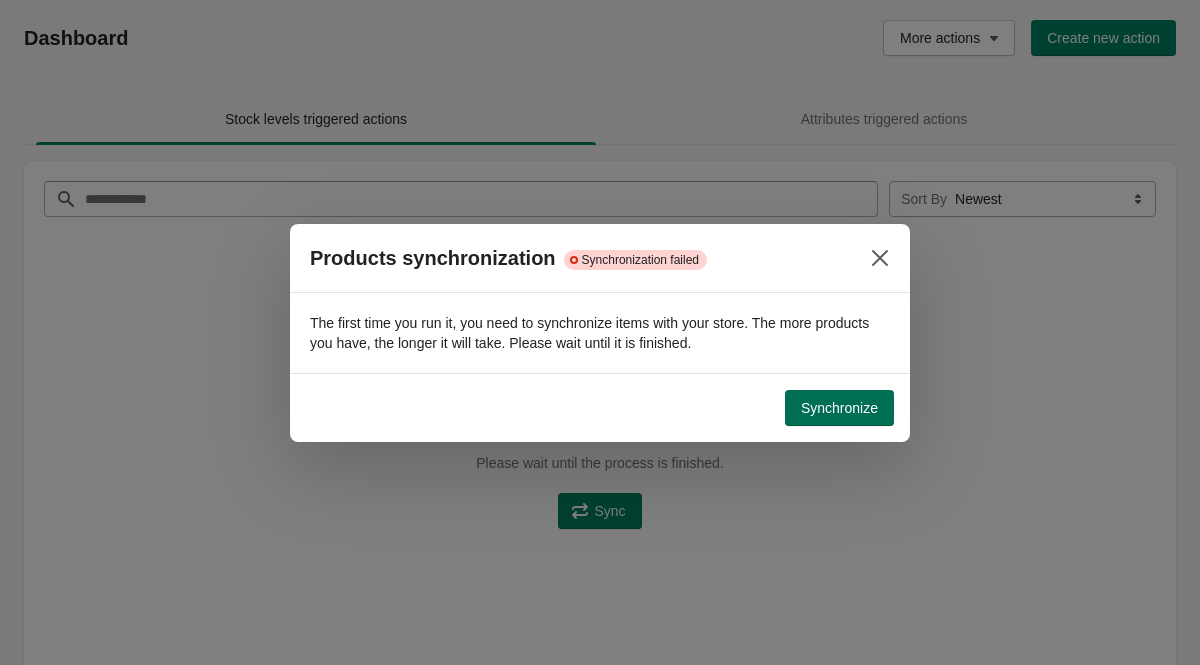 click on "Synchronize" at bounding box center [839, 408] 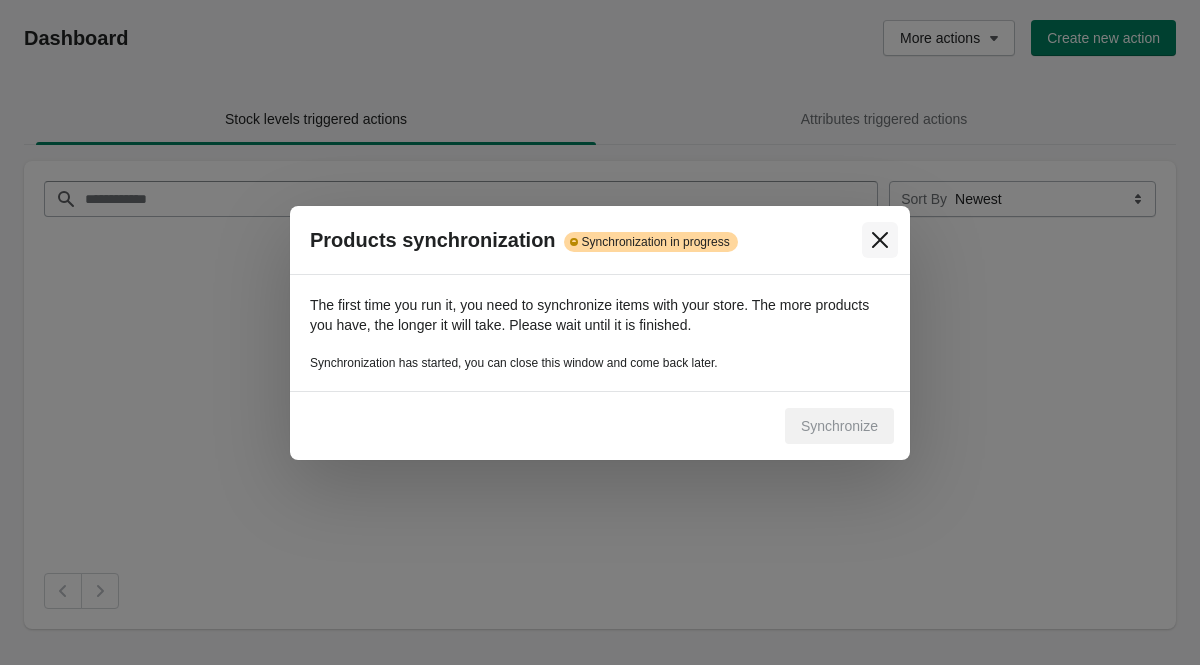 click 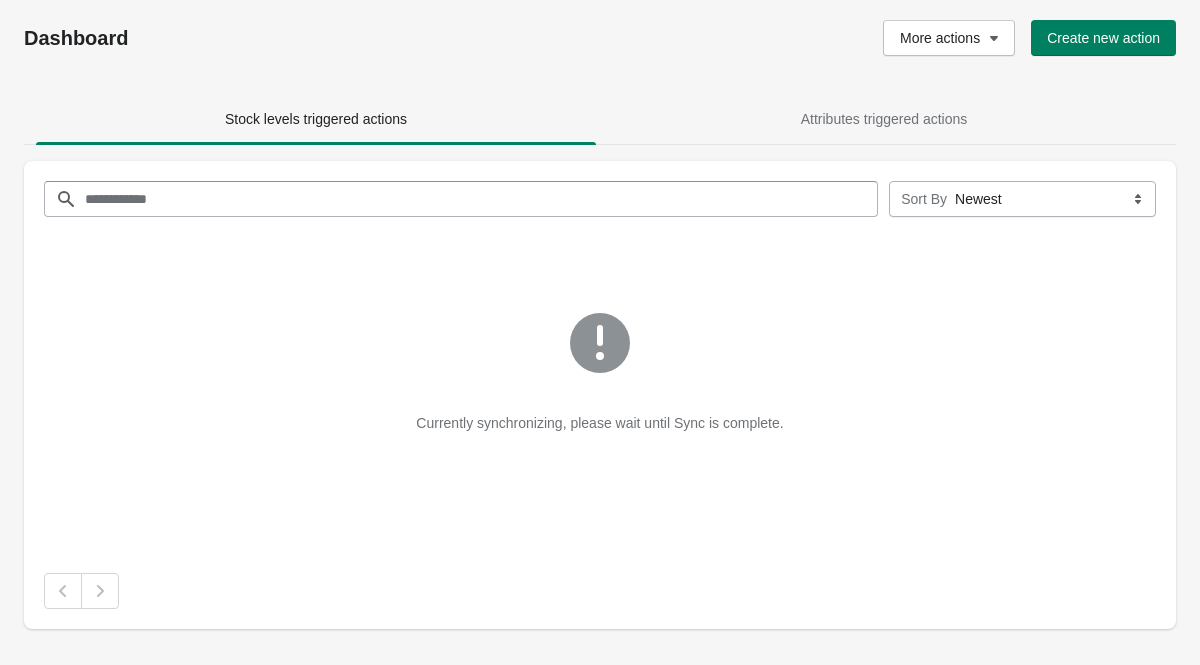 click on "Currently synchronizing, please wait until Sync is complete." at bounding box center [600, 387] 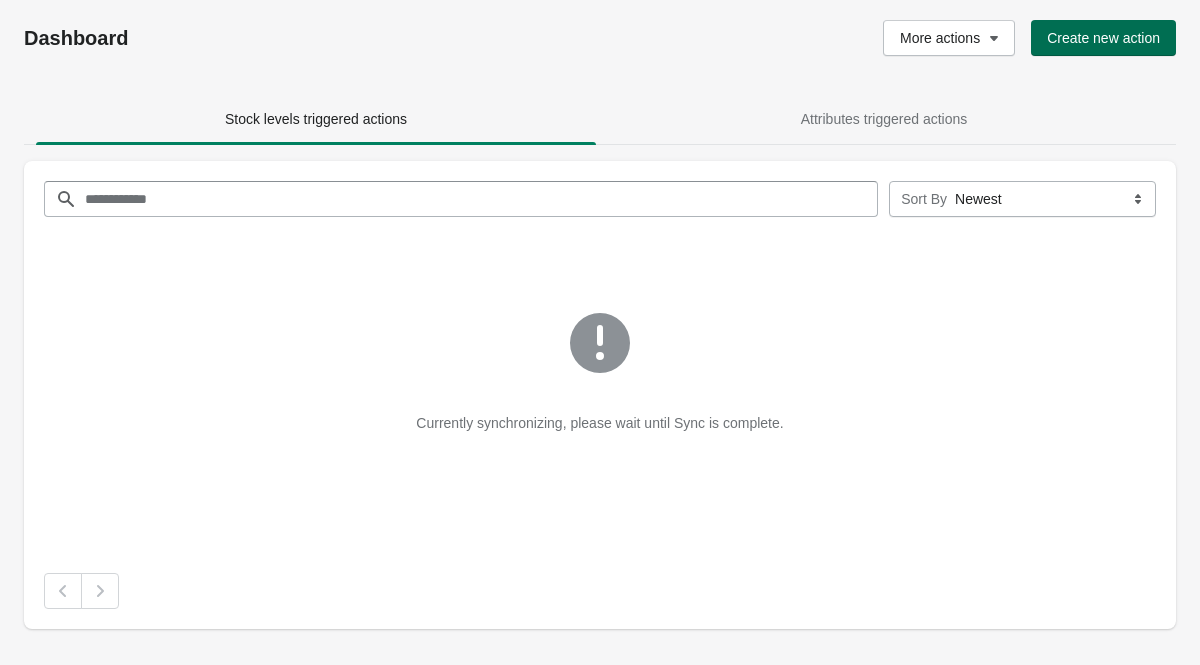 click on "Create new action" at bounding box center (1103, 38) 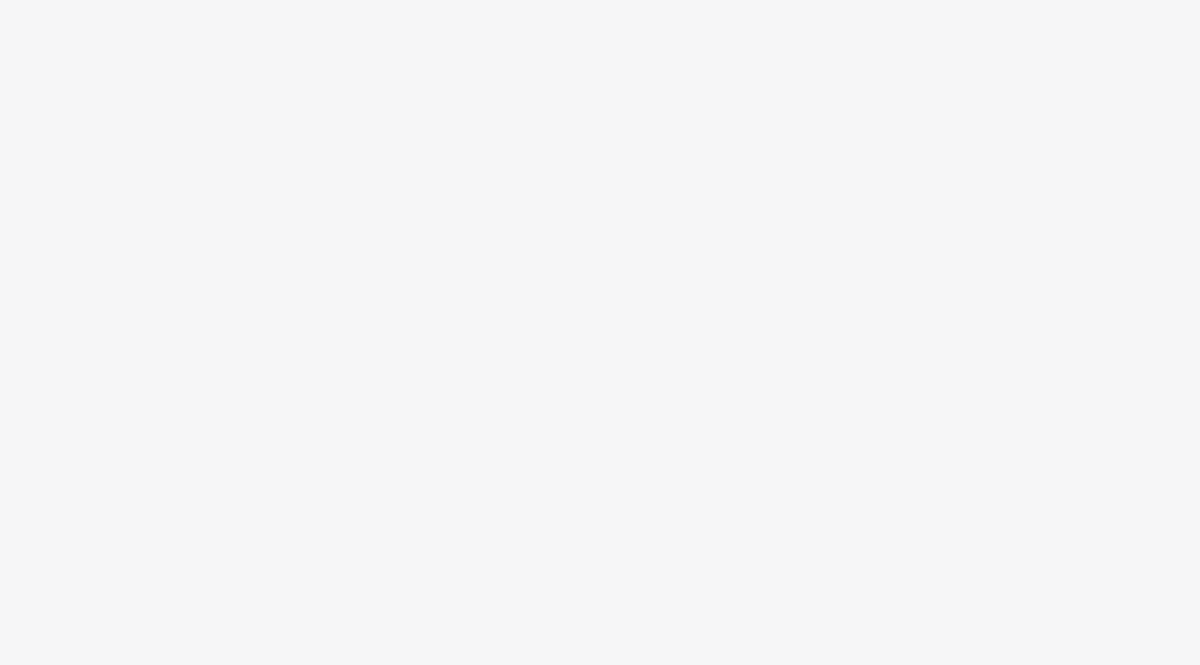scroll, scrollTop: 0, scrollLeft: 0, axis: both 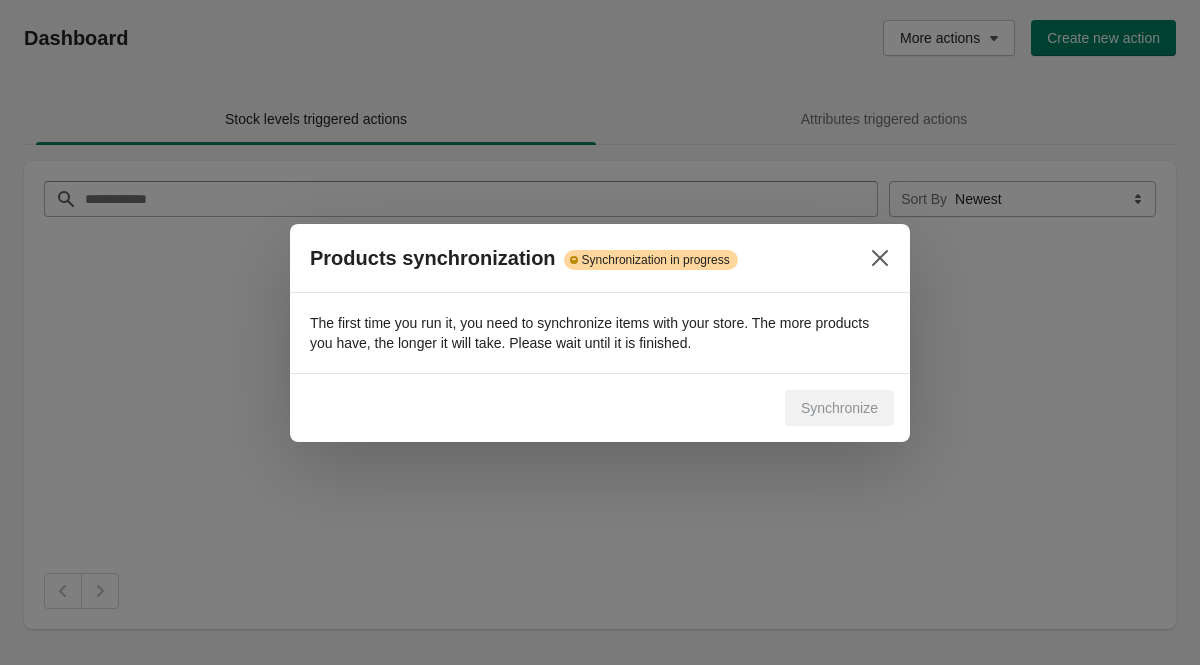 click on "Synchronize" at bounding box center [600, 408] 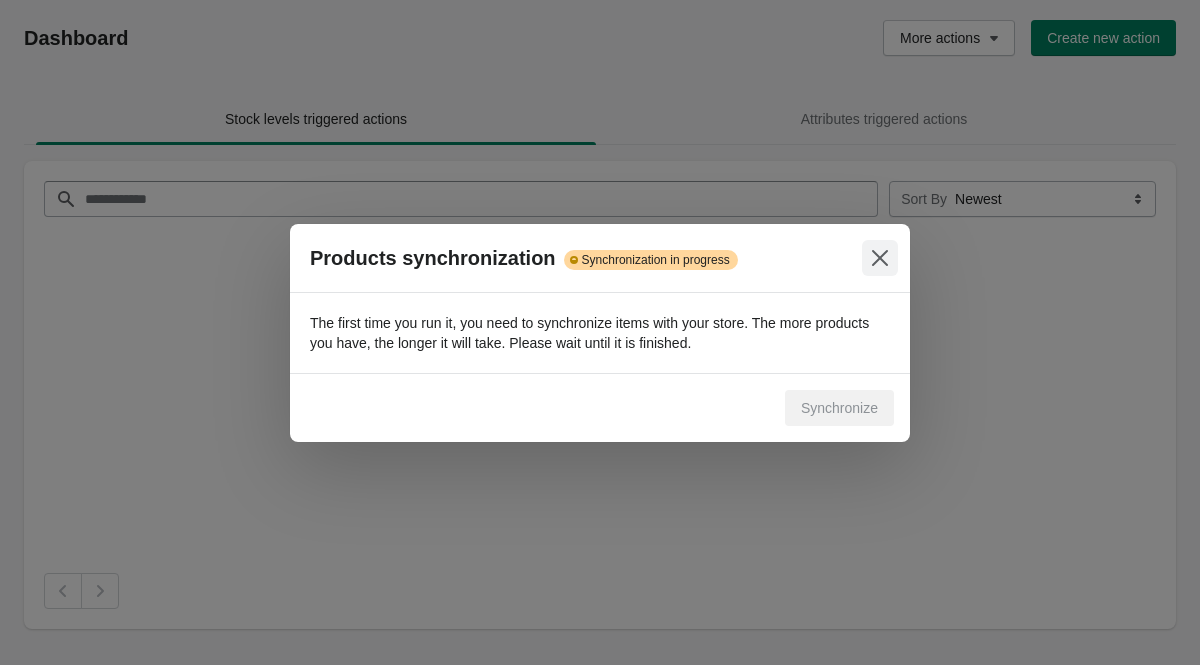 drag, startPoint x: 727, startPoint y: 645, endPoint x: 694, endPoint y: 491, distance: 157.49603 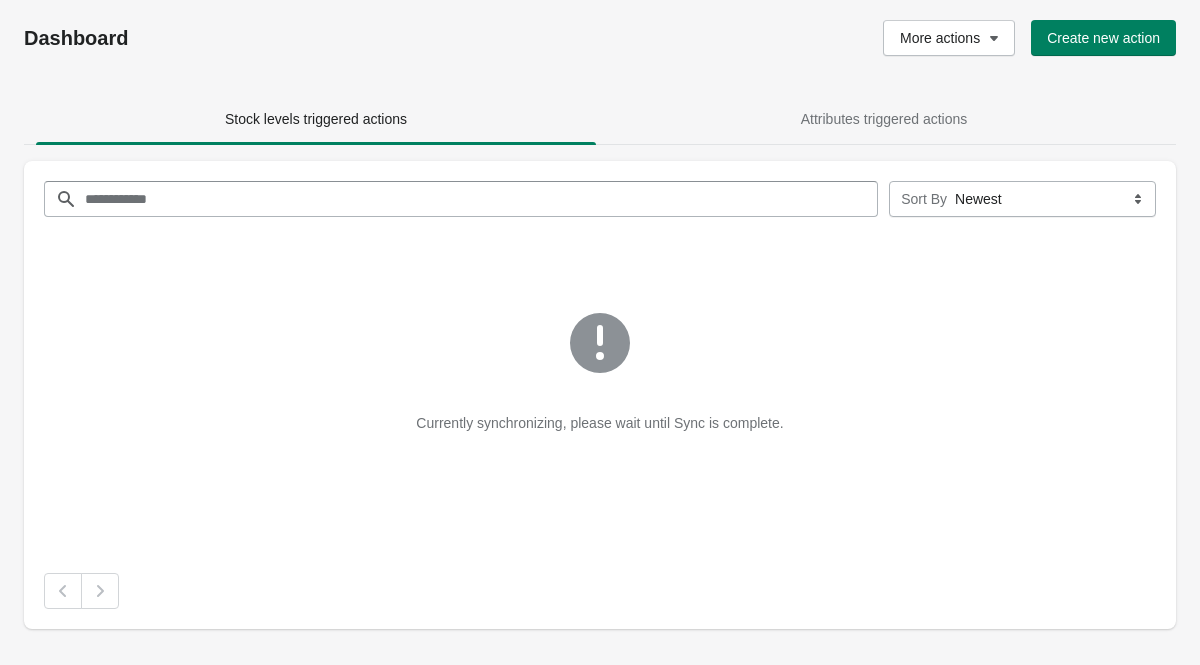 click on "Currently synchronizing, please wait until Sync is complete." at bounding box center [599, 435] 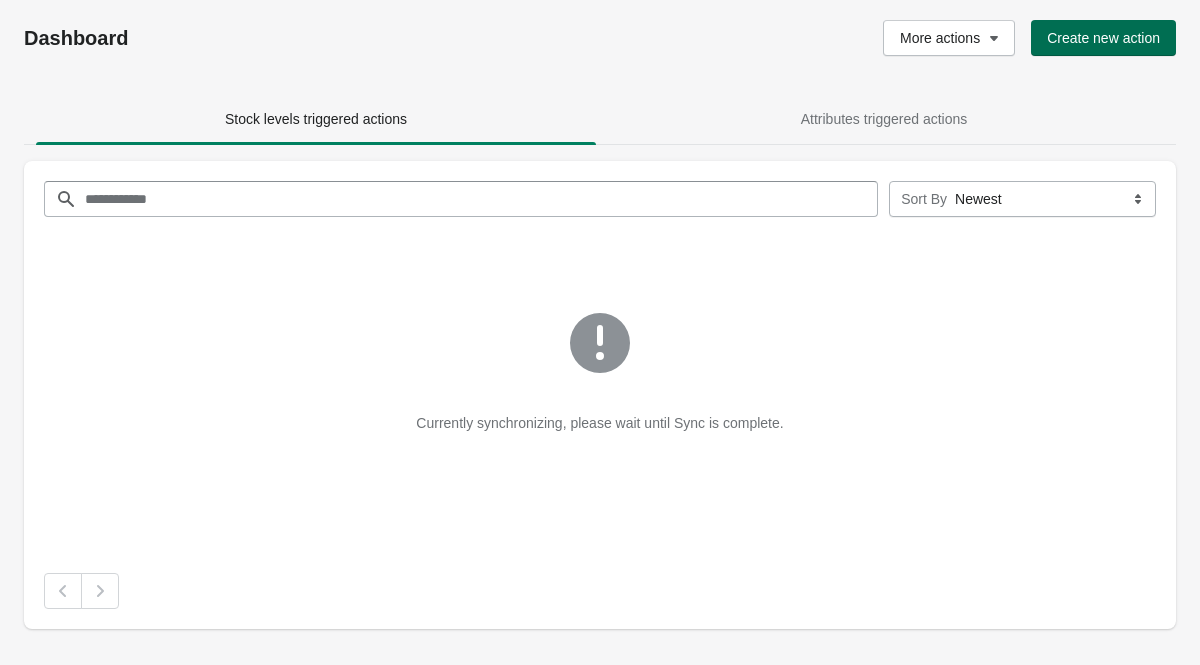 click on "Create new action" at bounding box center (1103, 38) 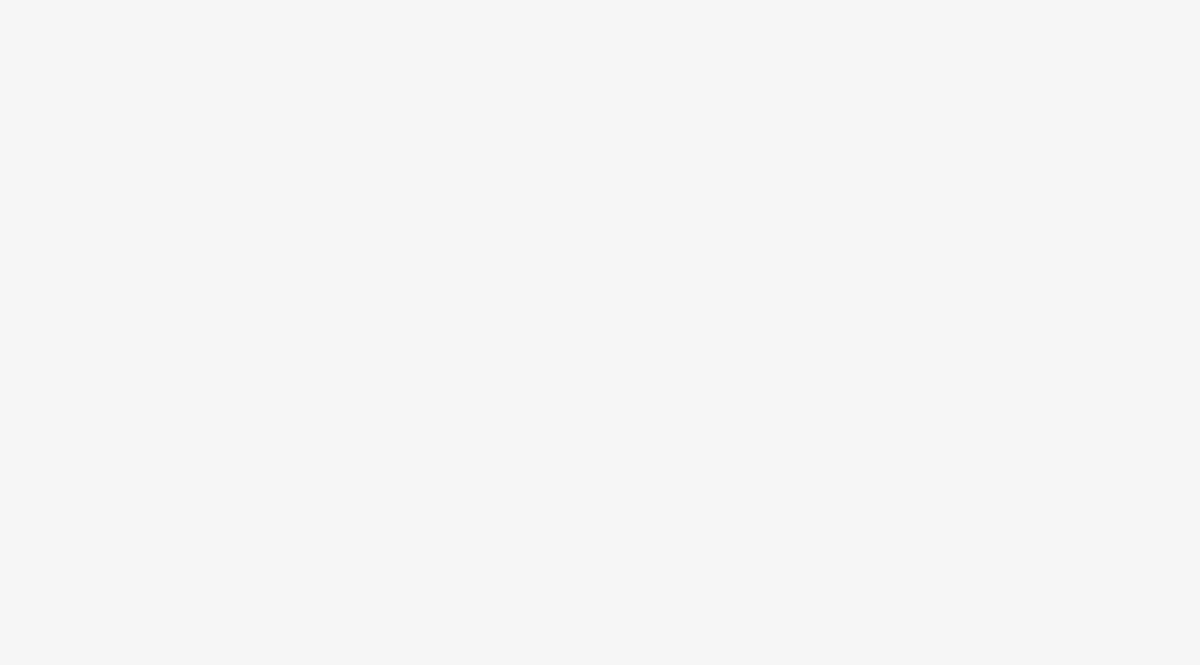 scroll, scrollTop: 0, scrollLeft: 0, axis: both 